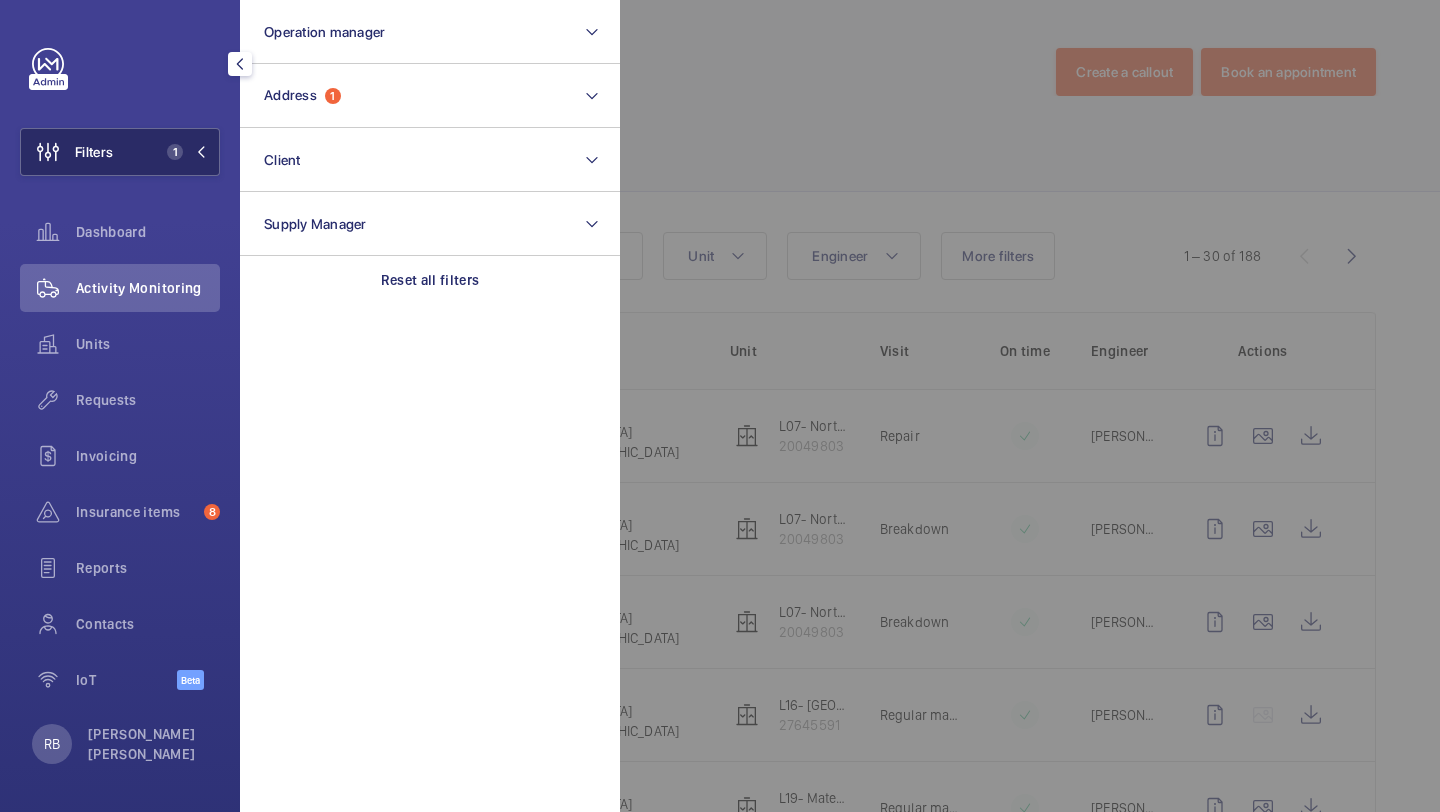 scroll, scrollTop: 0, scrollLeft: 0, axis: both 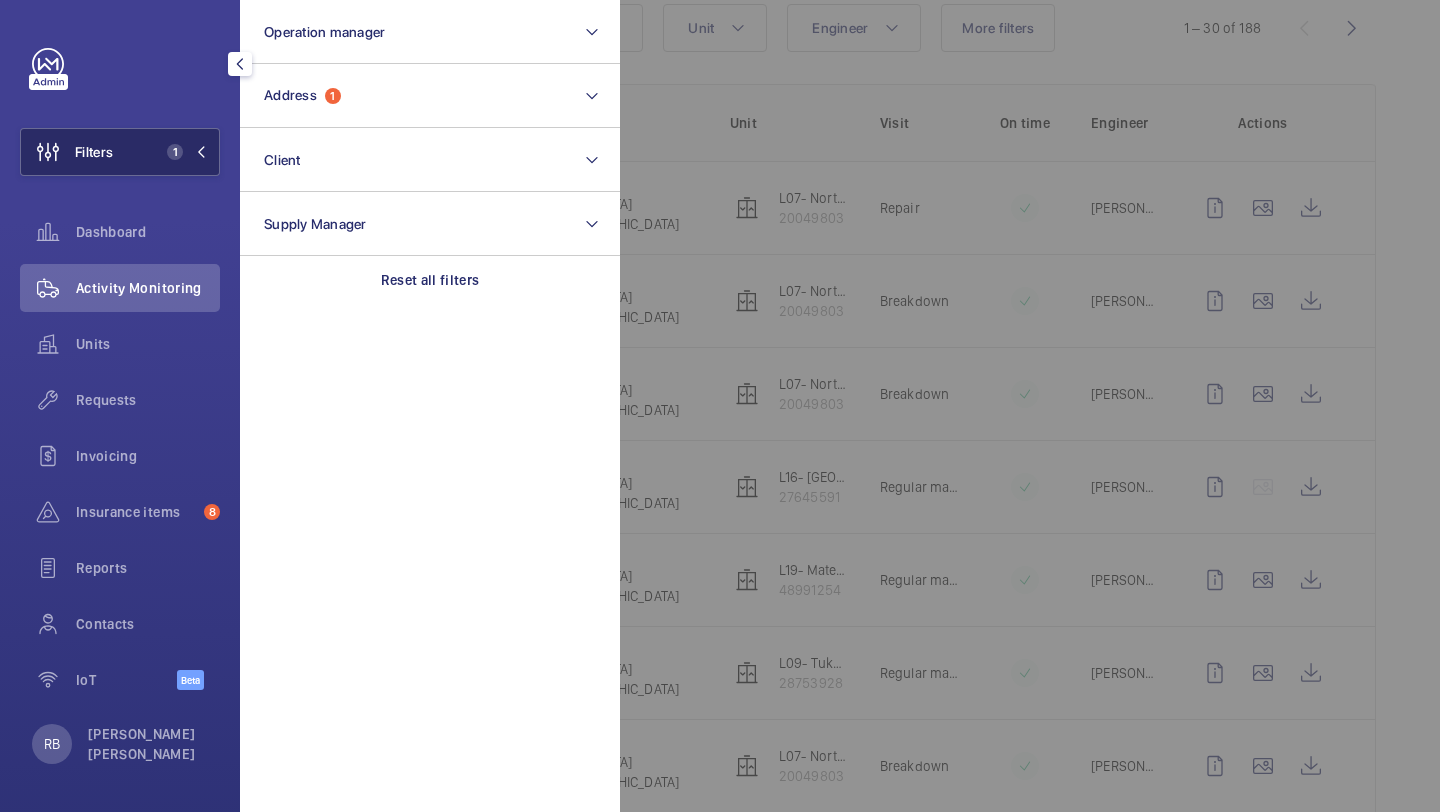 click on "Filters 1" 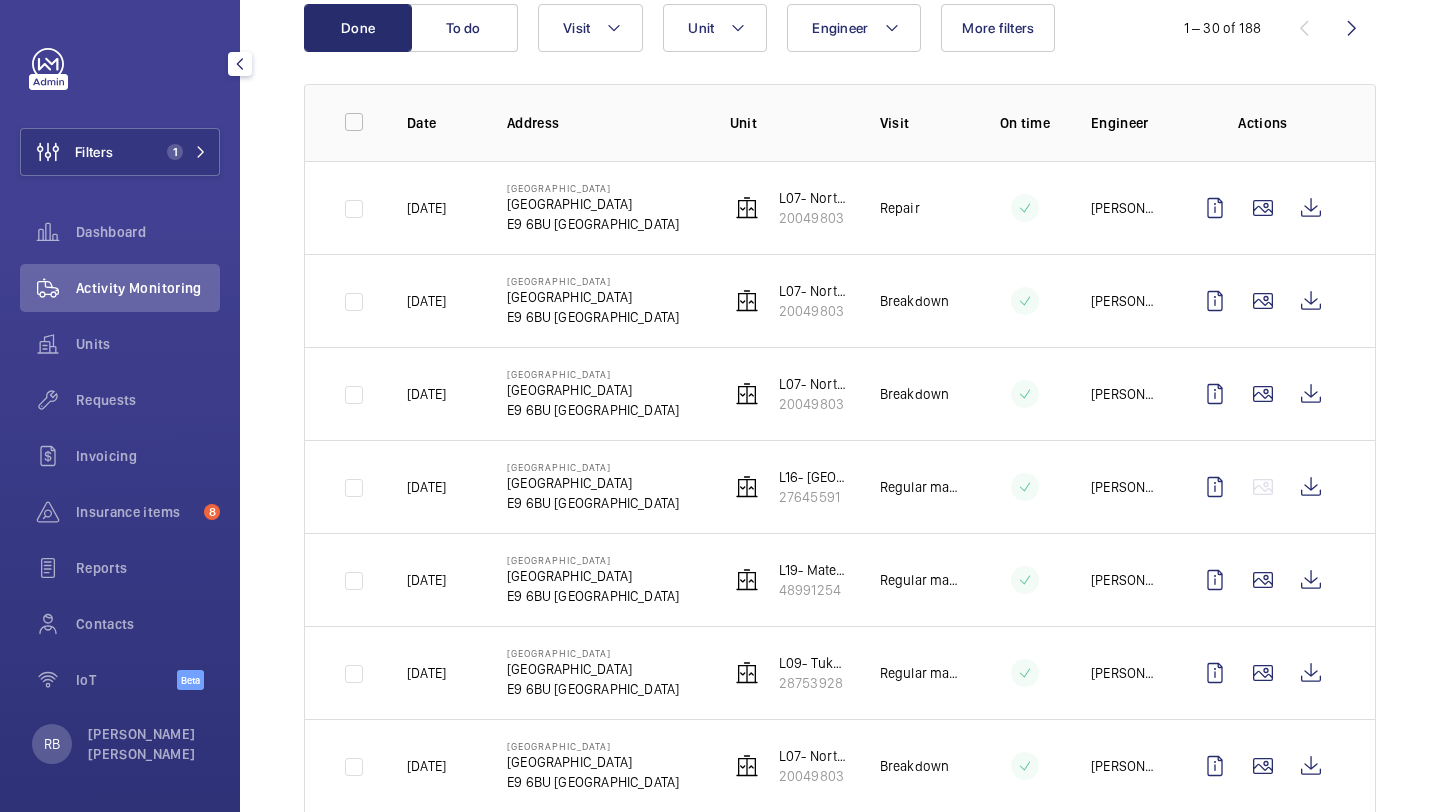 click on "Filters 1  Dashboard   Activity Monitoring   Units   Requests   Invoicing   Insurance items  8  Reports   Contacts   IoT  Beta" 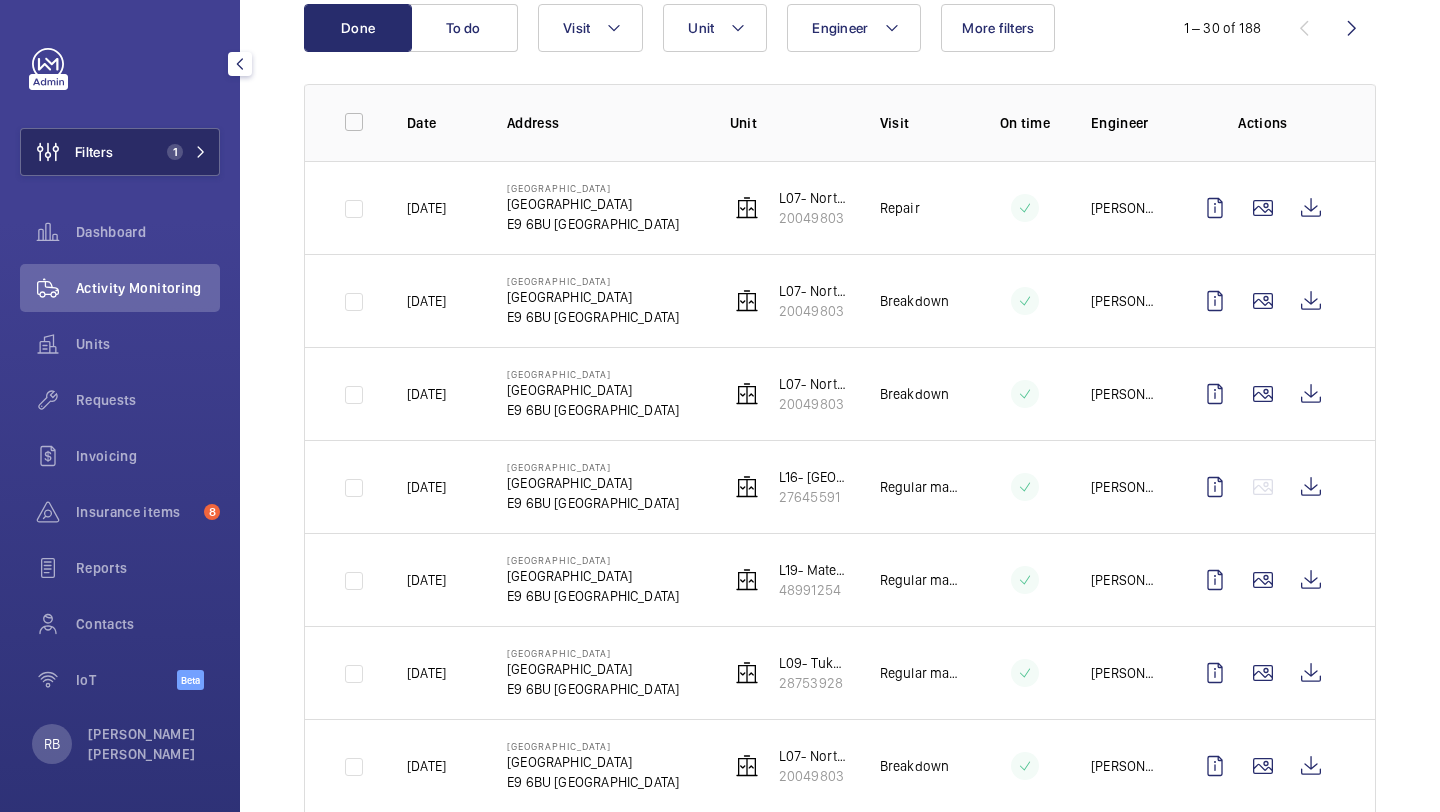 click 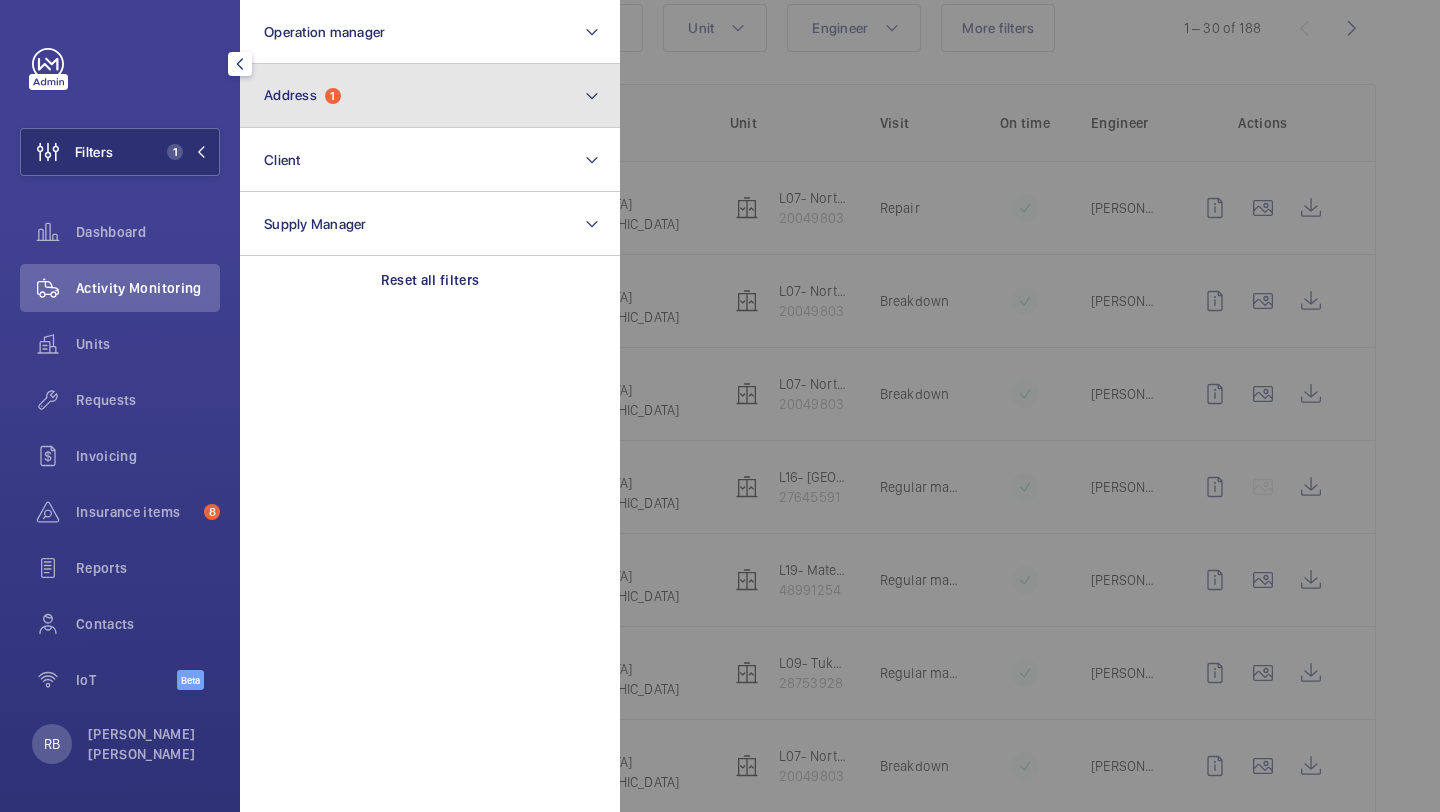 click on "Address  1" 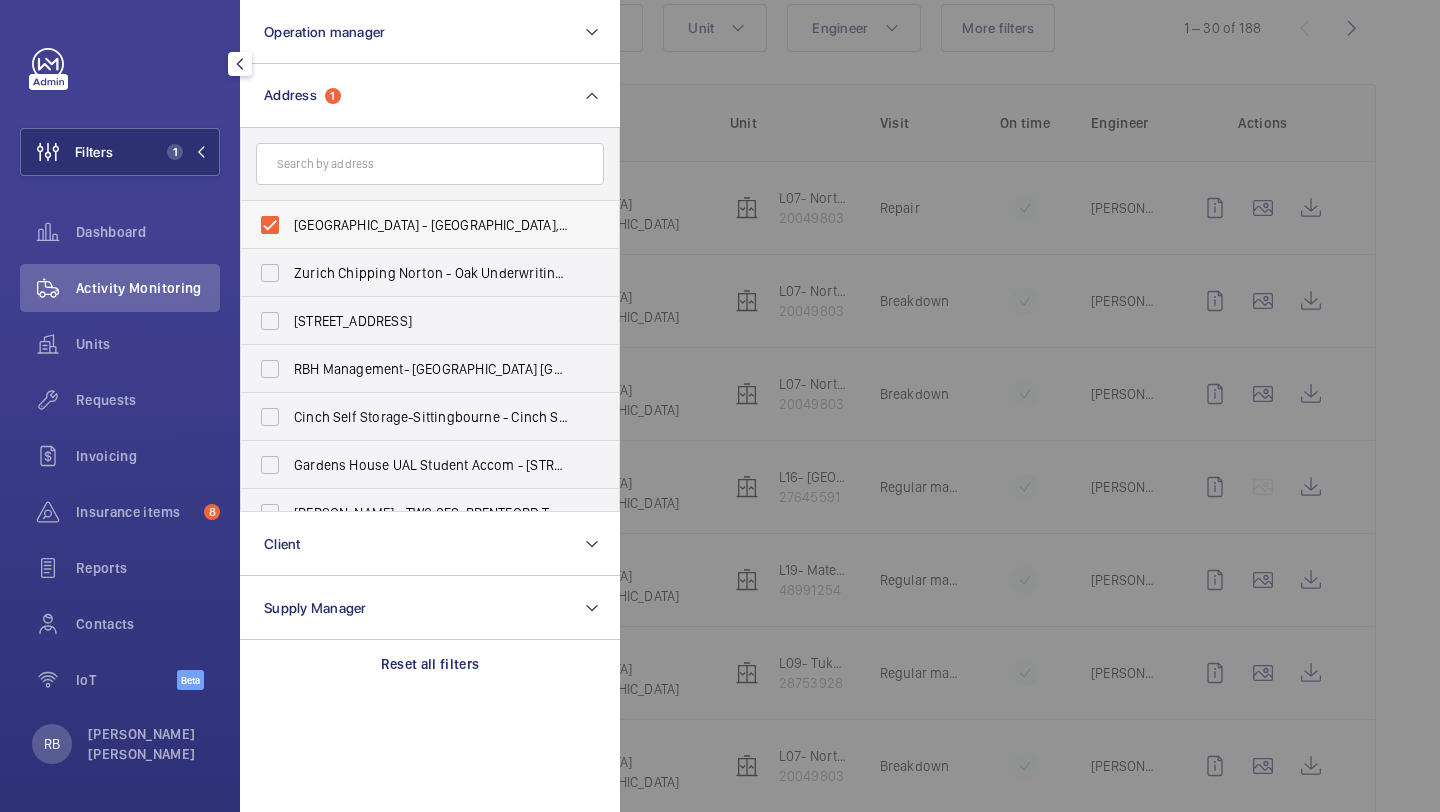 click on "[GEOGRAPHIC_DATA] - [GEOGRAPHIC_DATA], [GEOGRAPHIC_DATA]" at bounding box center [431, 225] 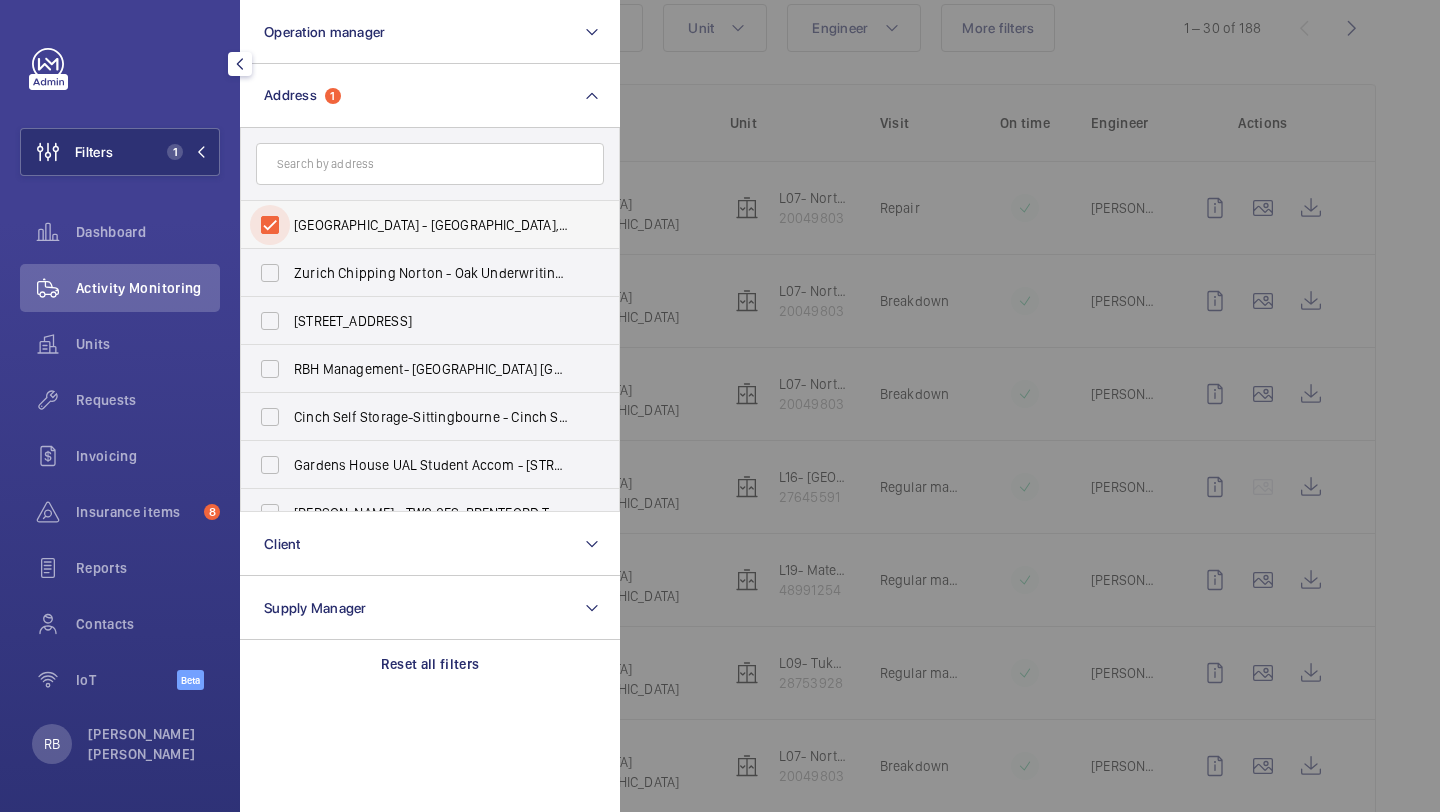 click on "[GEOGRAPHIC_DATA] - [GEOGRAPHIC_DATA], [GEOGRAPHIC_DATA]" at bounding box center (270, 225) 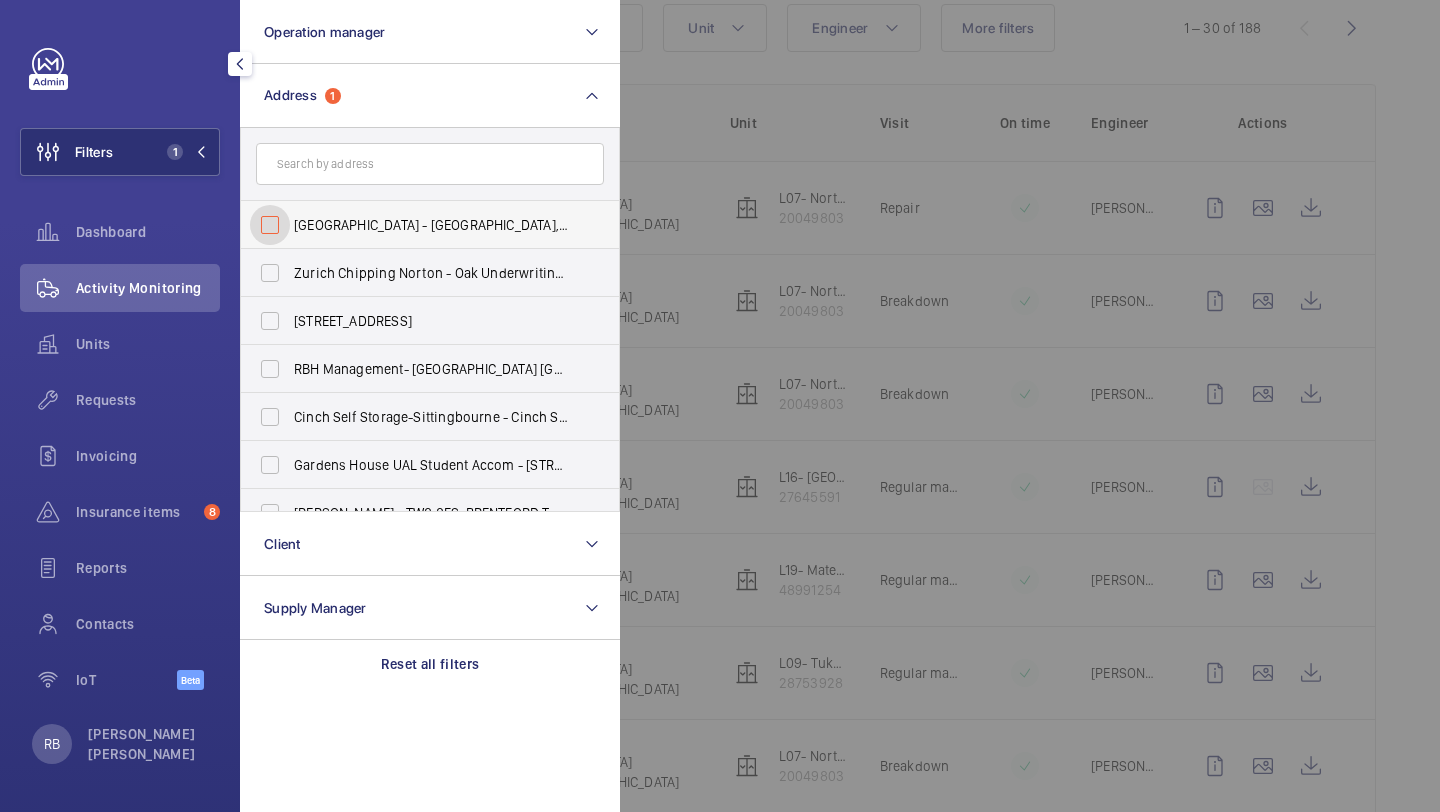 checkbox on "false" 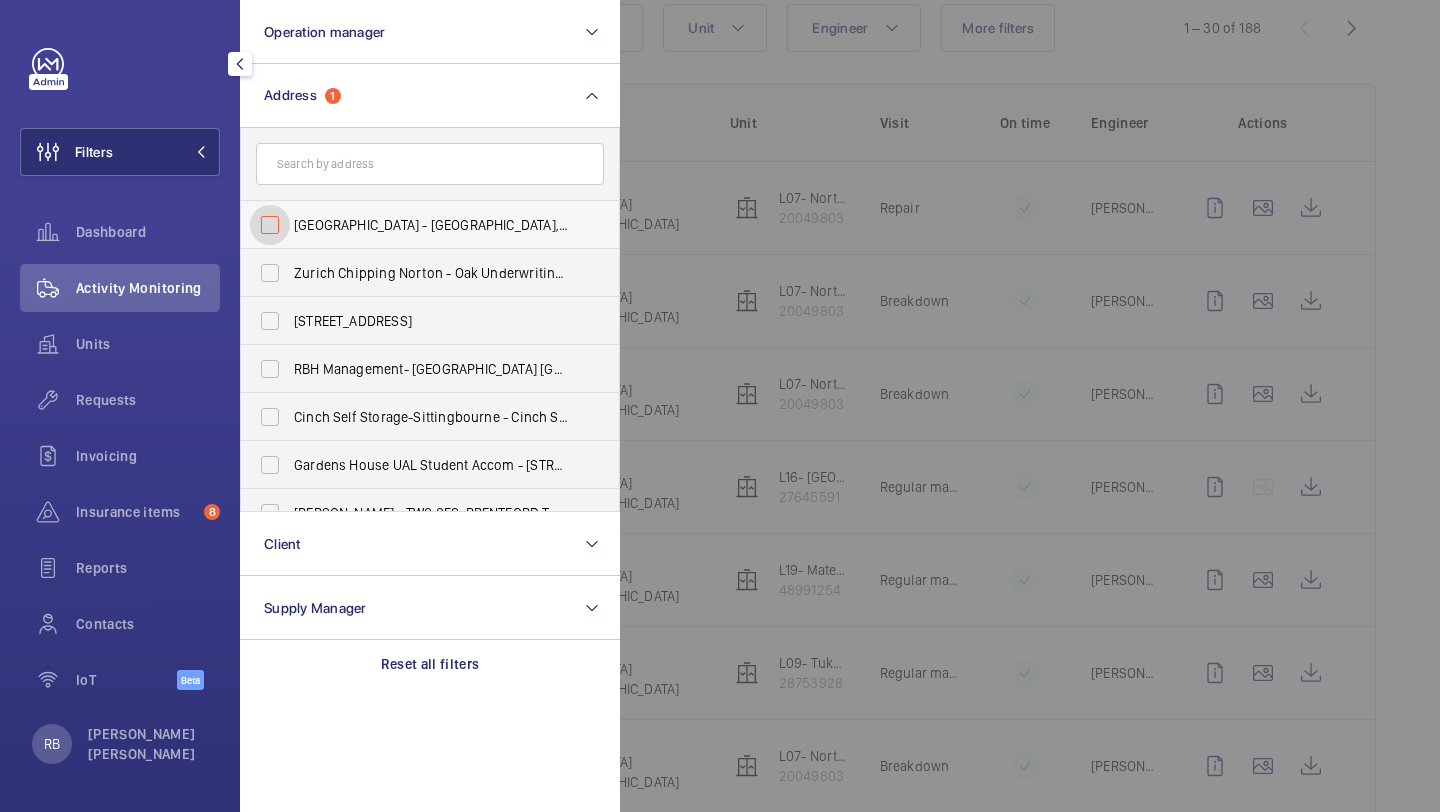 scroll, scrollTop: 5, scrollLeft: 0, axis: vertical 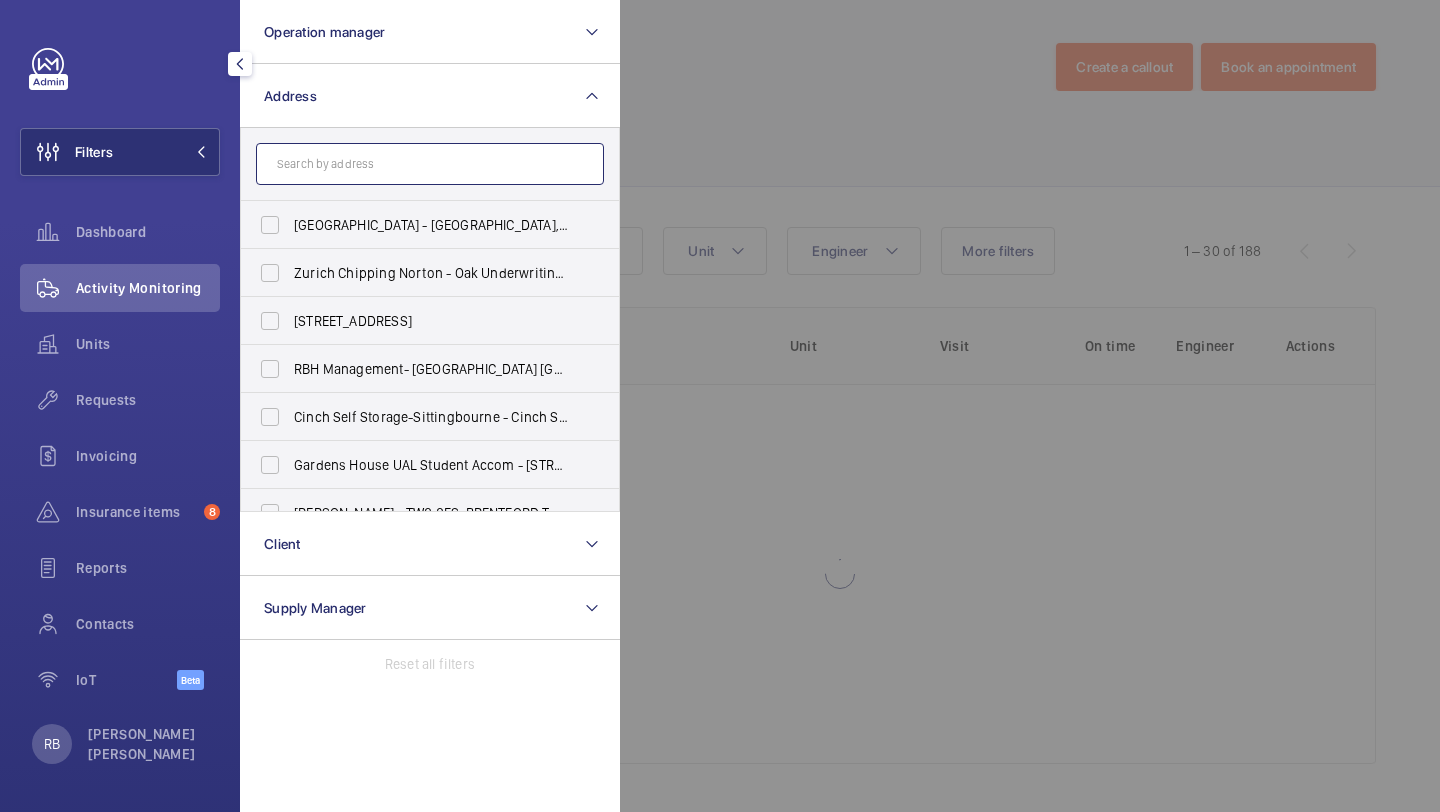 click 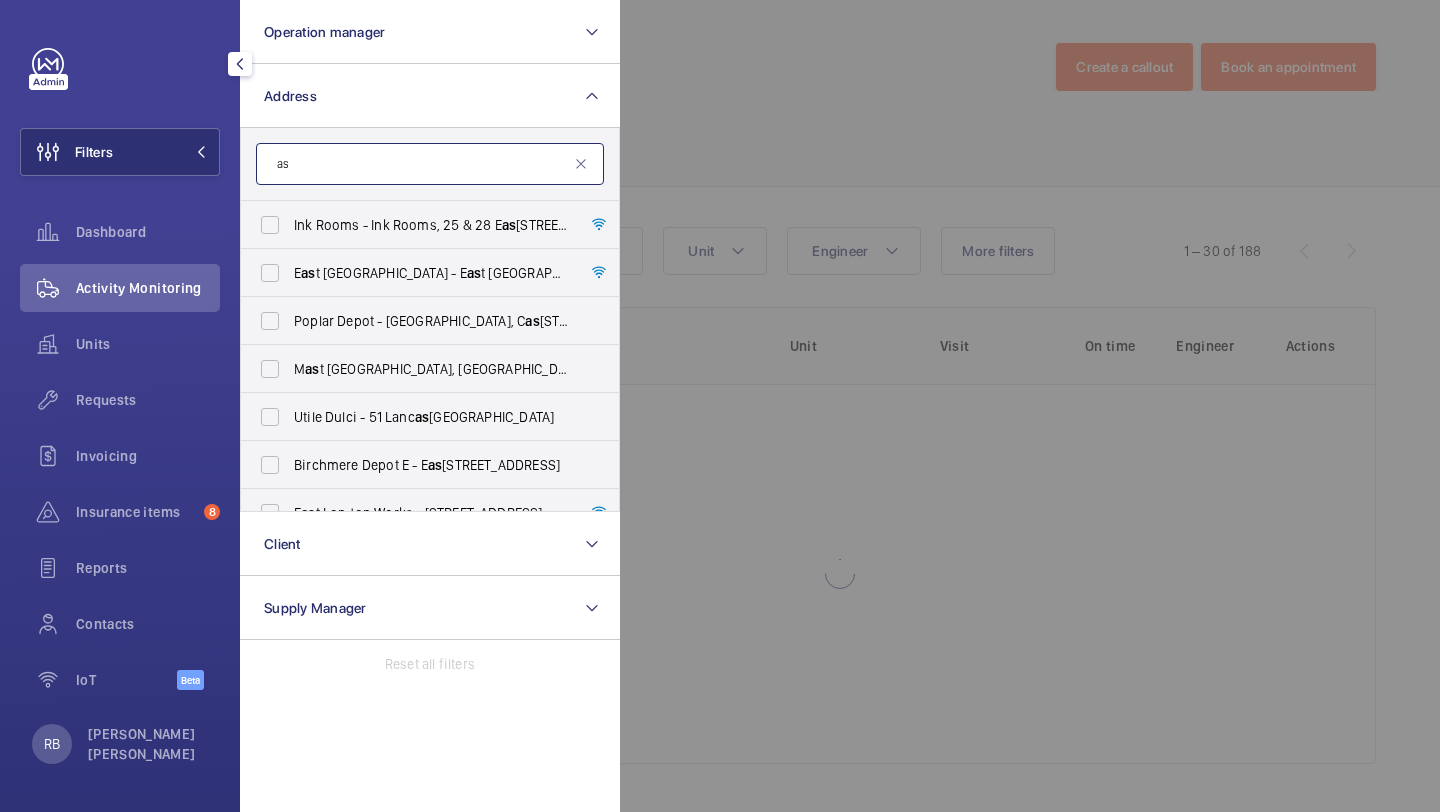 type on "a" 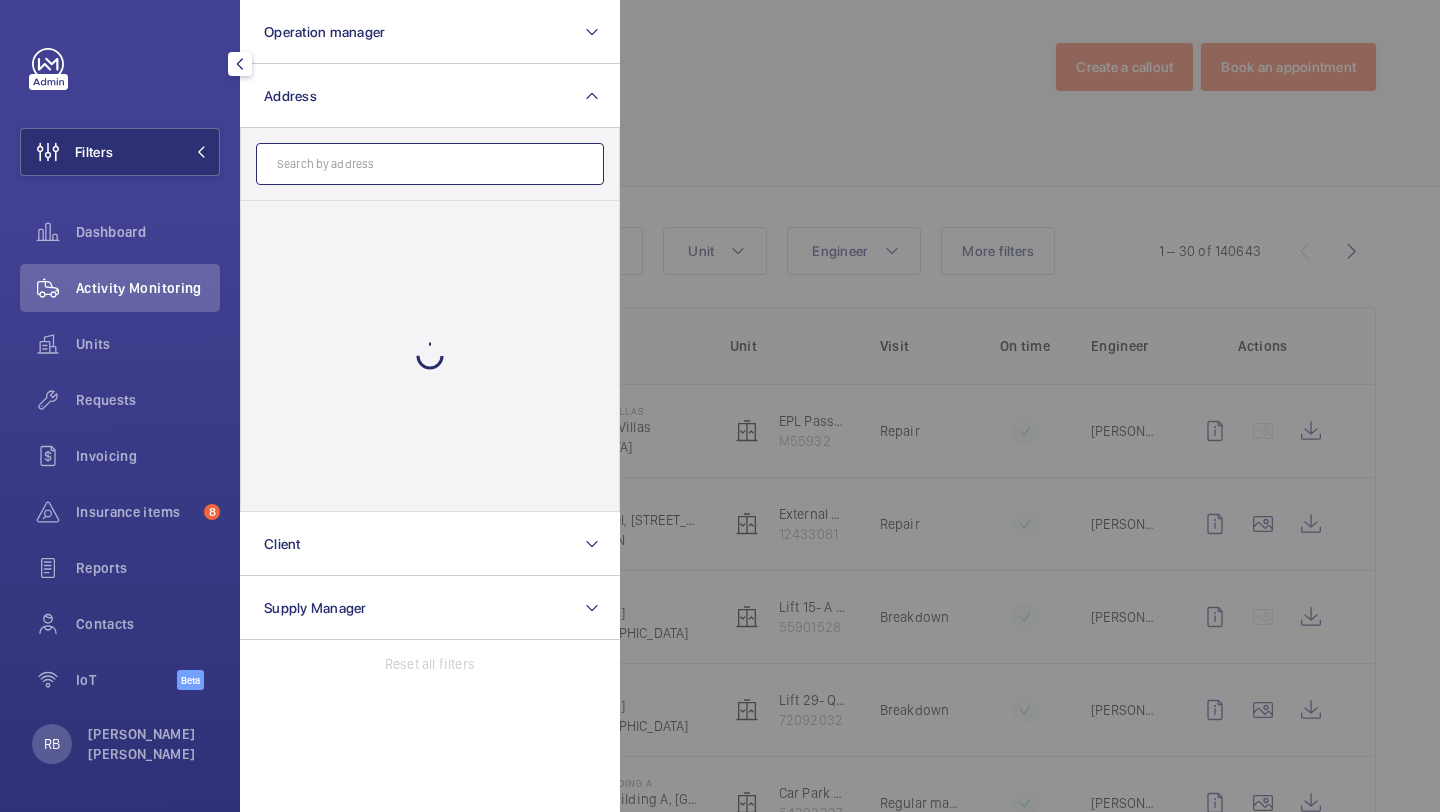 scroll, scrollTop: 228, scrollLeft: 0, axis: vertical 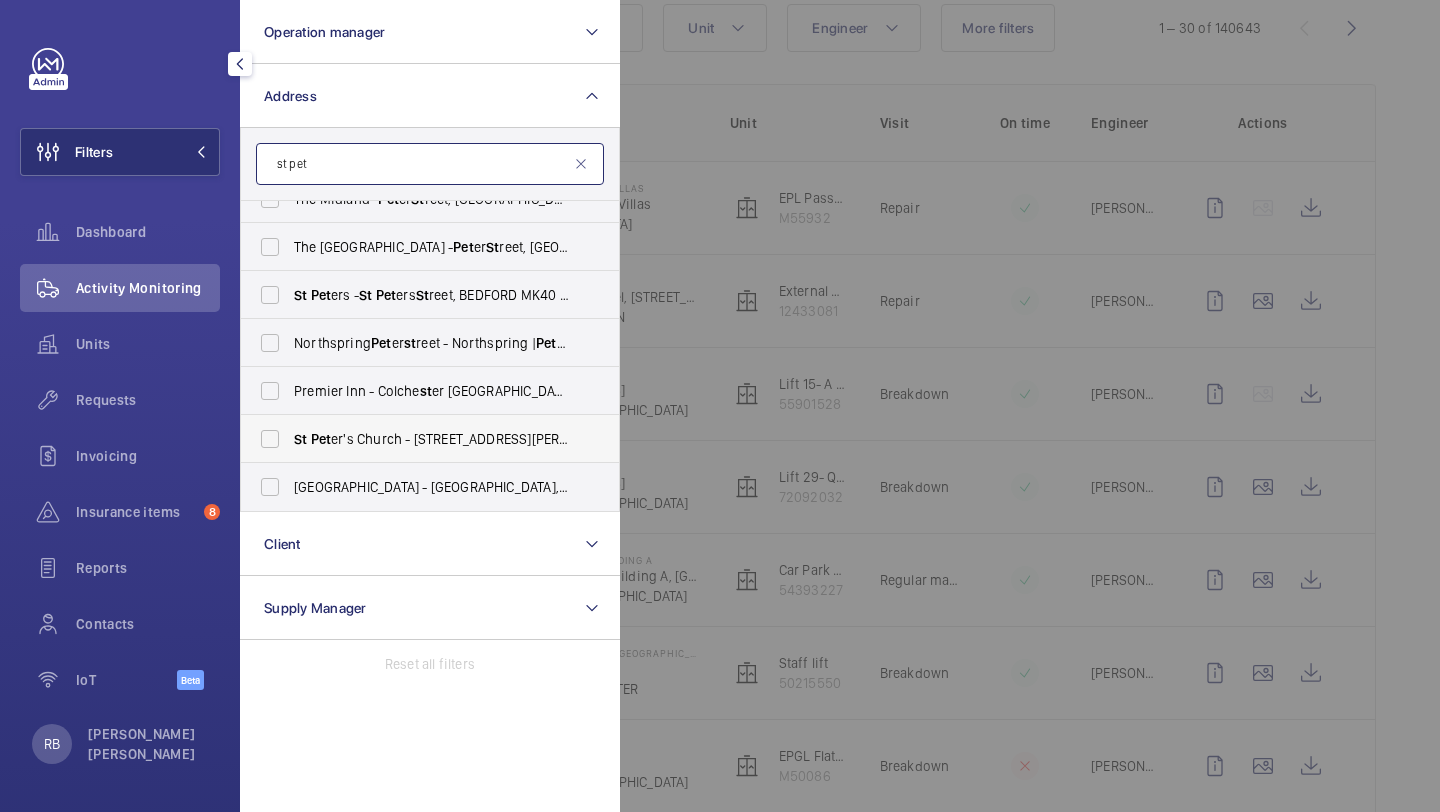 type on "st pet" 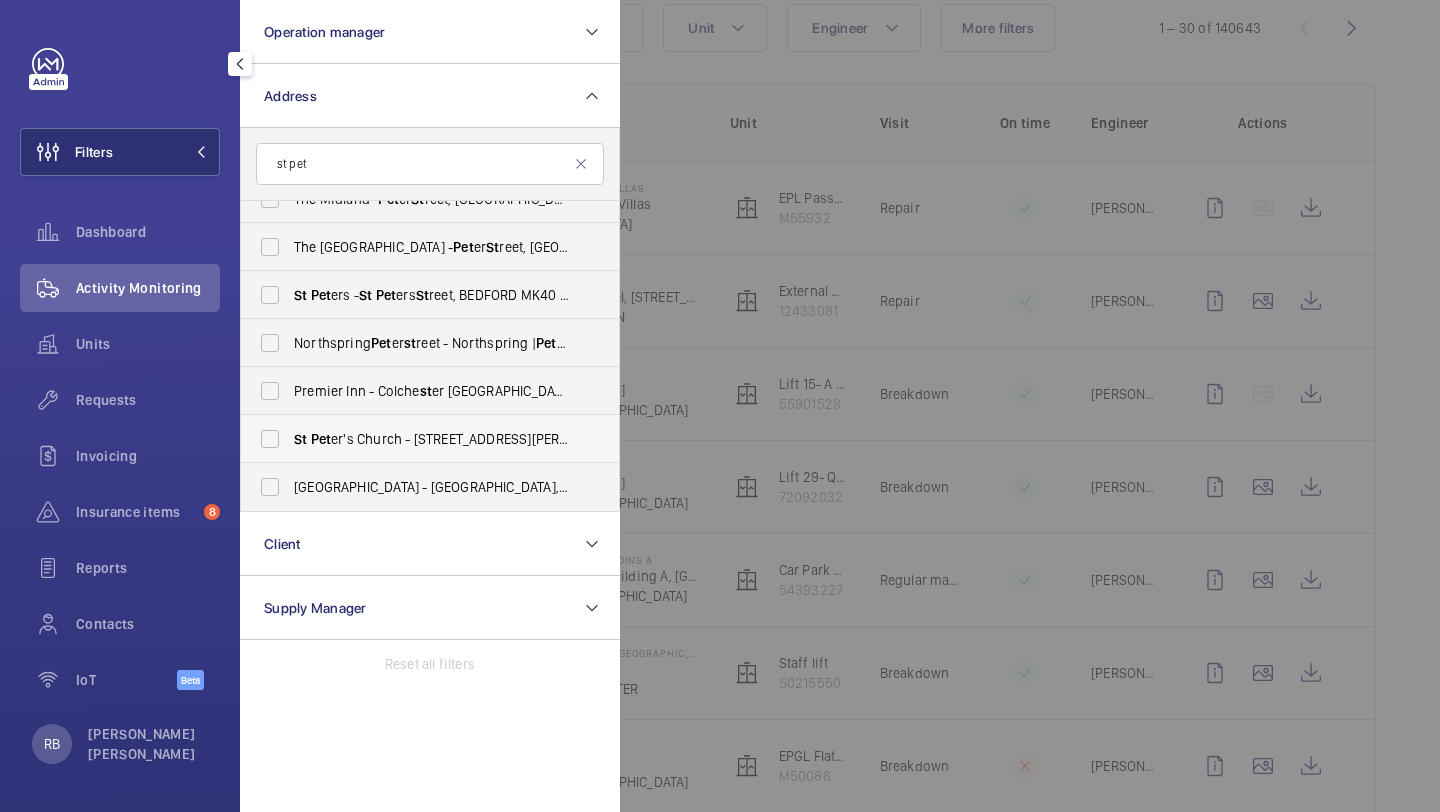 click on "[GEOGRAPHIC_DATA] - [STREET_ADDRESS][PERSON_NAME]" at bounding box center (431, 439) 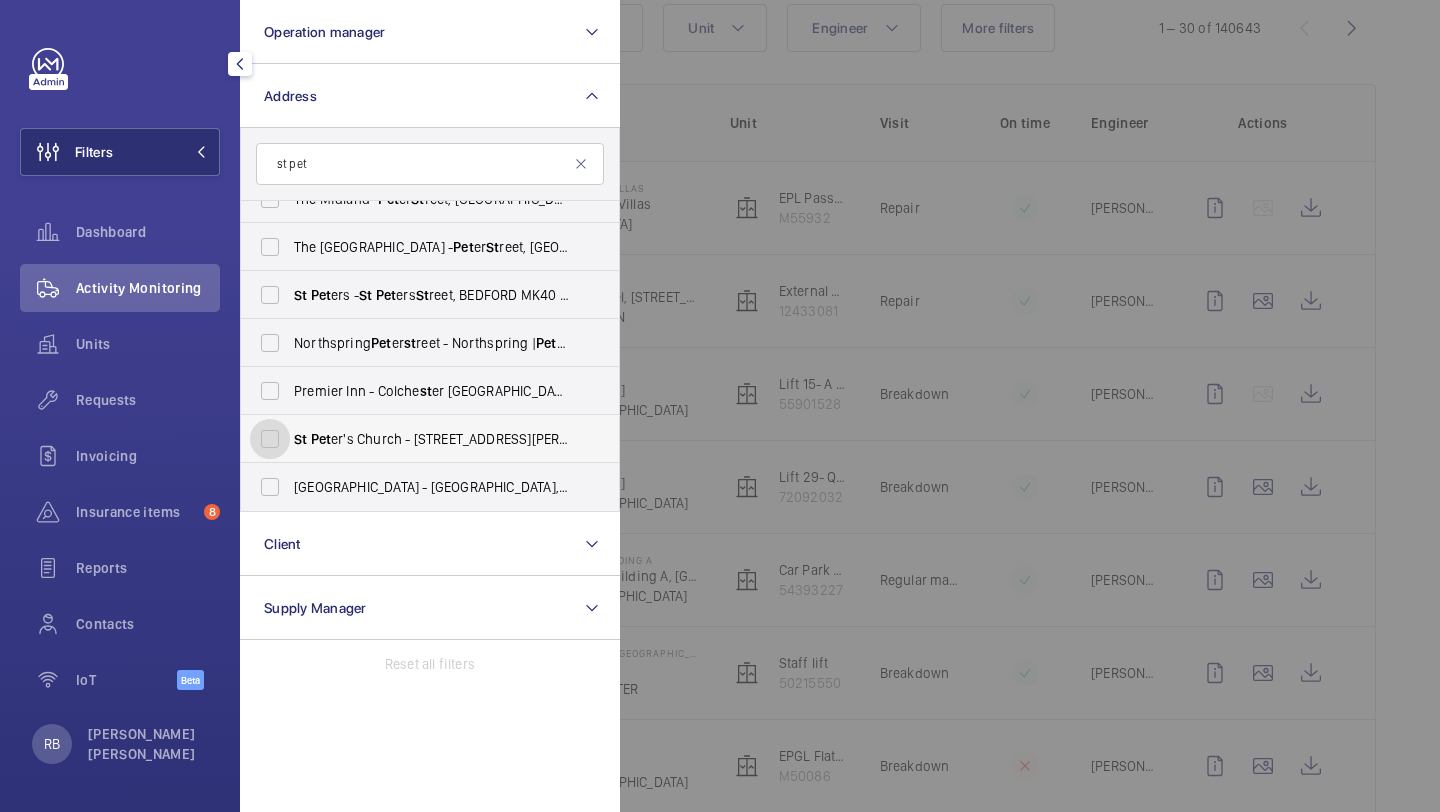 click on "[GEOGRAPHIC_DATA] - [STREET_ADDRESS][PERSON_NAME]" at bounding box center [270, 439] 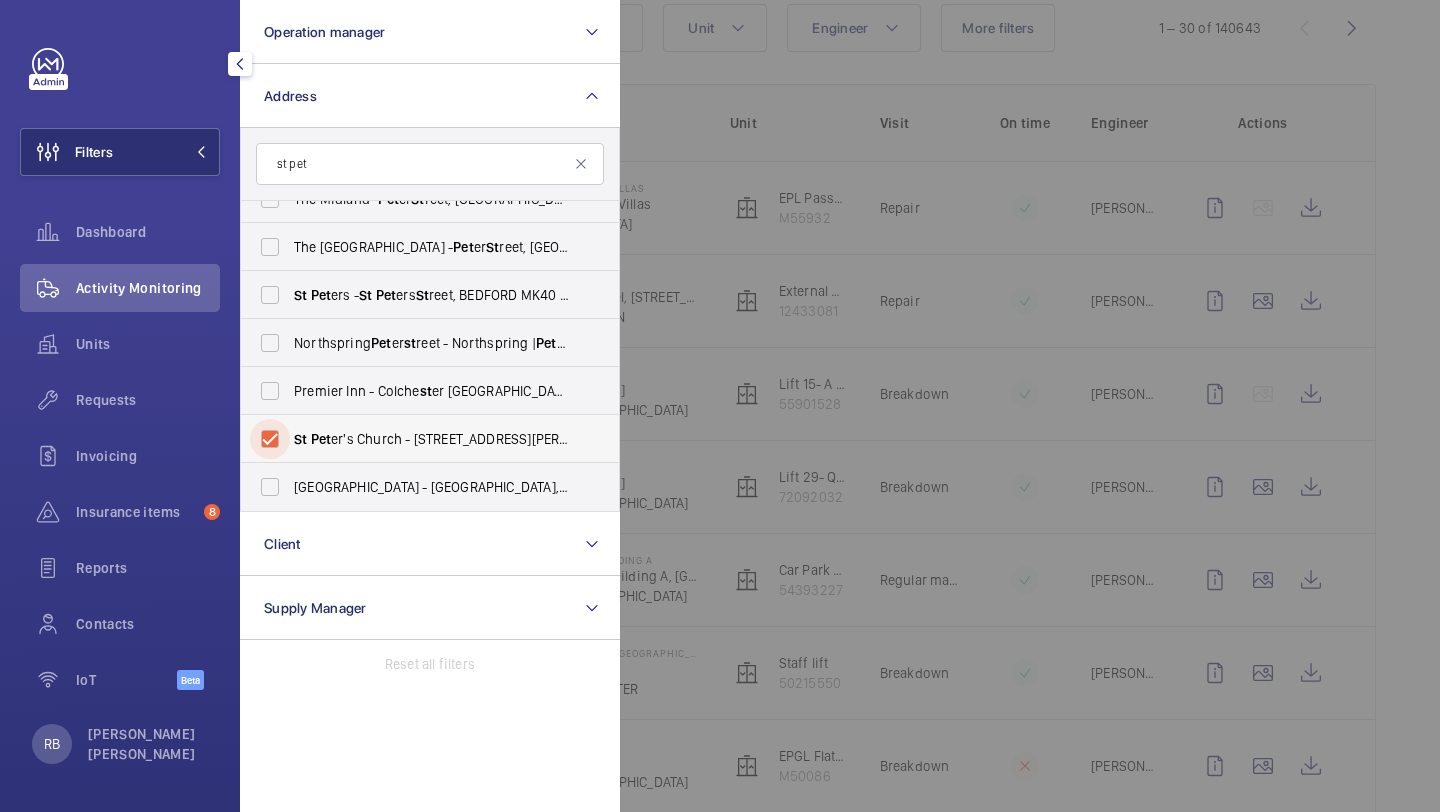 checkbox on "true" 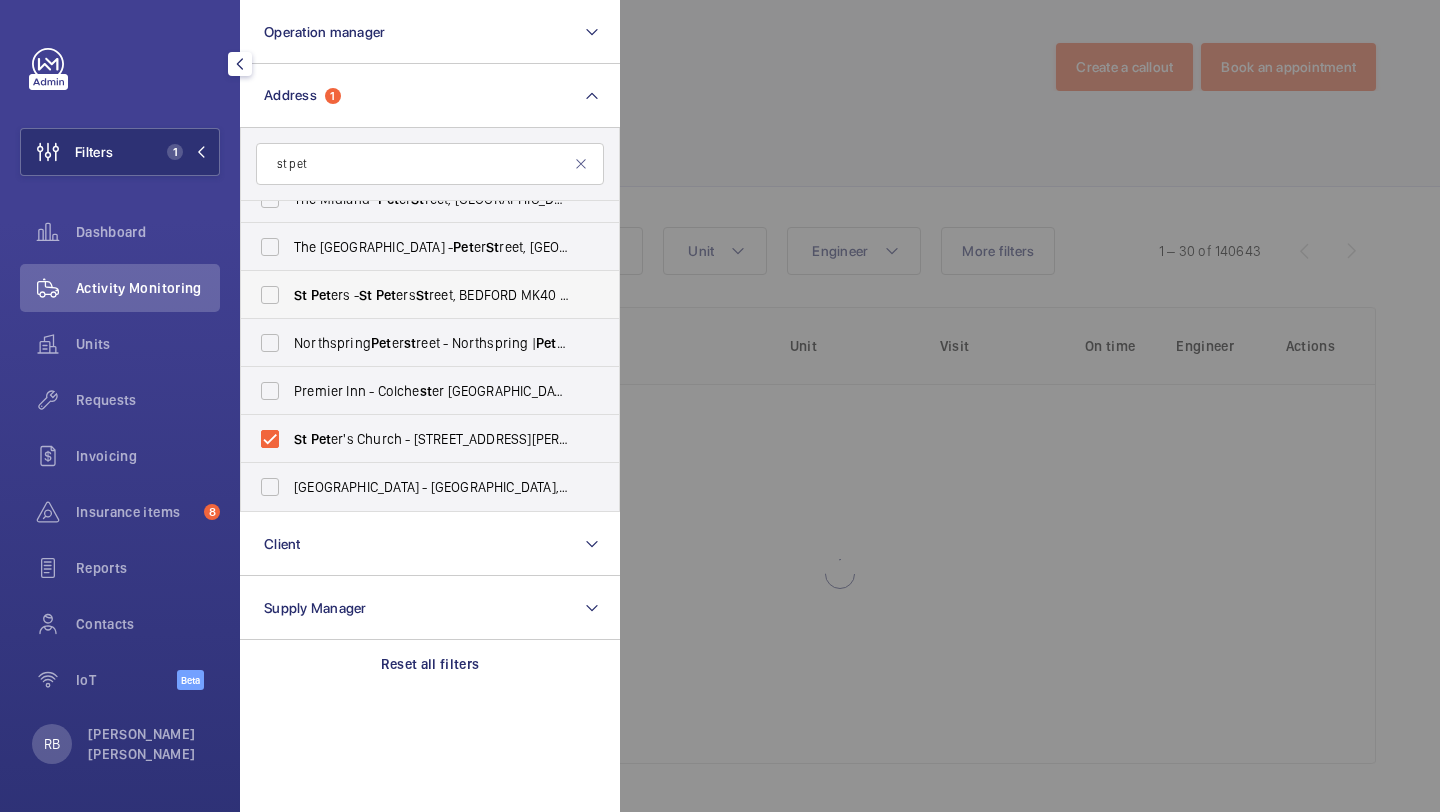 click on "St   Pet ers -  [GEOGRAPHIC_DATA] 2FH" at bounding box center (415, 295) 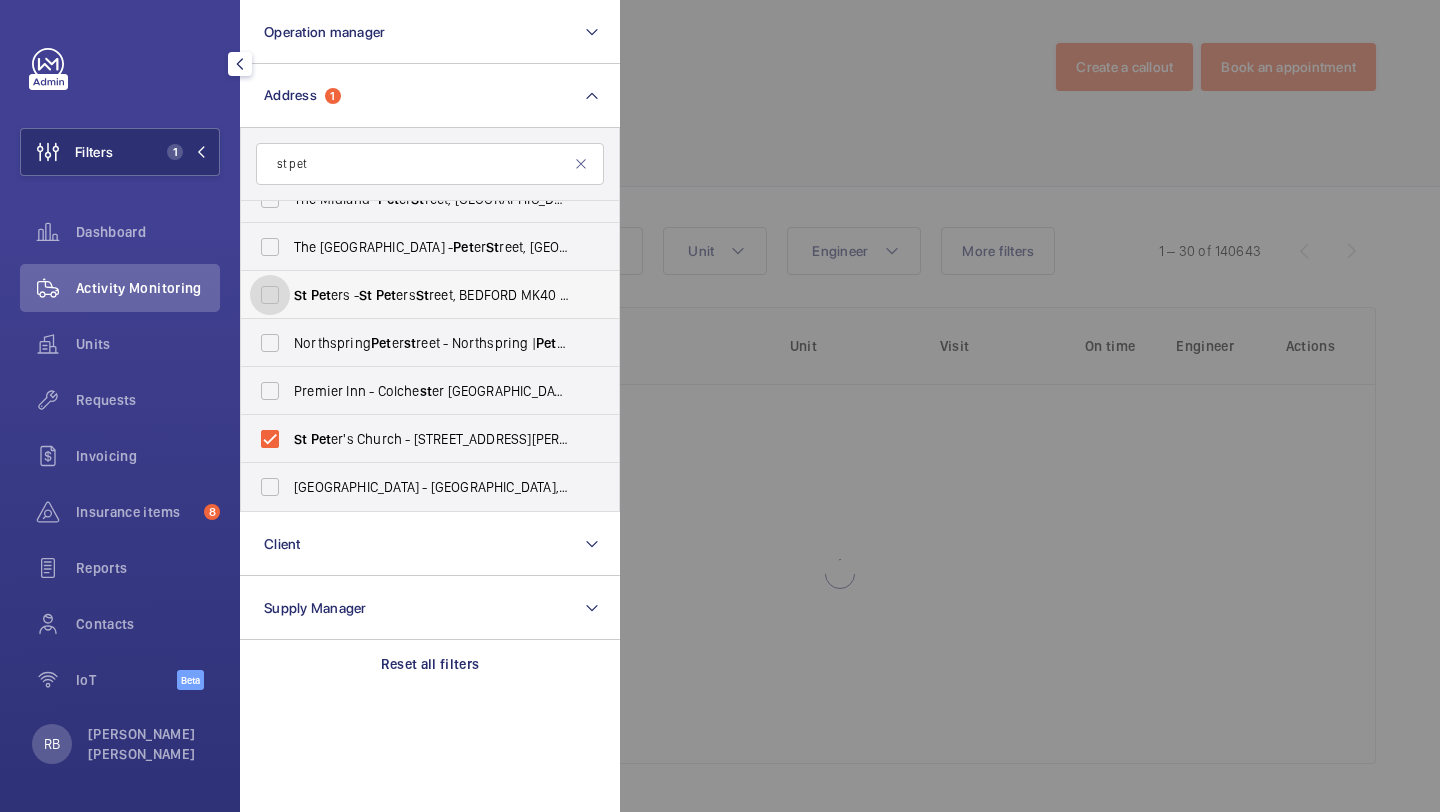click on "St   Pet ers -  [GEOGRAPHIC_DATA] 2FH" at bounding box center [270, 295] 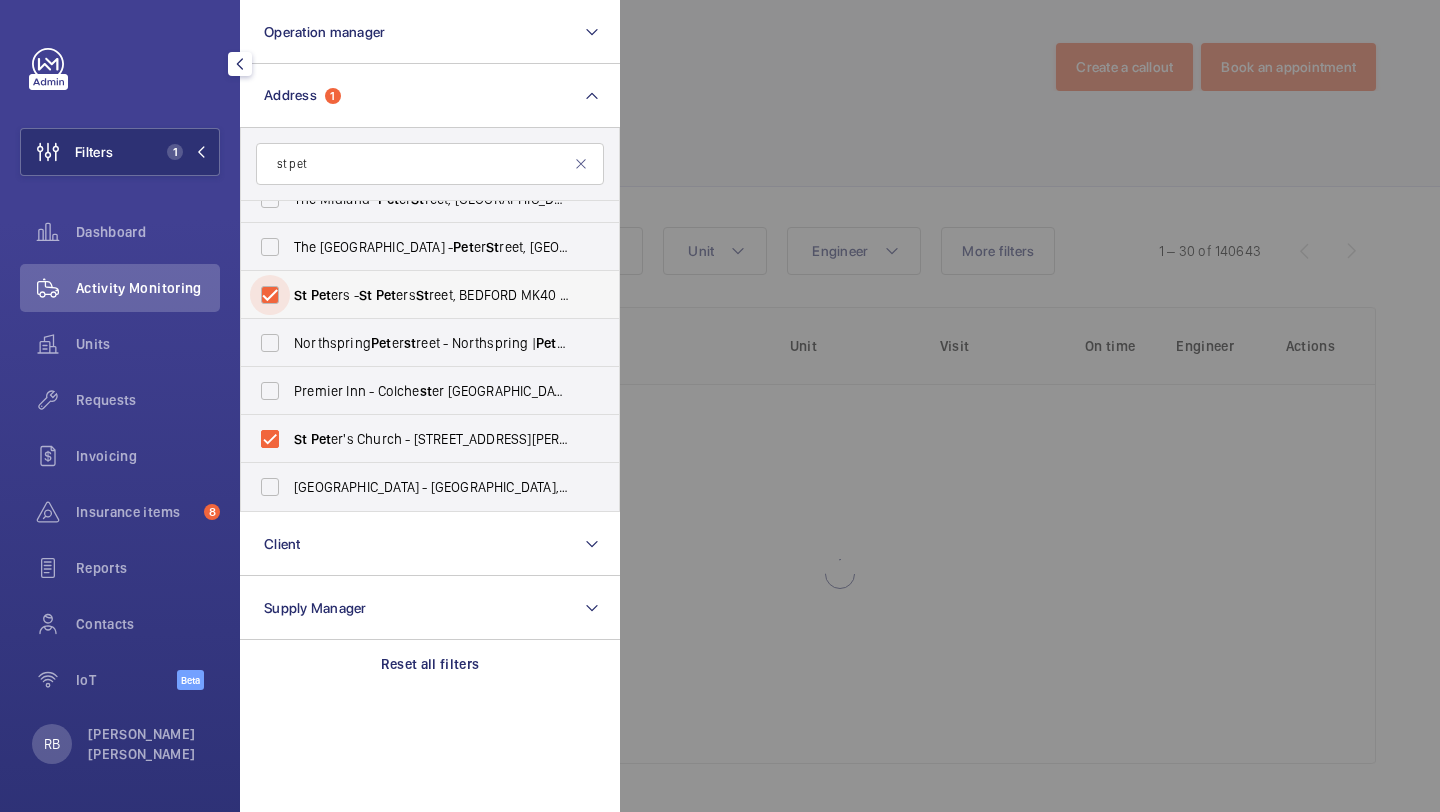 checkbox on "true" 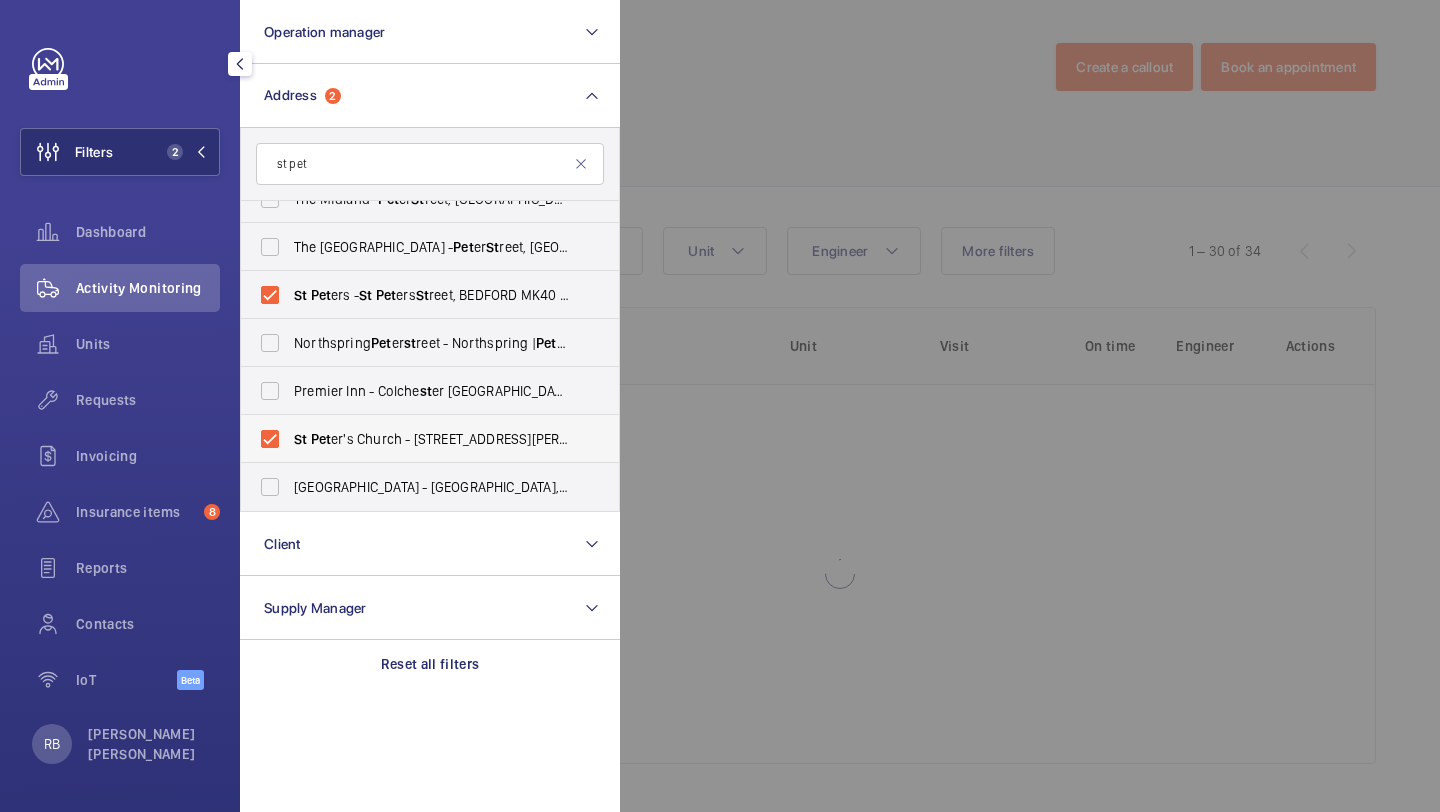 click on "[GEOGRAPHIC_DATA] - [STREET_ADDRESS][PERSON_NAME]" at bounding box center (431, 439) 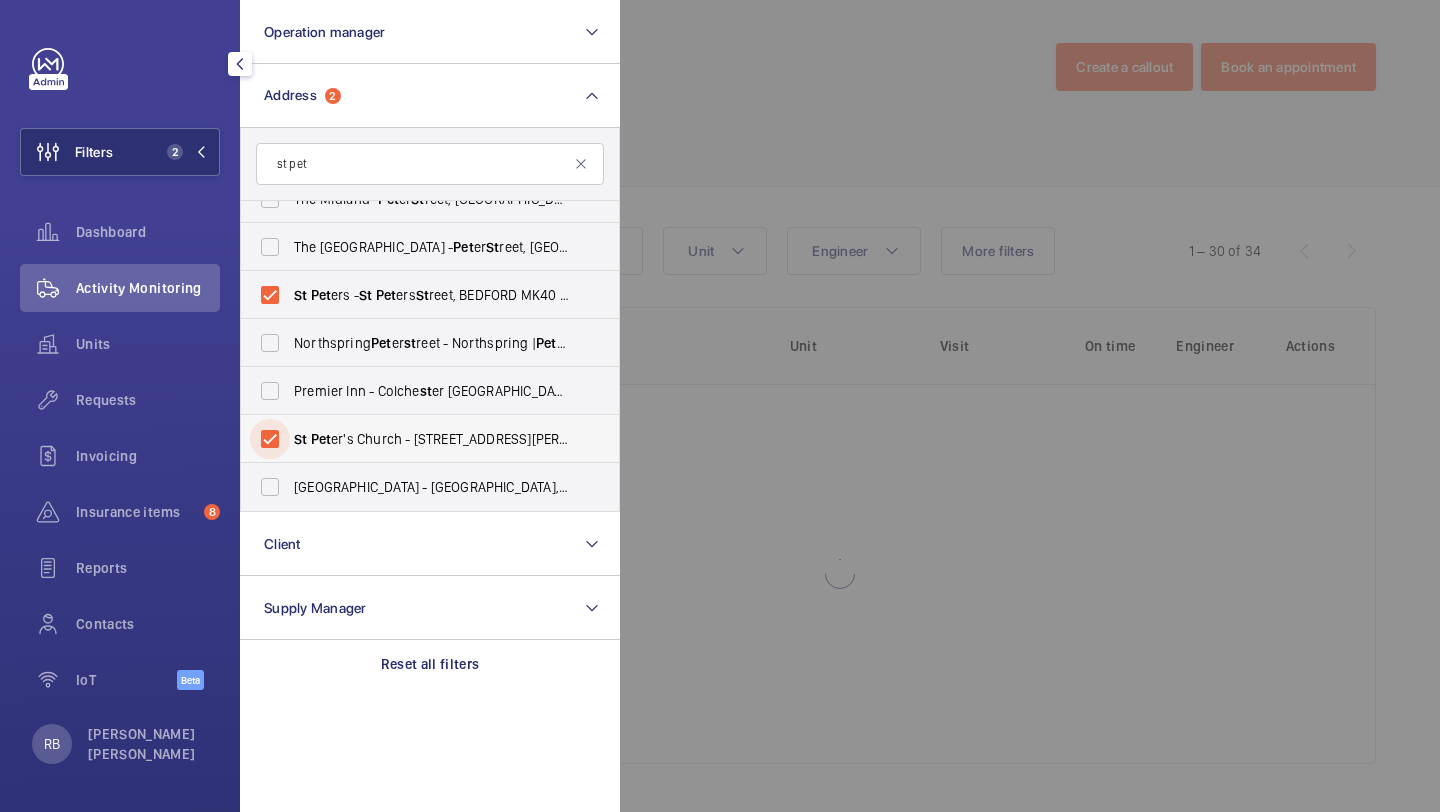 click on "[GEOGRAPHIC_DATA] - [STREET_ADDRESS][PERSON_NAME]" at bounding box center (270, 439) 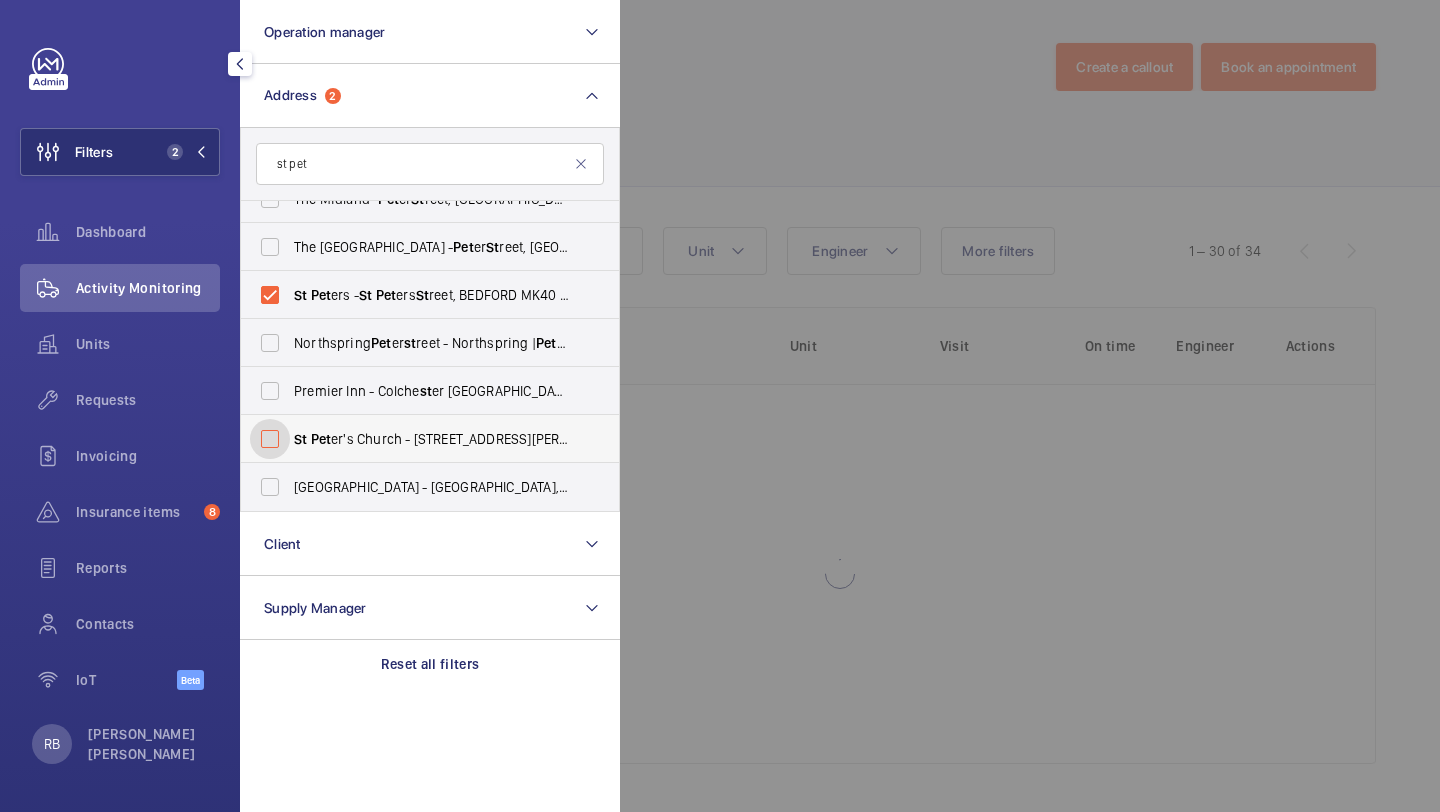 checkbox on "false" 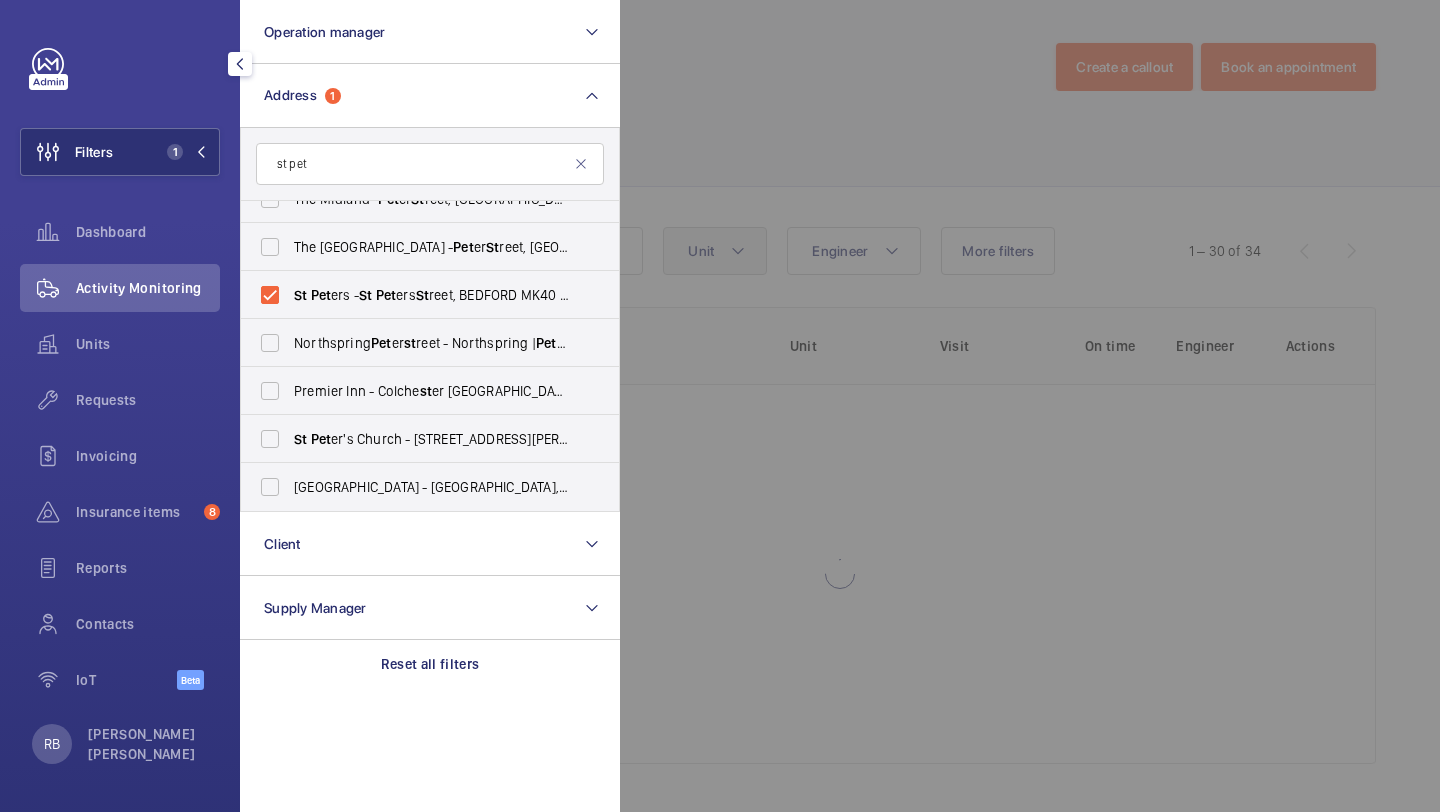 click 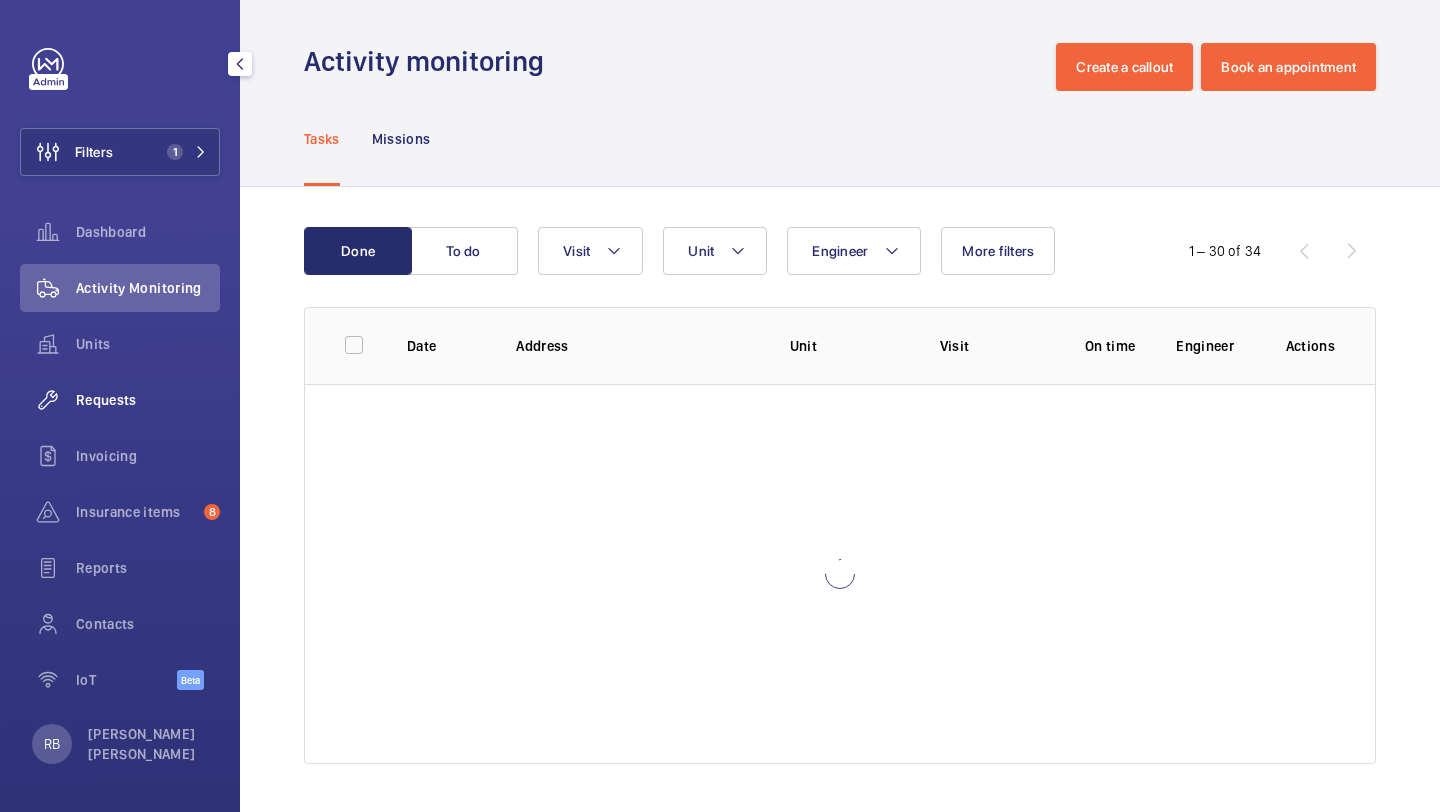 click on "Requests" 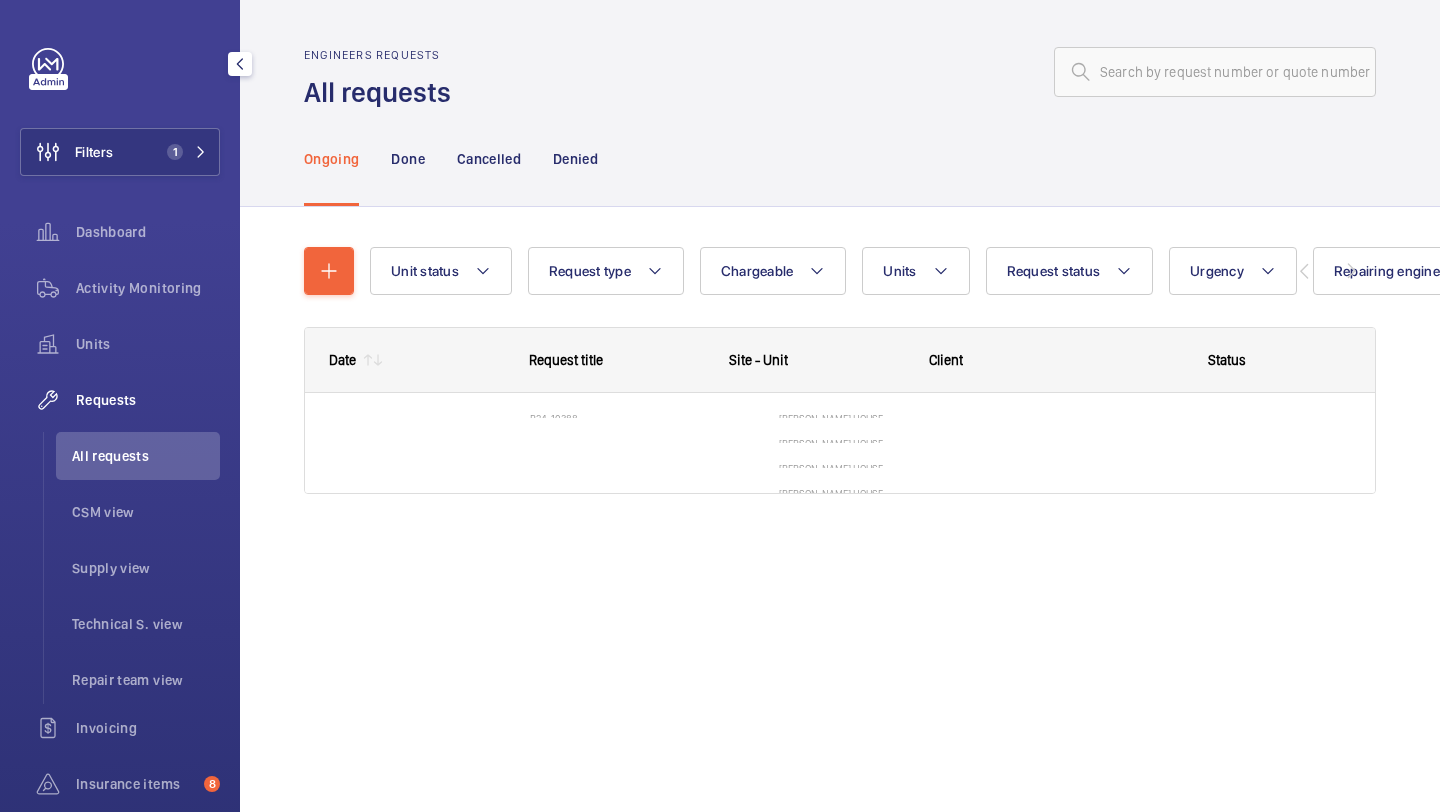 scroll, scrollTop: 0, scrollLeft: 0, axis: both 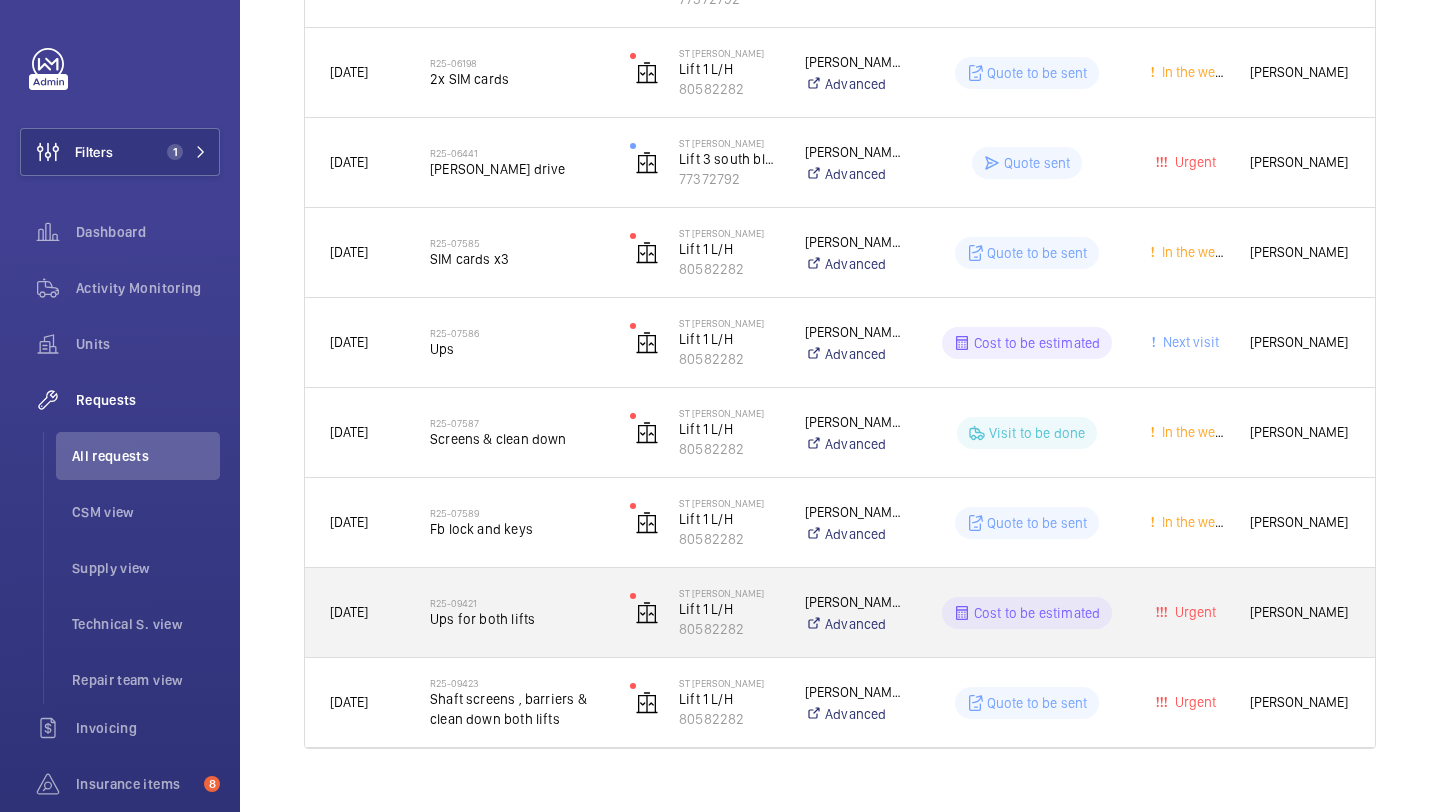 click on "Ups for both lifts" 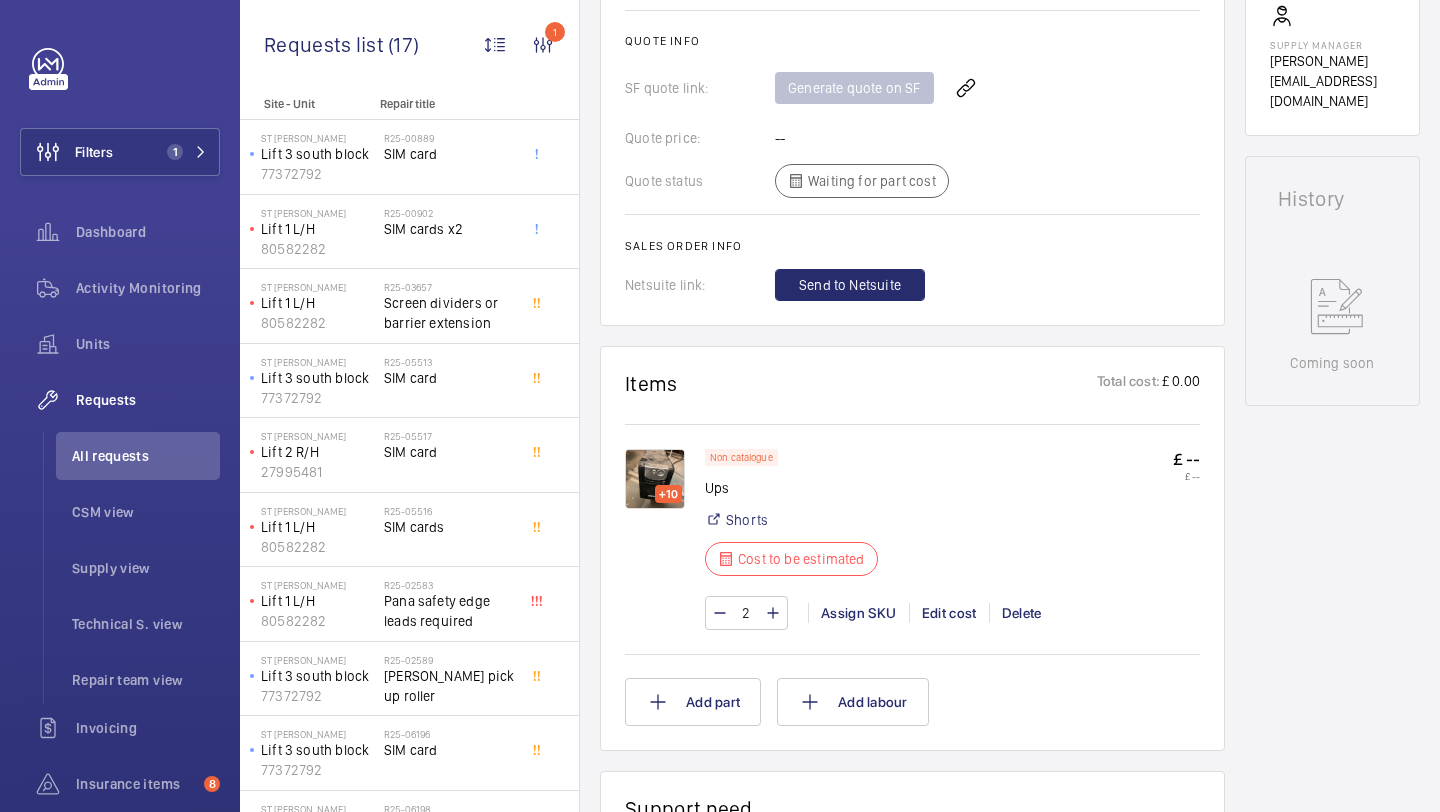 scroll, scrollTop: 827, scrollLeft: 0, axis: vertical 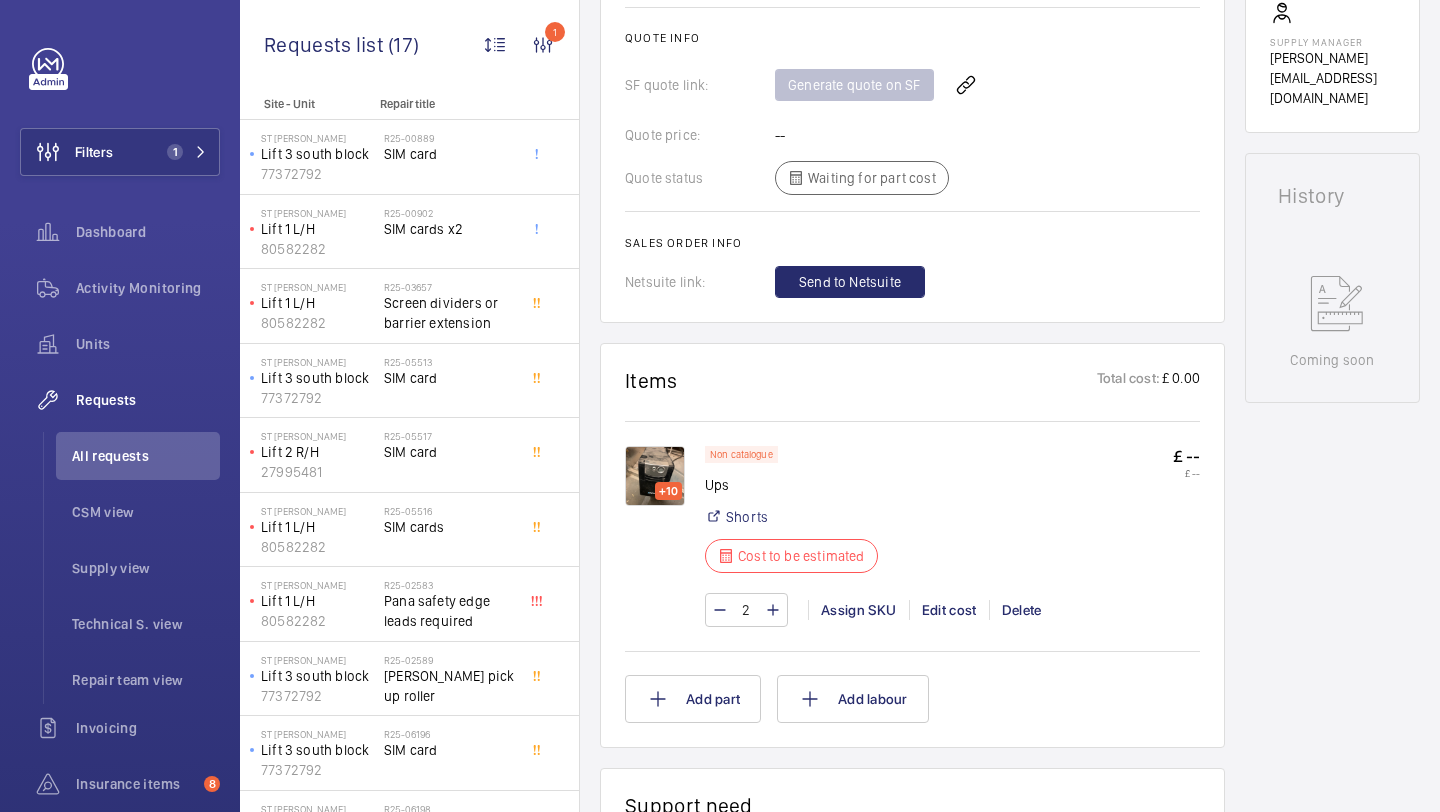 click 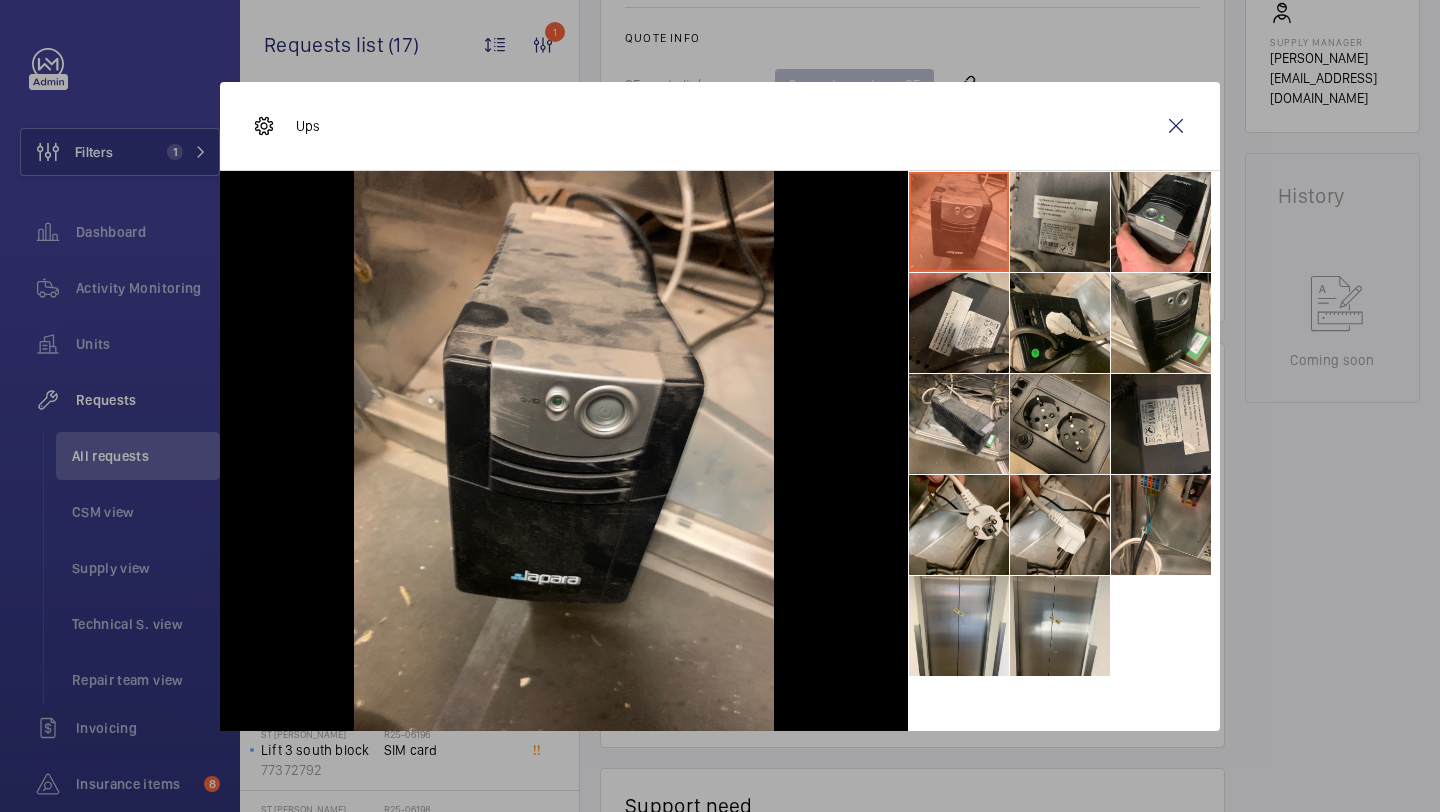 click at bounding box center [1060, 222] 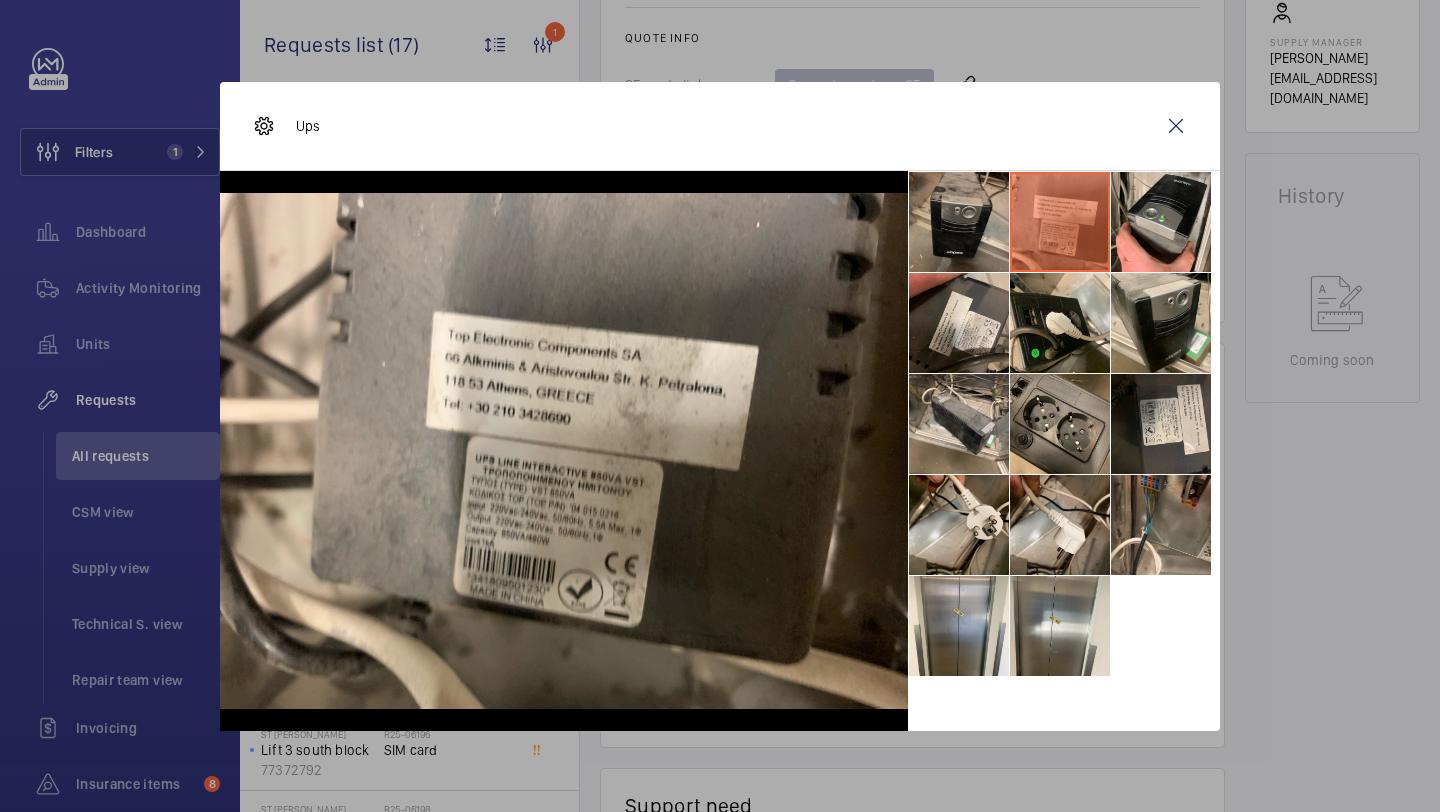click at bounding box center [959, 222] 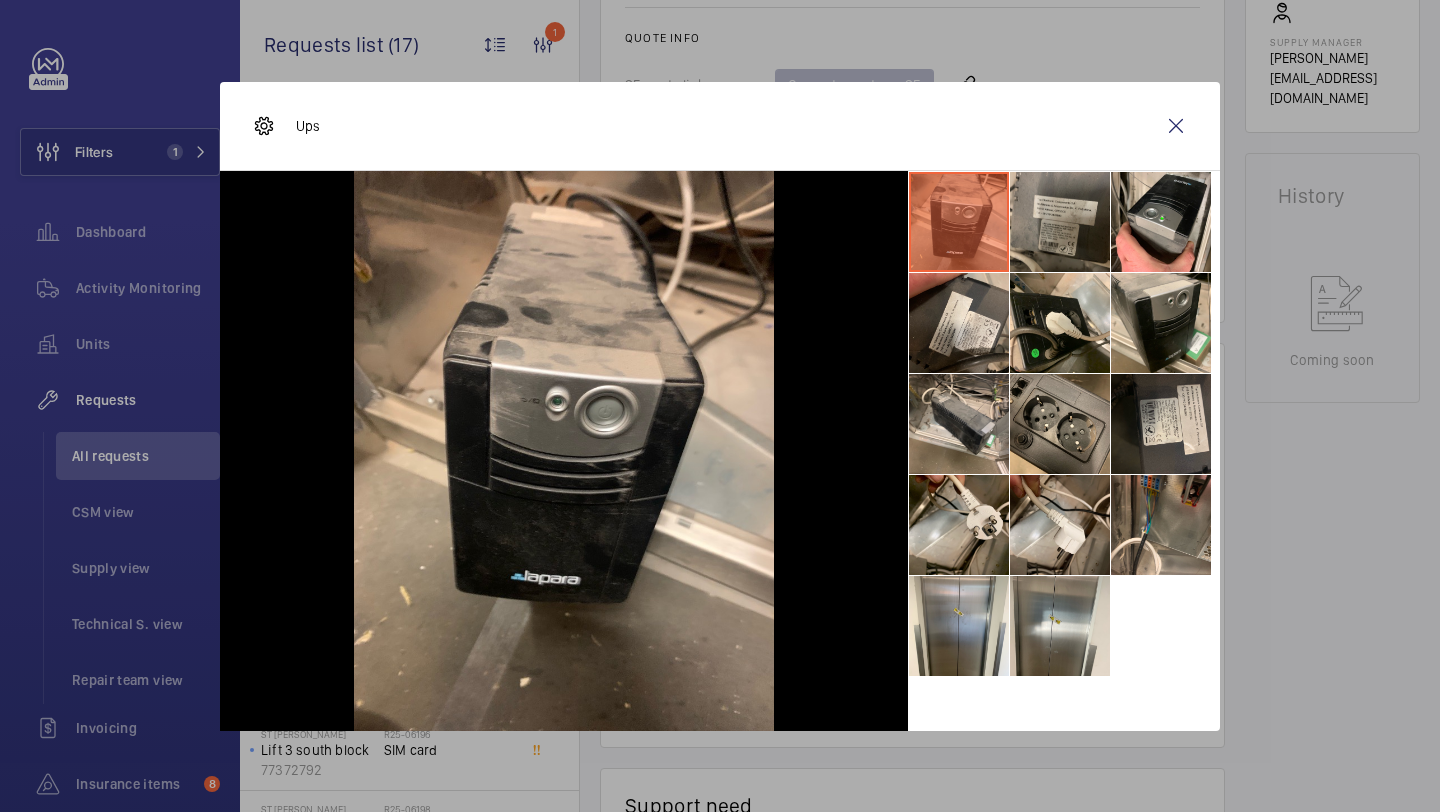 click at bounding box center (1060, 222) 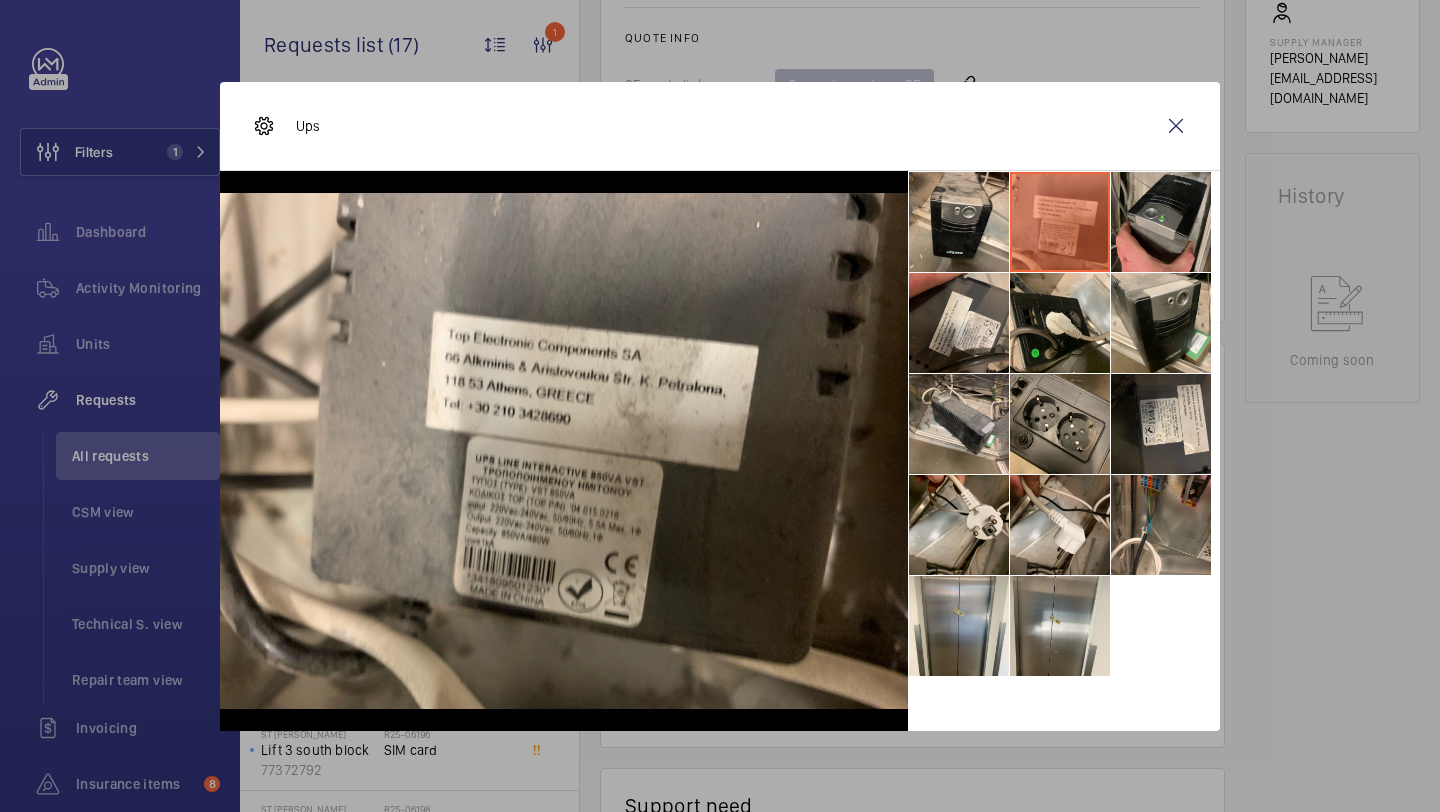 click at bounding box center [1161, 222] 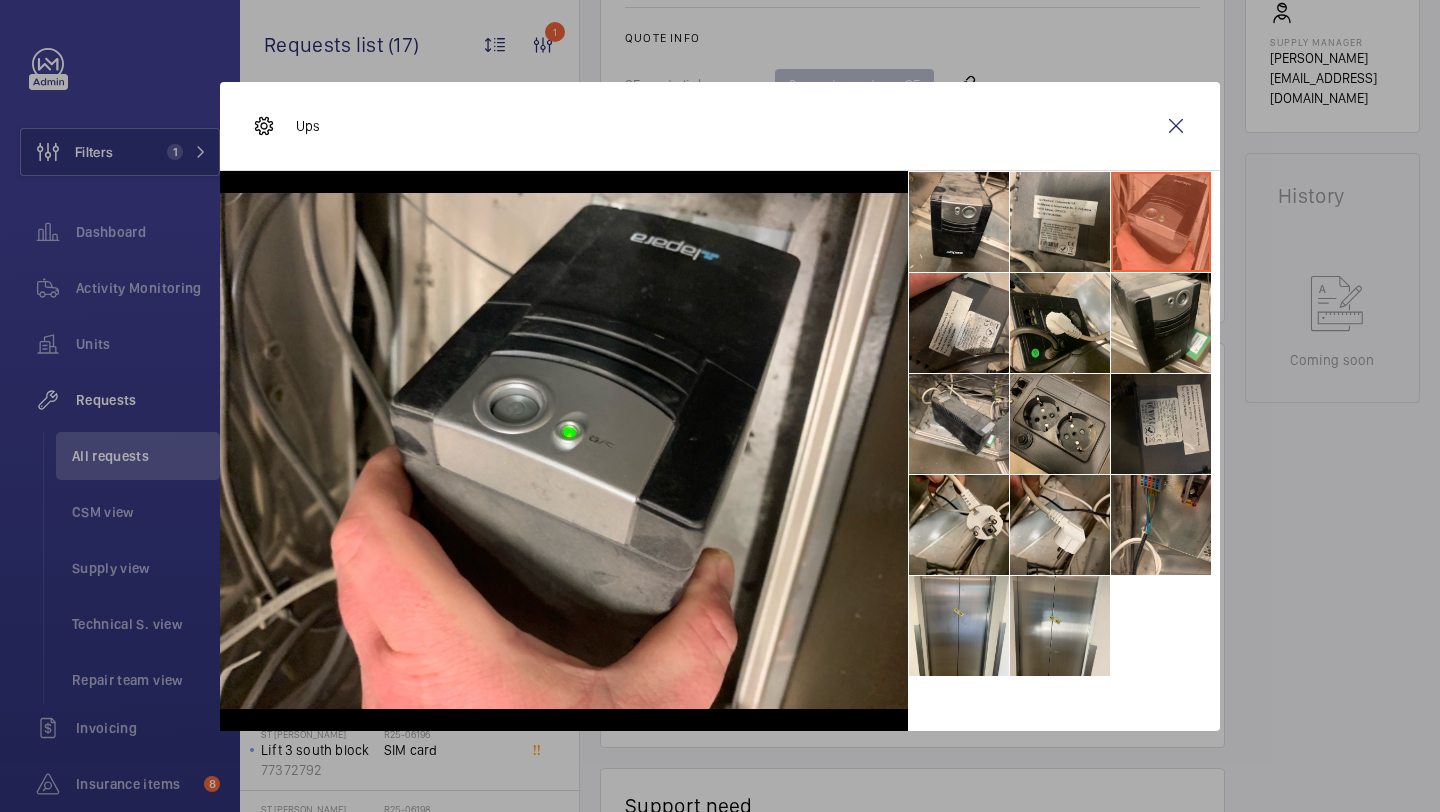 click at bounding box center (1161, 424) 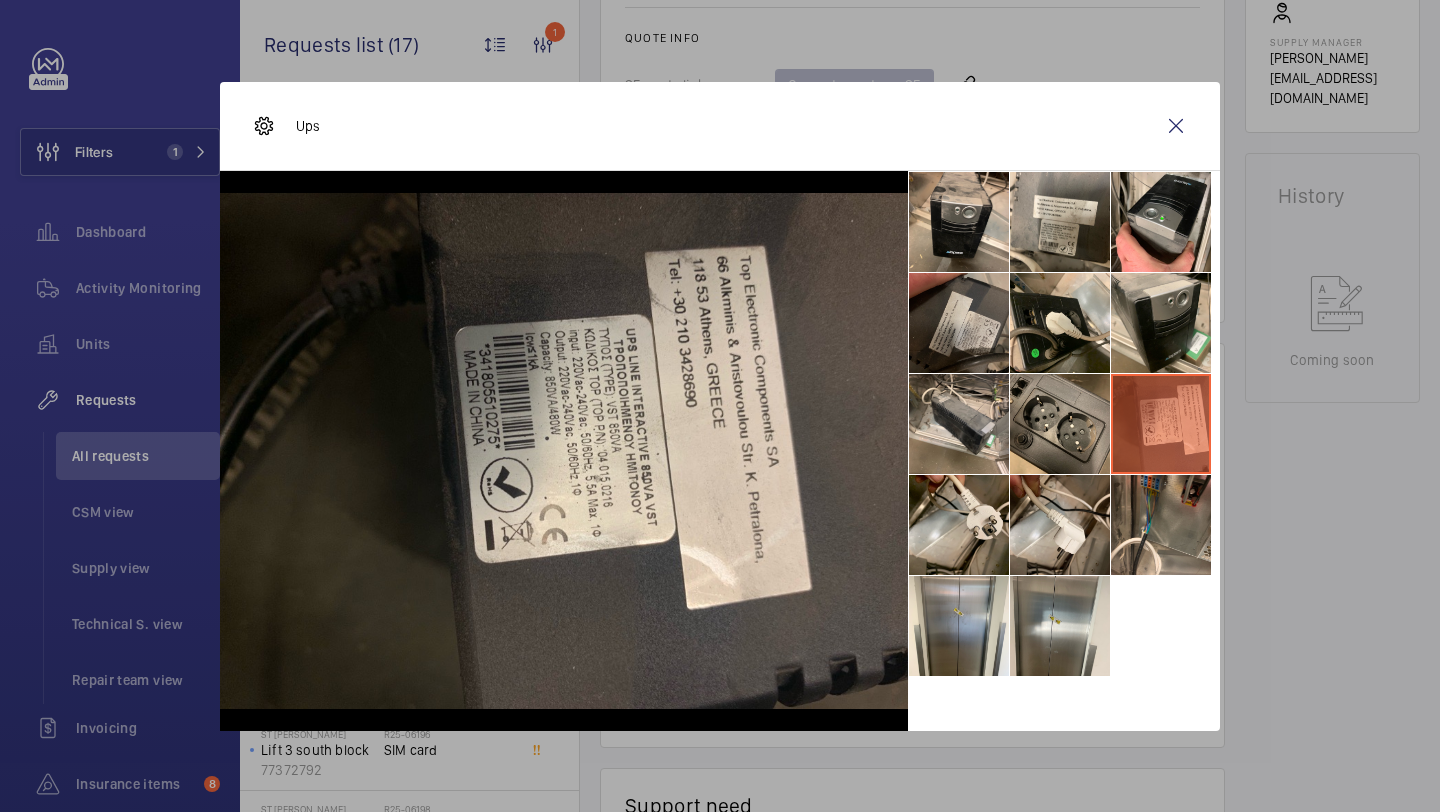 click at bounding box center (959, 323) 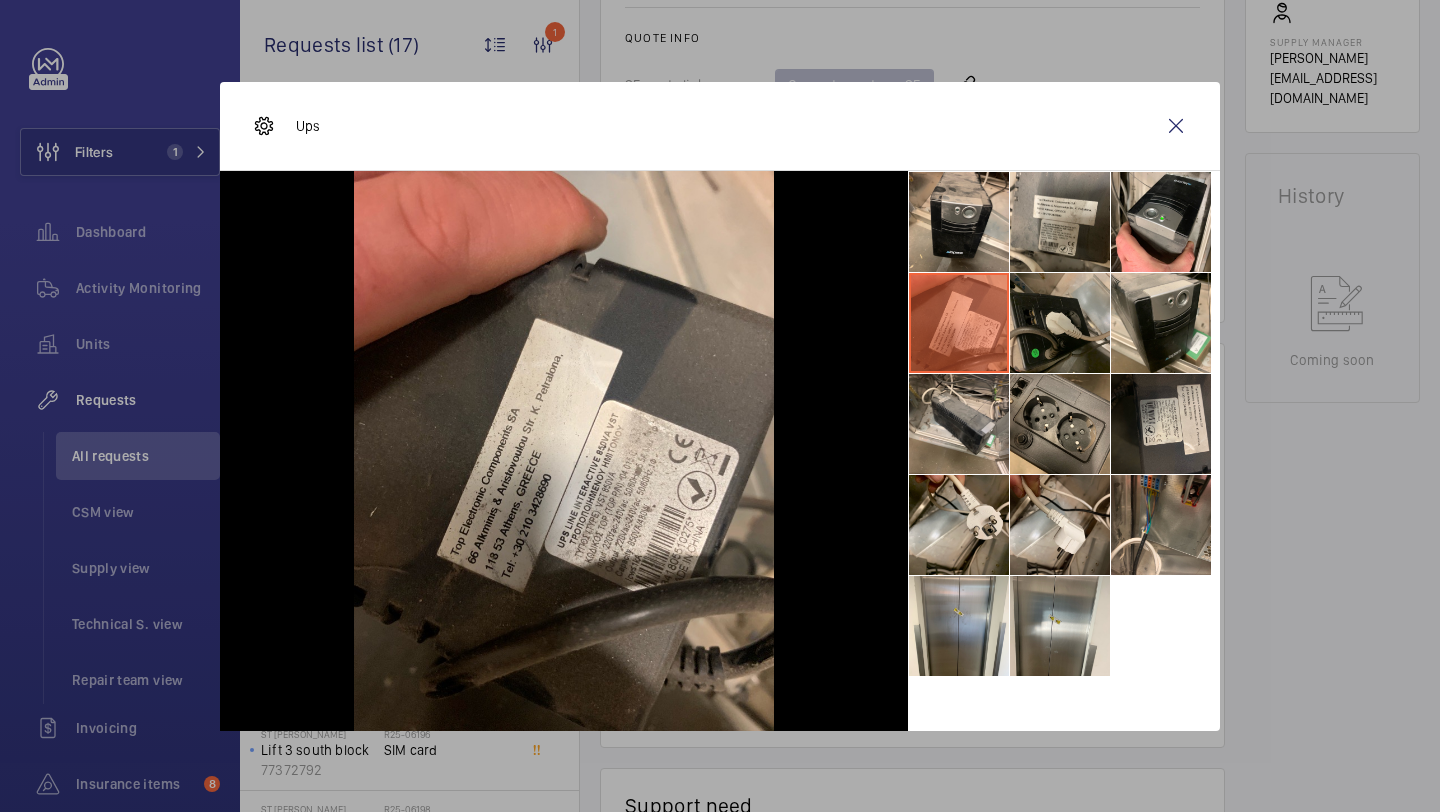click at bounding box center [1060, 323] 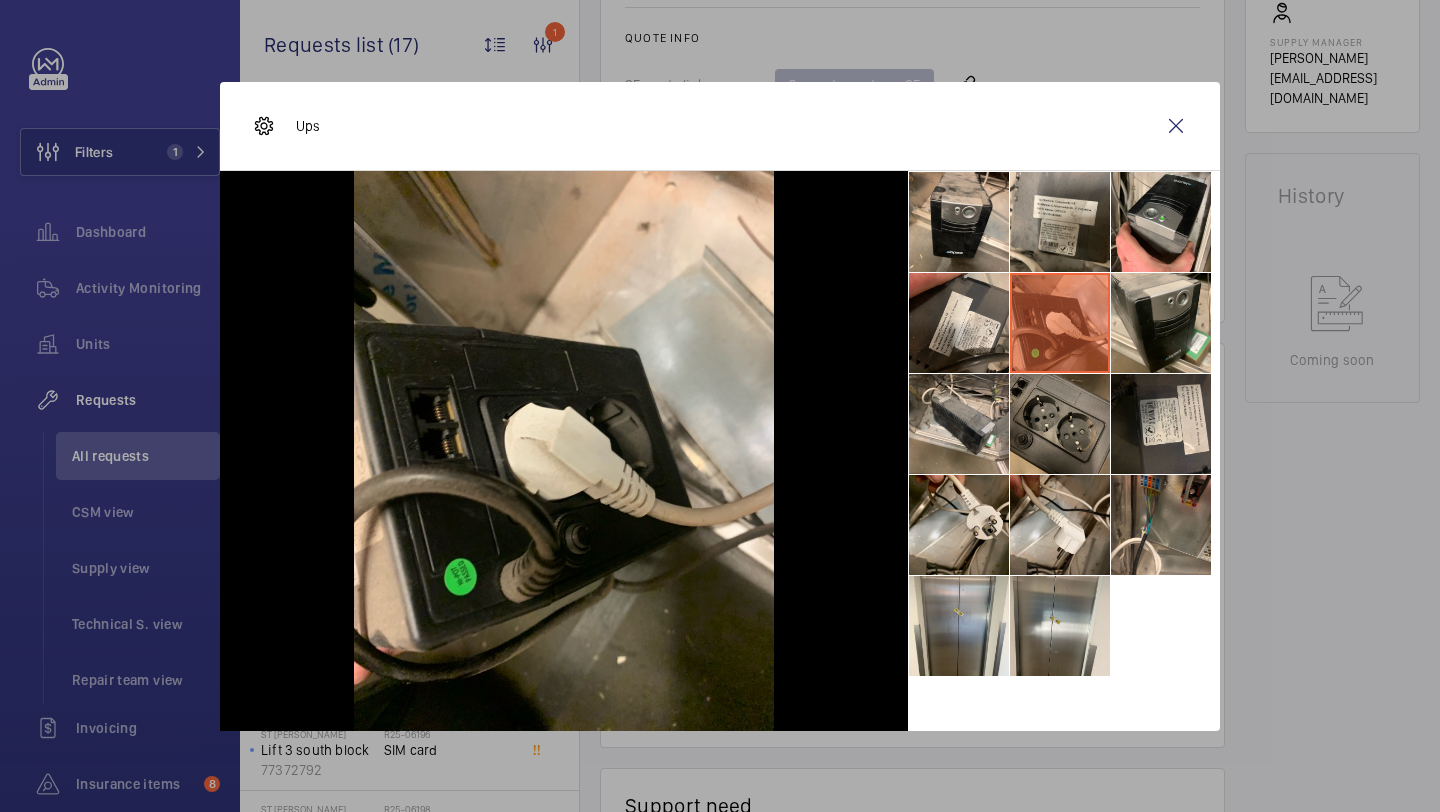 click at bounding box center (1060, 424) 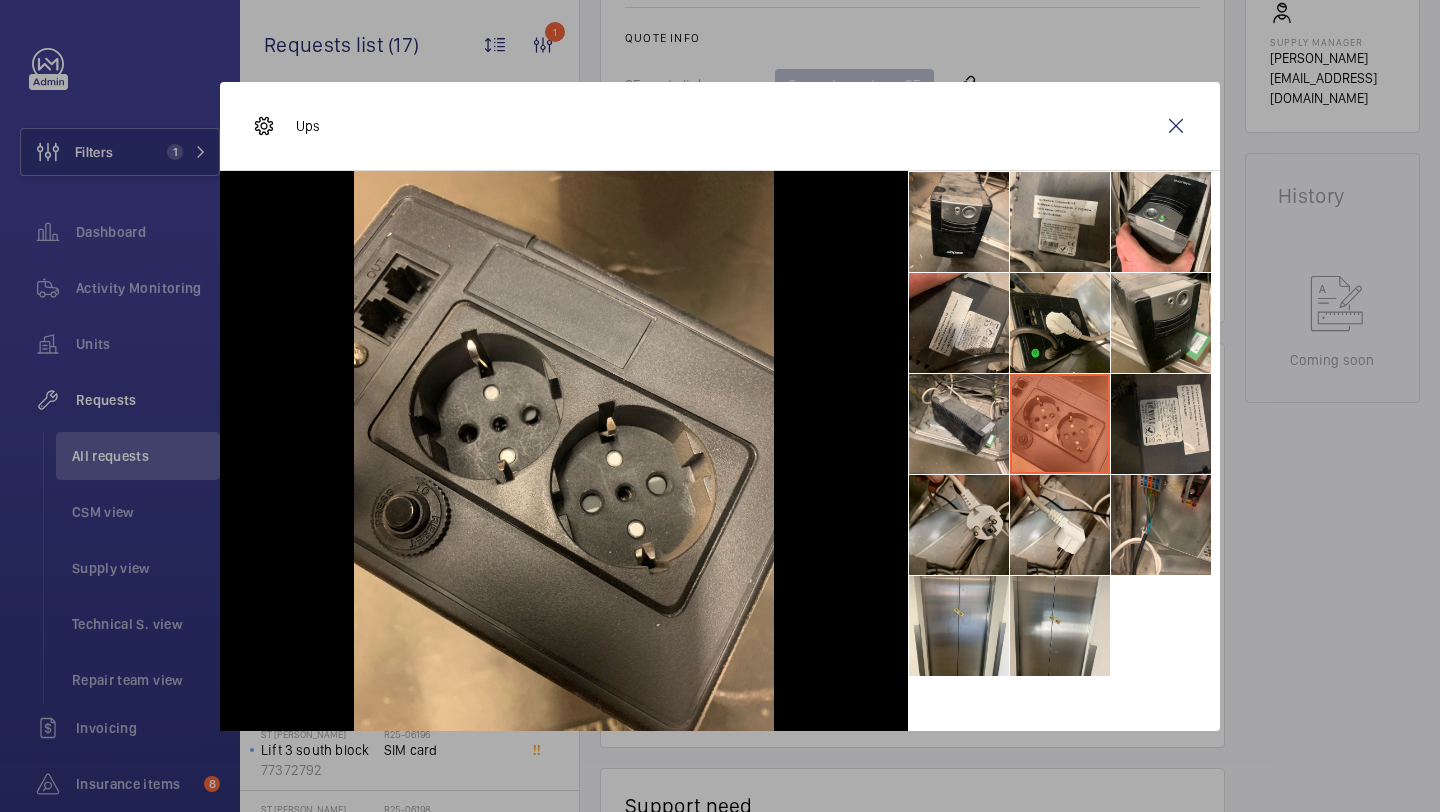 click at bounding box center (959, 525) 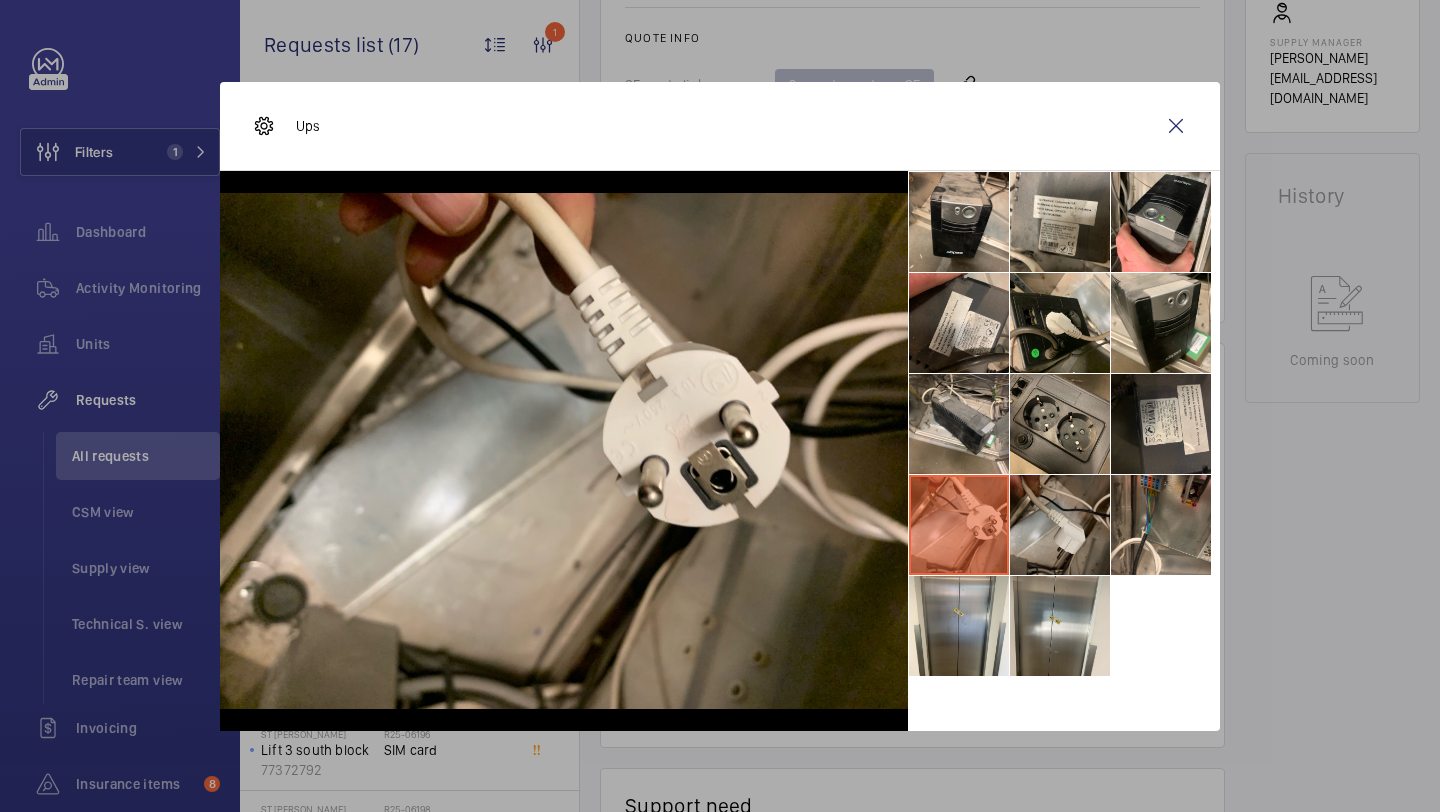 click at bounding box center [1060, 525] 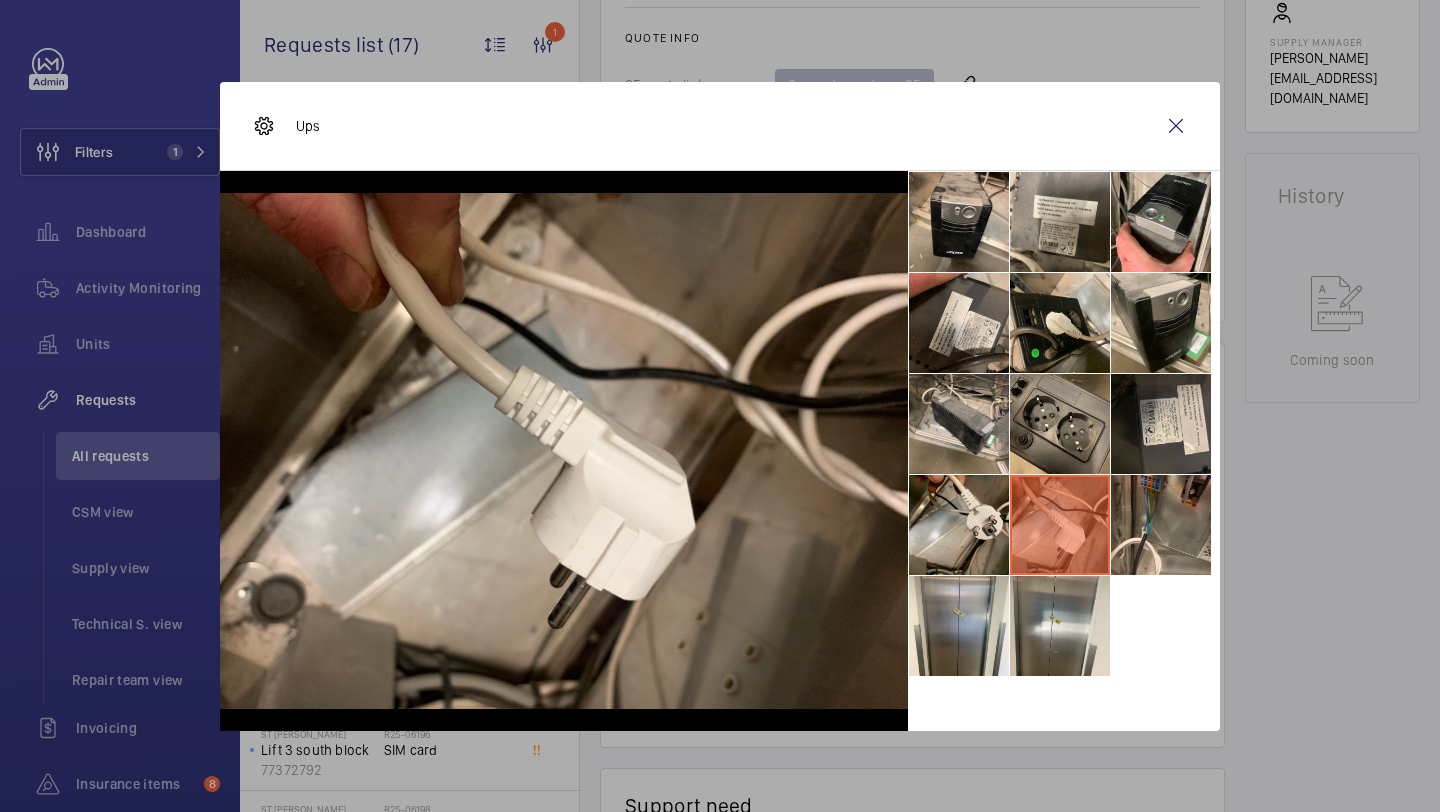 click at bounding box center [1064, 424] 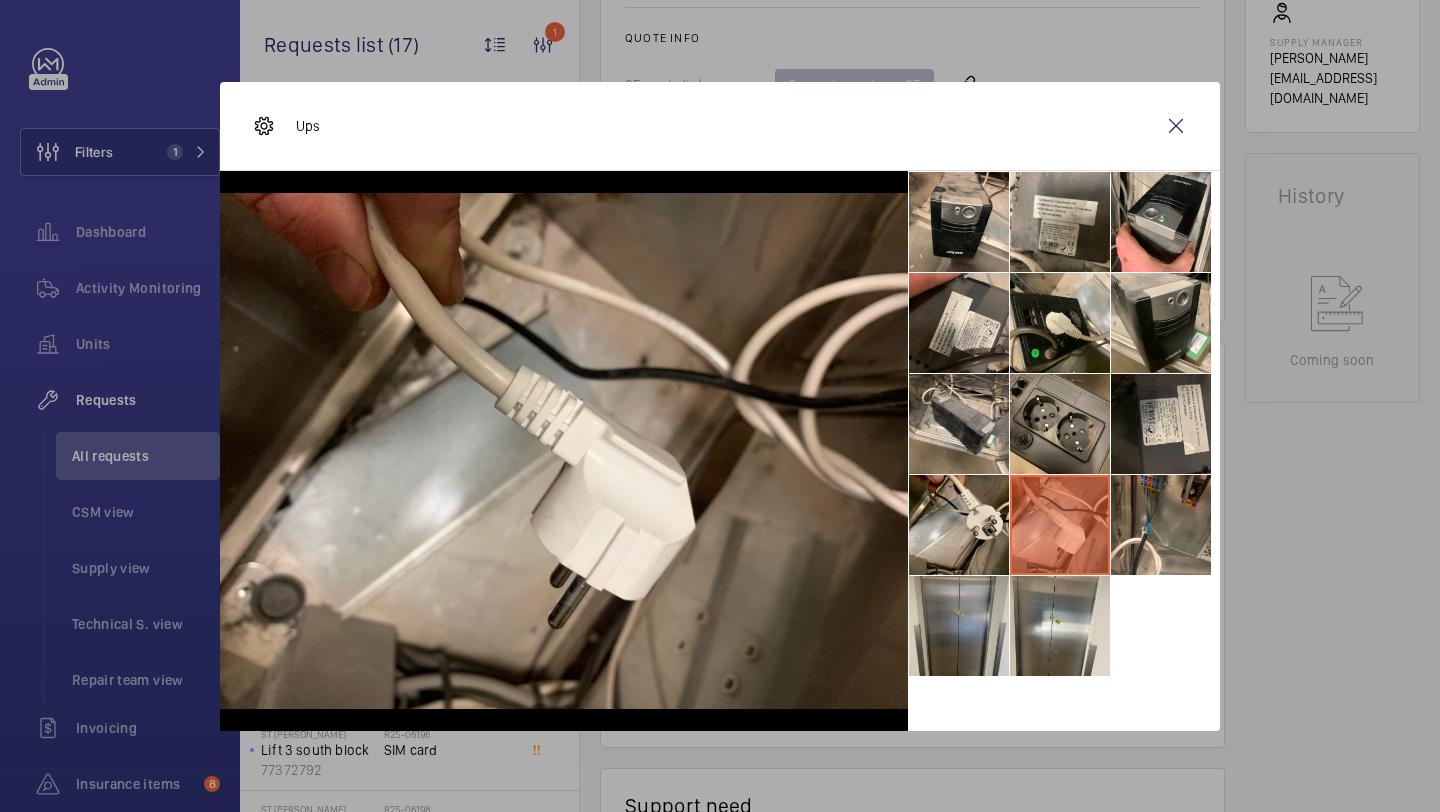 click at bounding box center [959, 626] 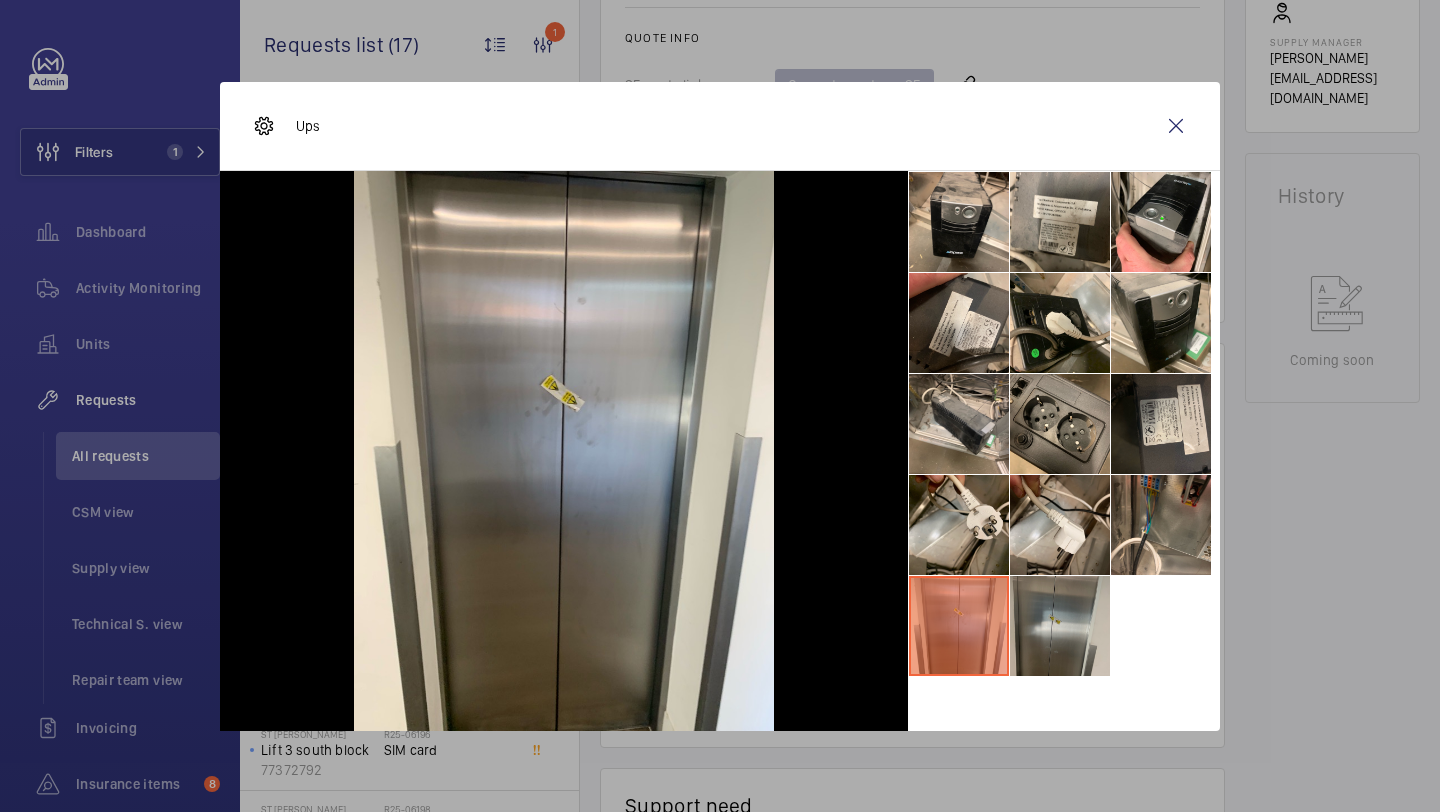 click at bounding box center (1060, 626) 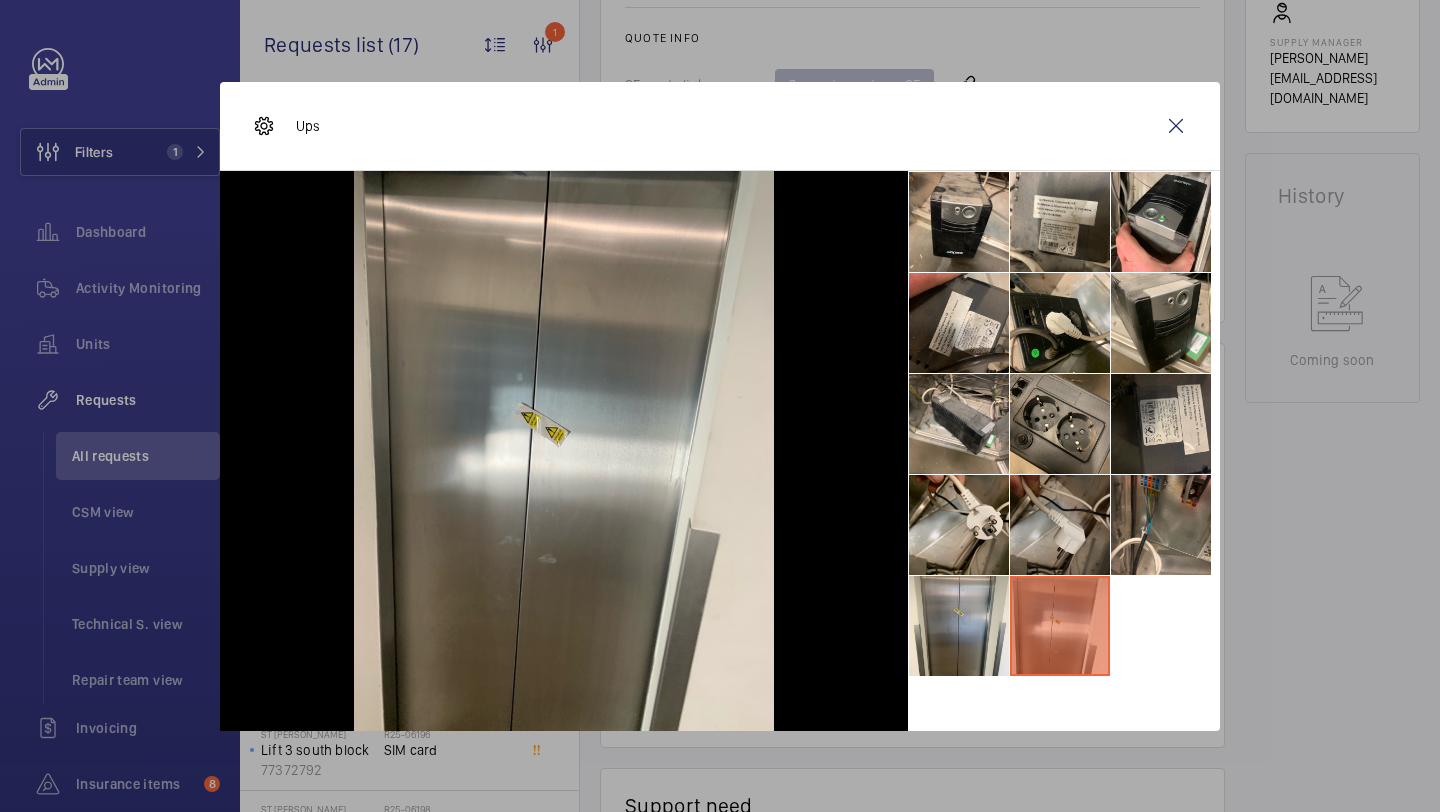click at bounding box center (1060, 525) 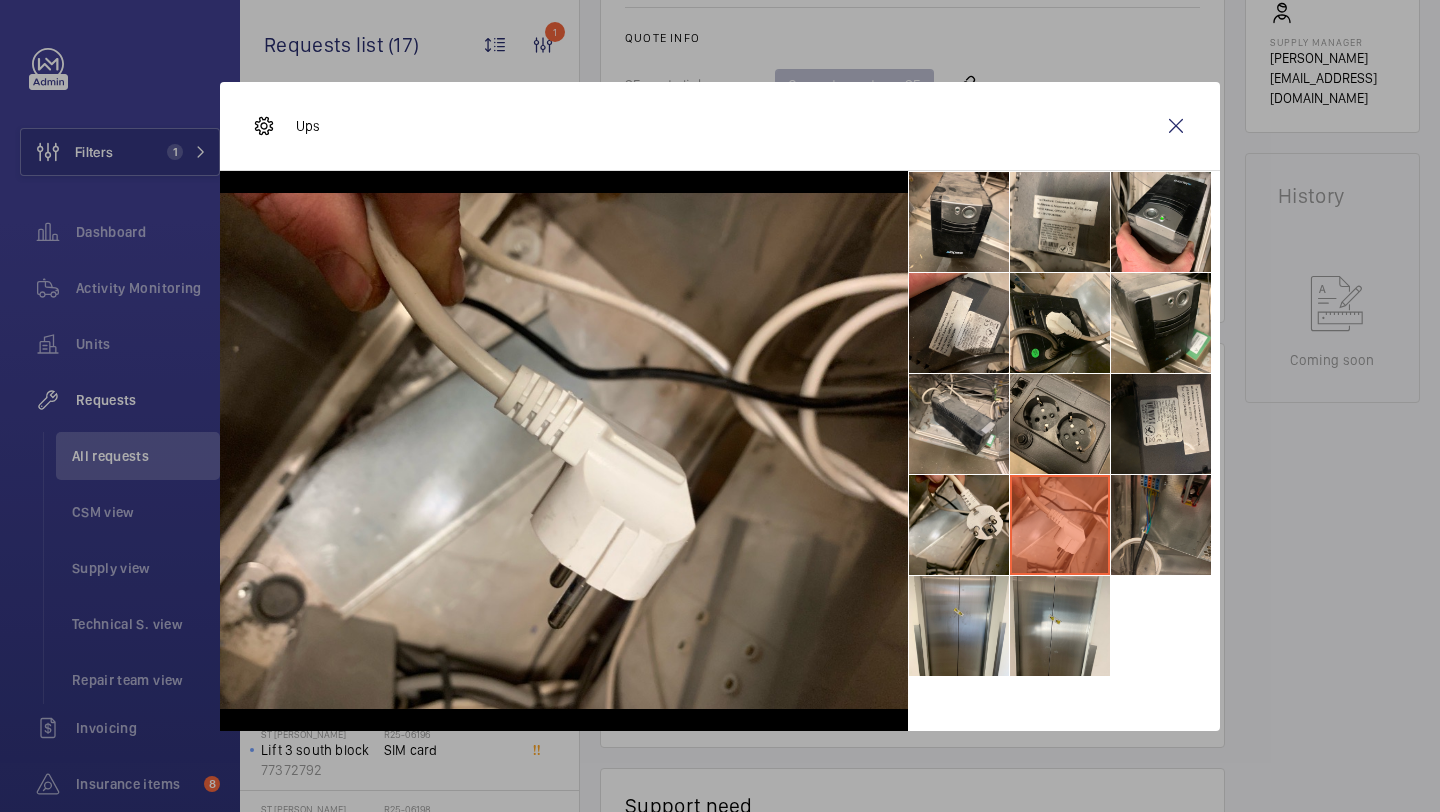 click at bounding box center (1161, 525) 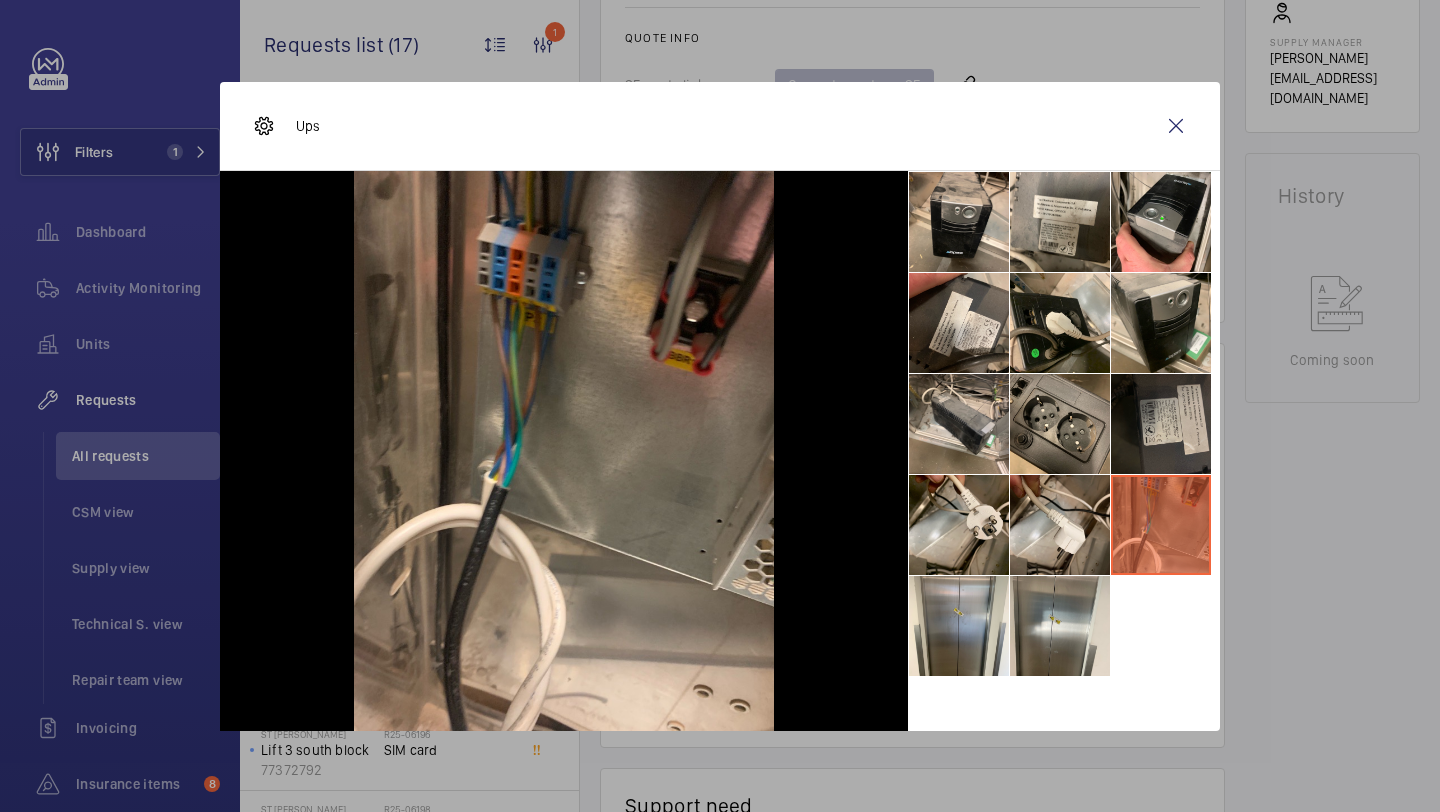 click at bounding box center [1161, 424] 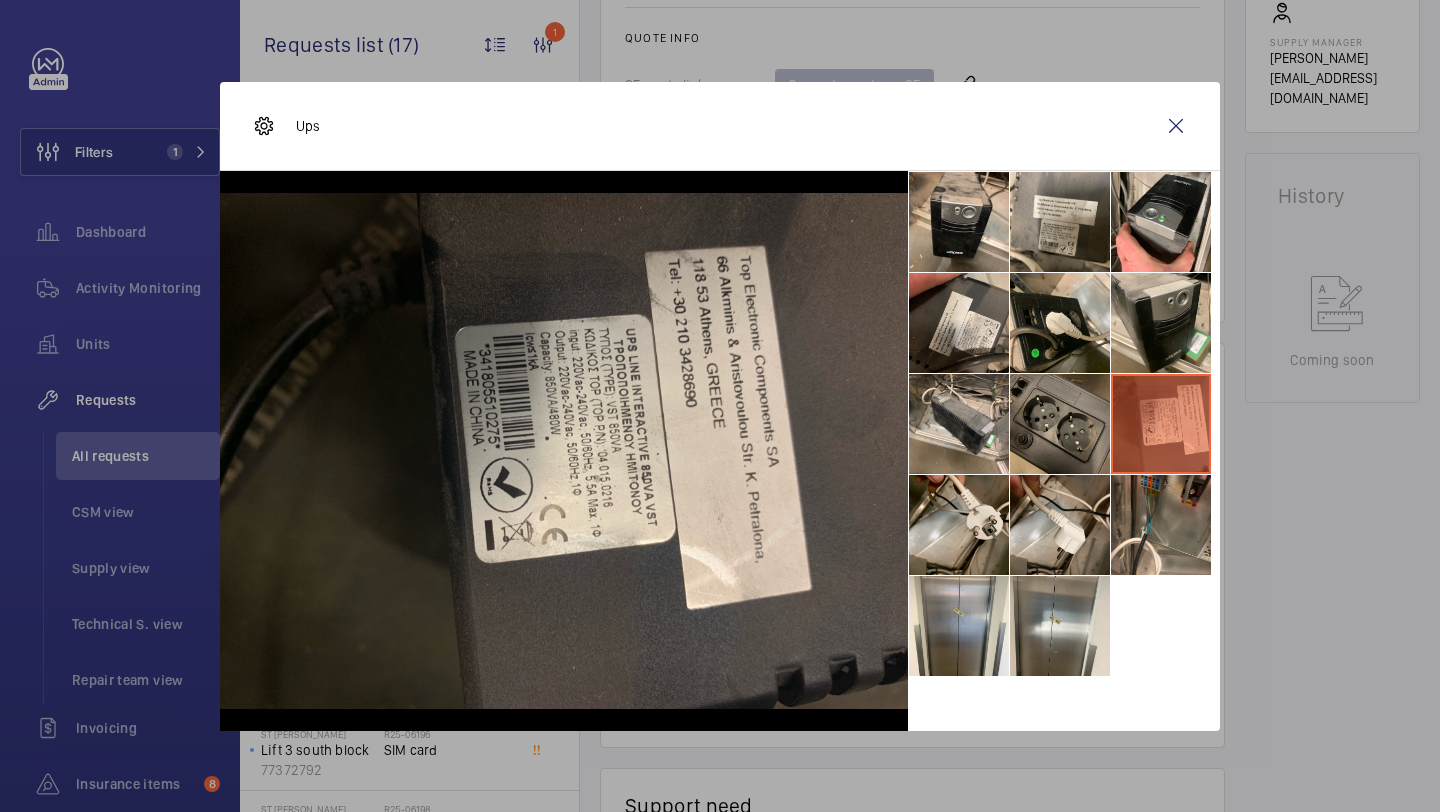 click at bounding box center [1060, 424] 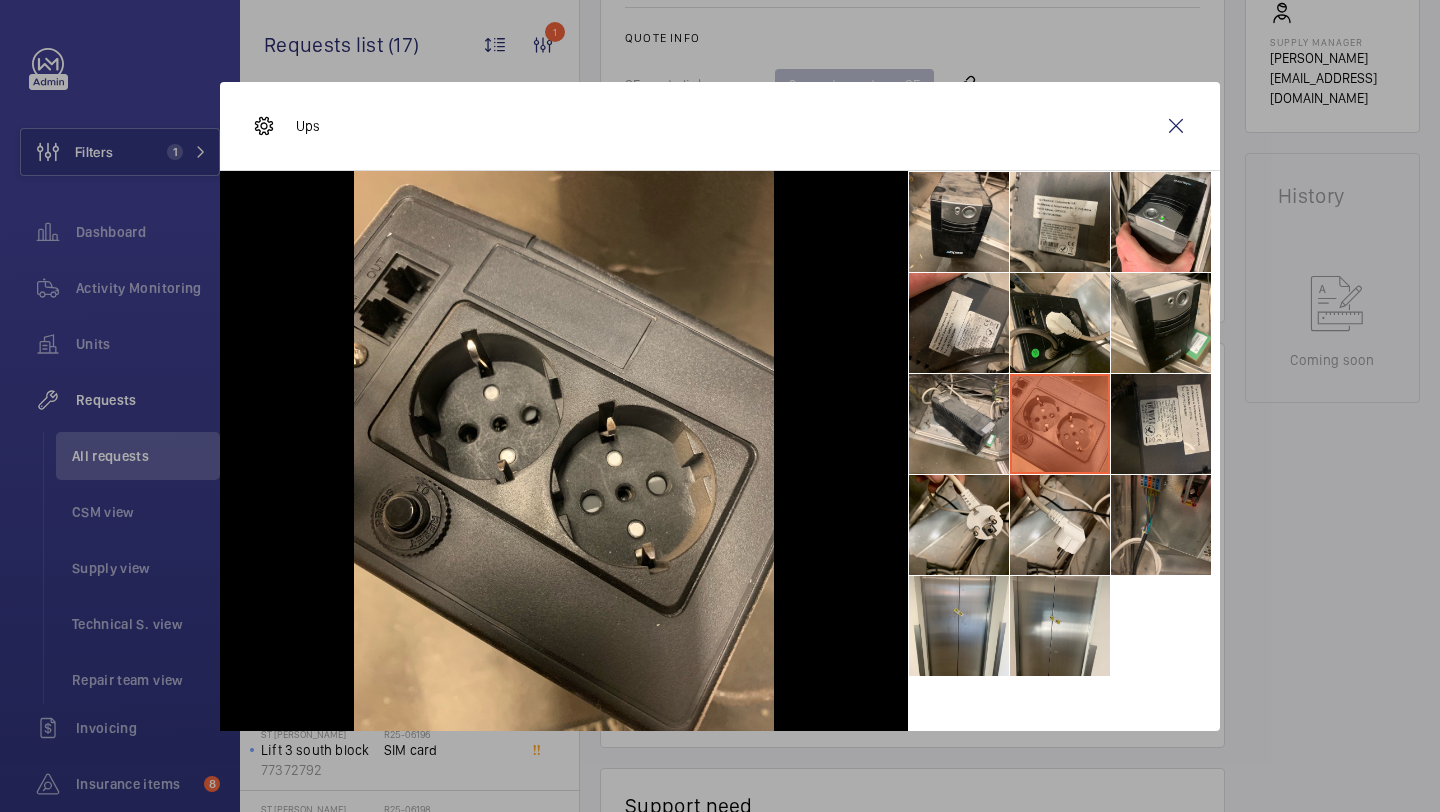 click at bounding box center (1161, 525) 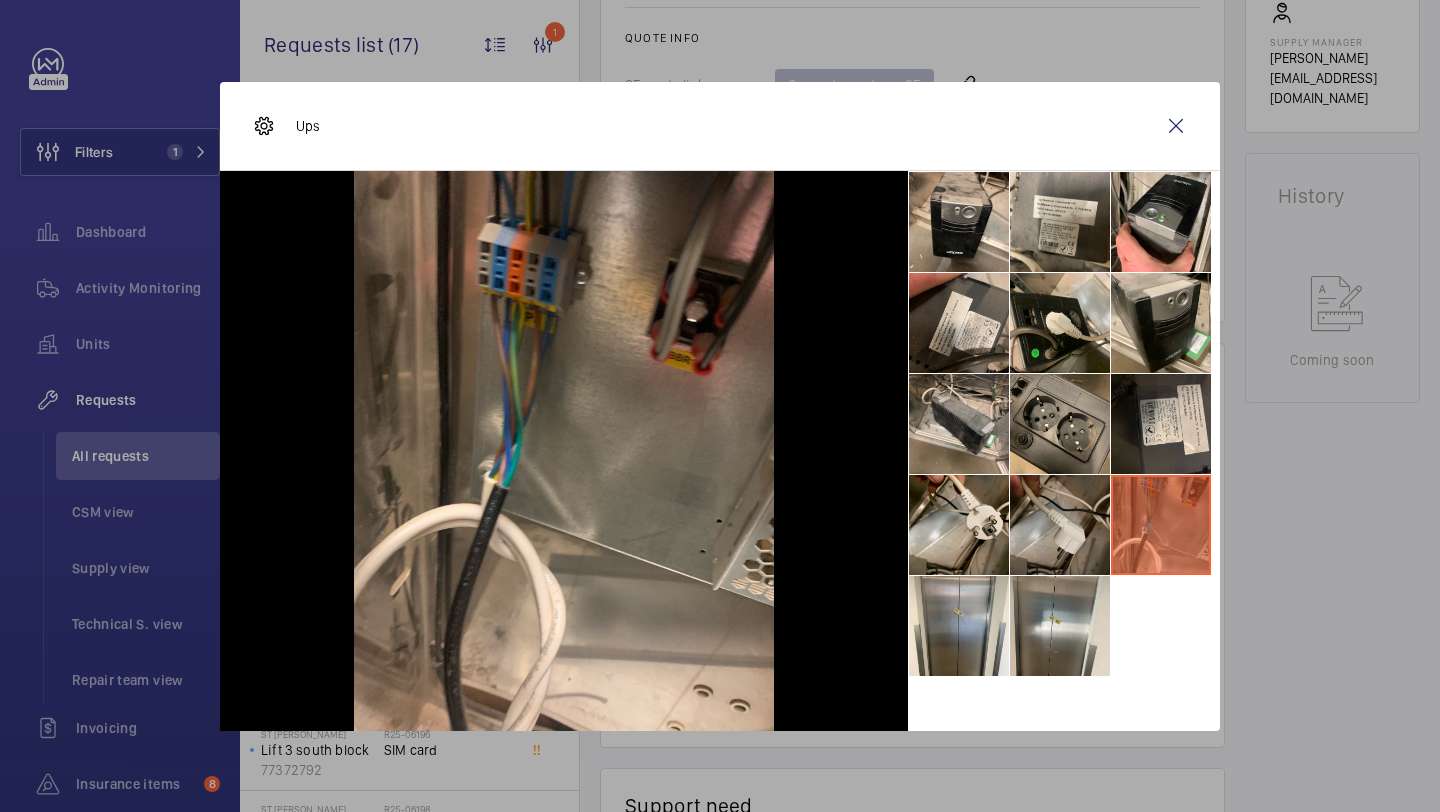 click at bounding box center (1060, 525) 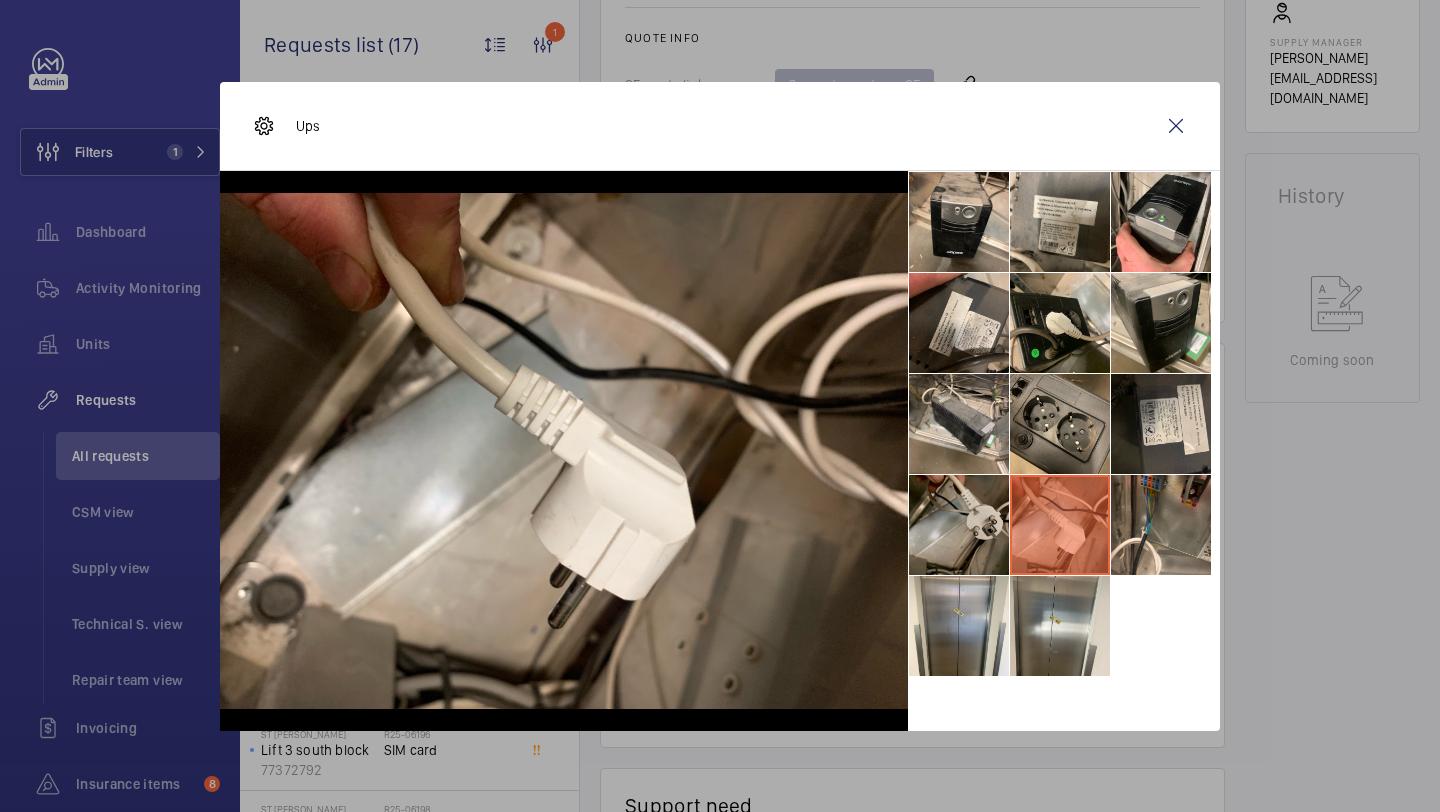 click at bounding box center (959, 525) 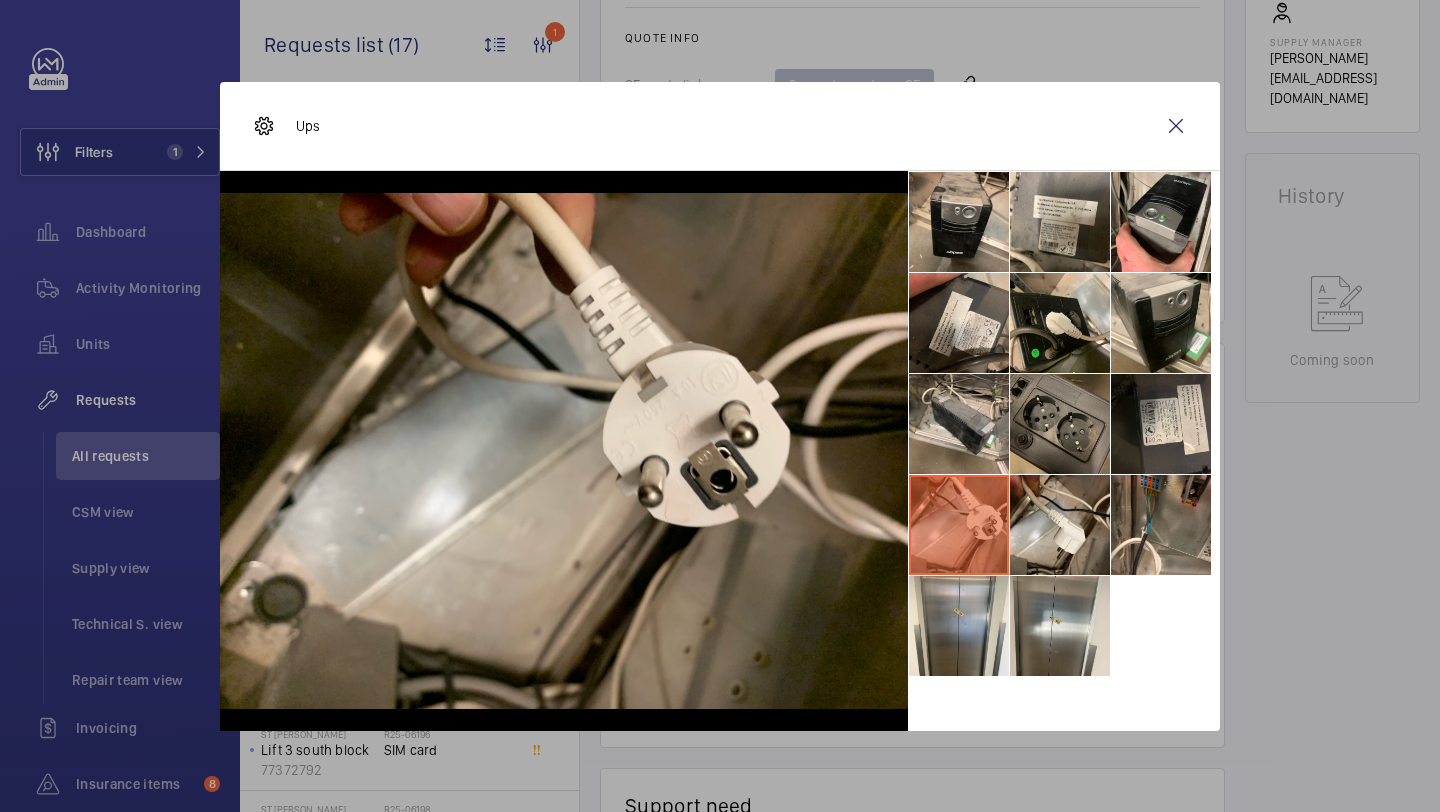 click at bounding box center (1060, 424) 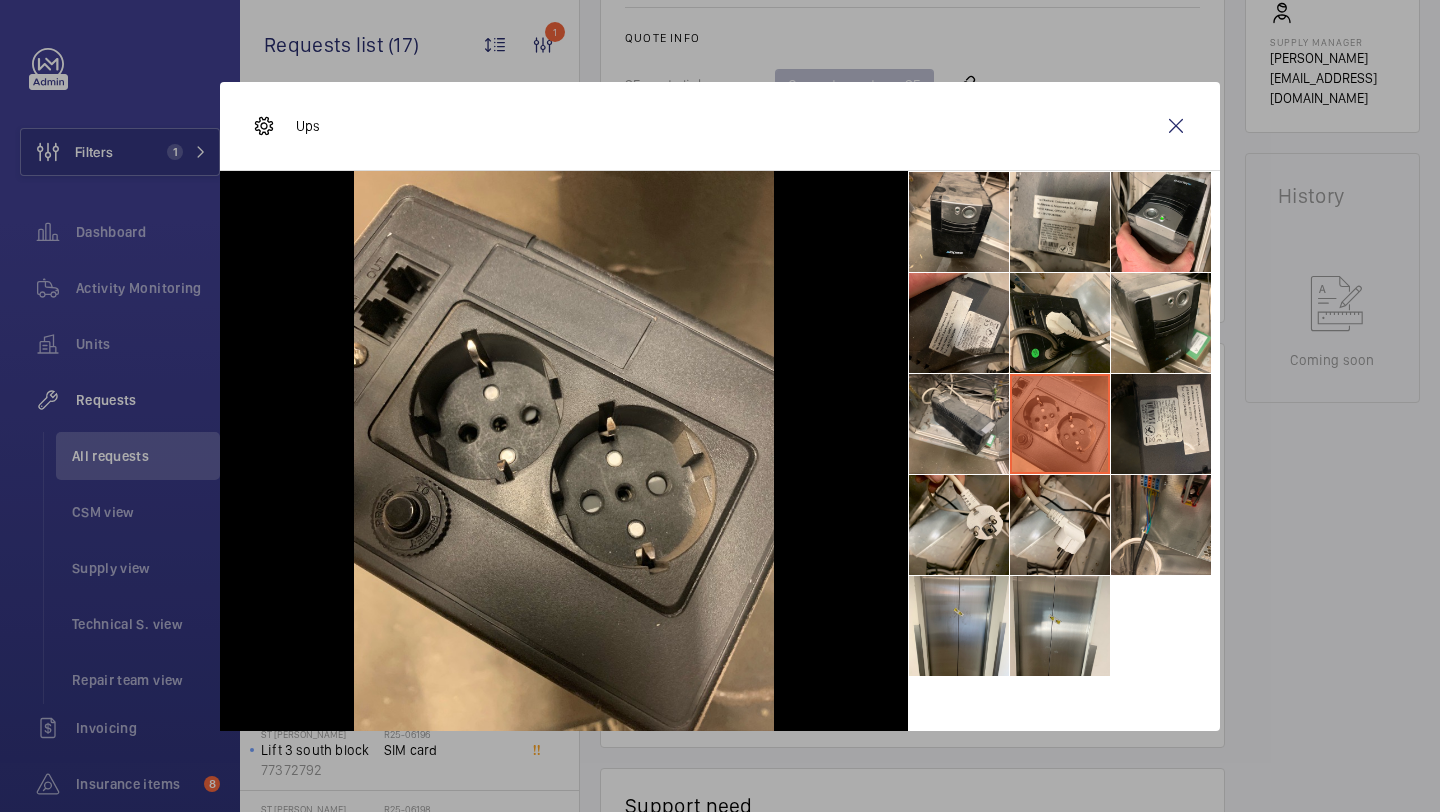 click at bounding box center (1060, 424) 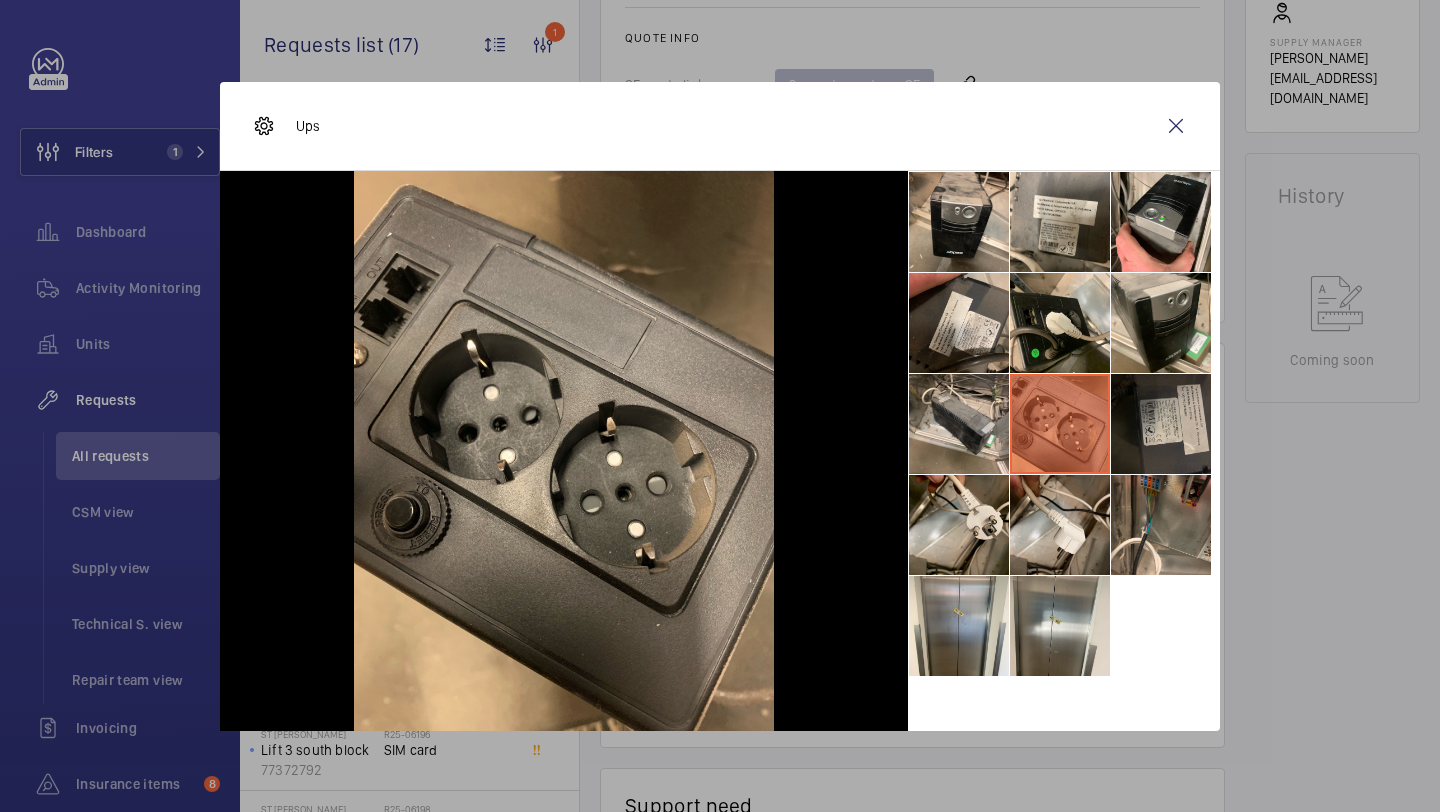 click at bounding box center [1161, 424] 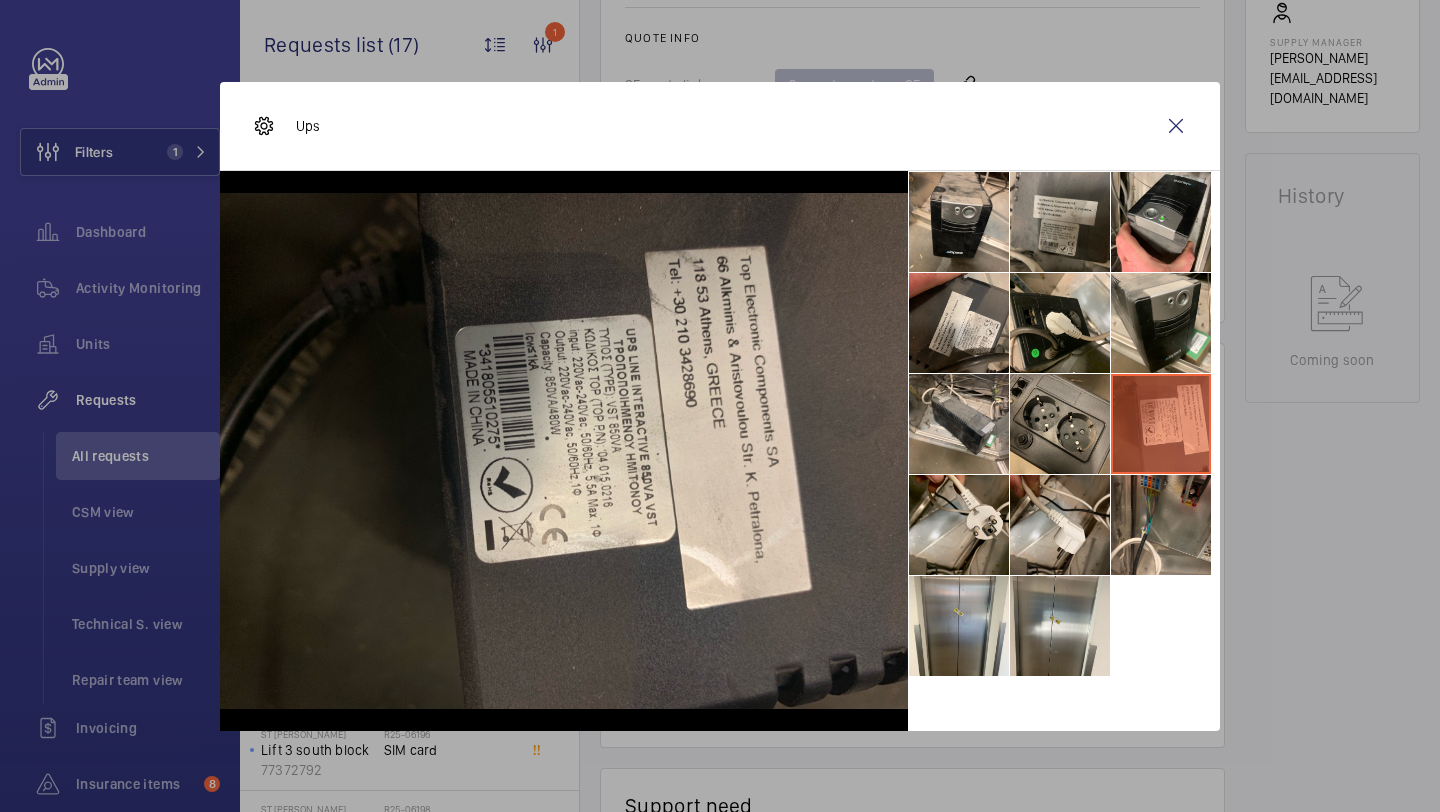 click at bounding box center [1060, 222] 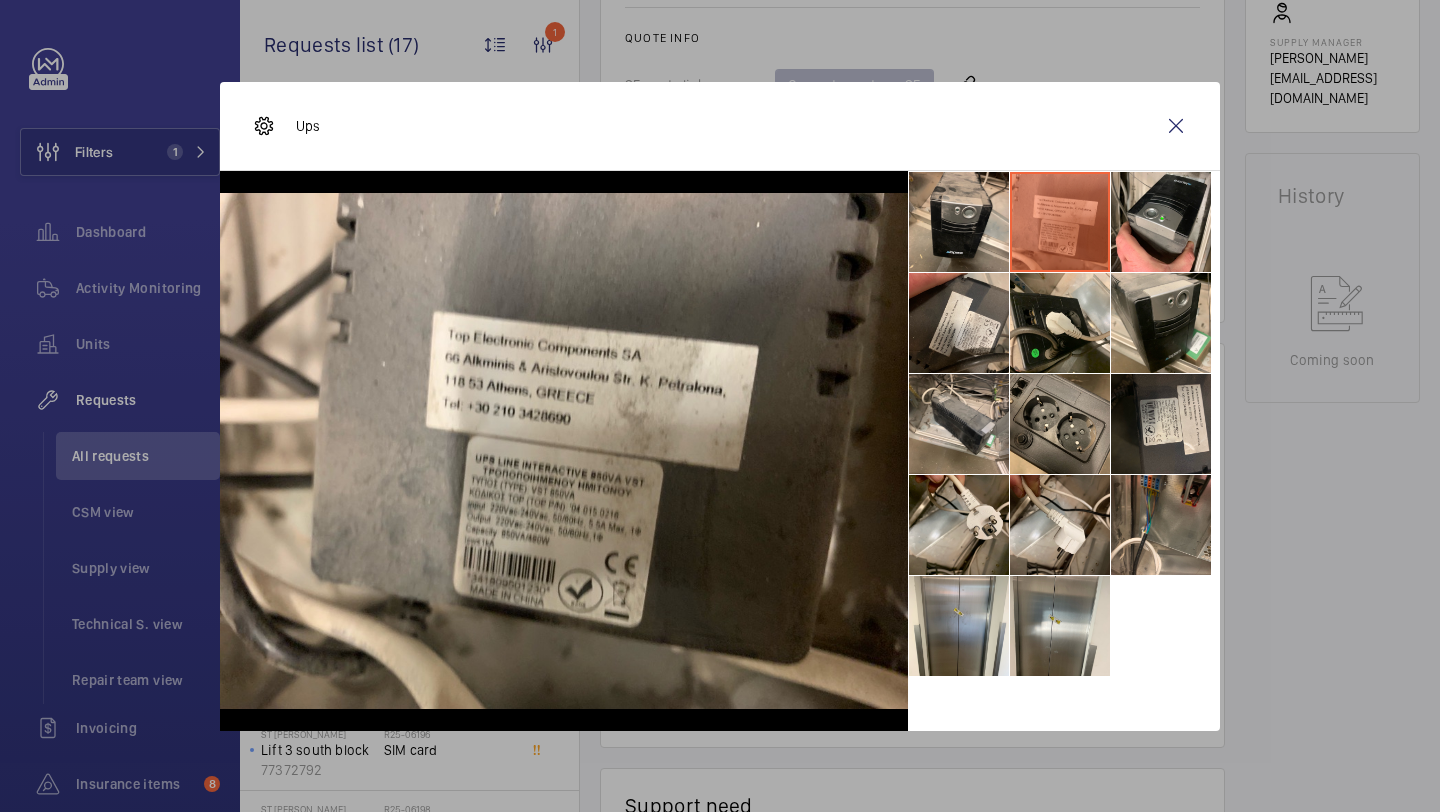 drag, startPoint x: 1172, startPoint y: 127, endPoint x: 1117, endPoint y: 0, distance: 138.39798 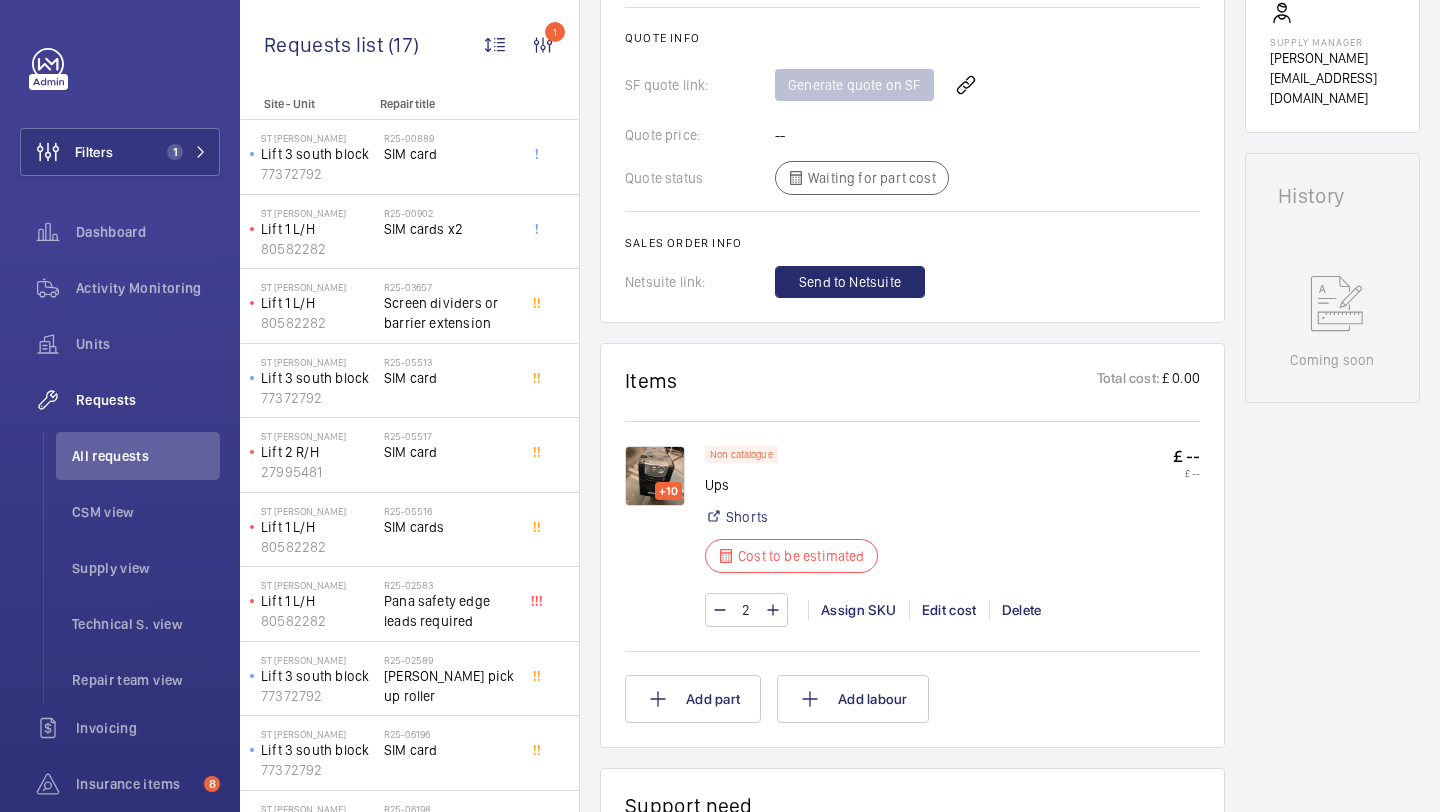 click 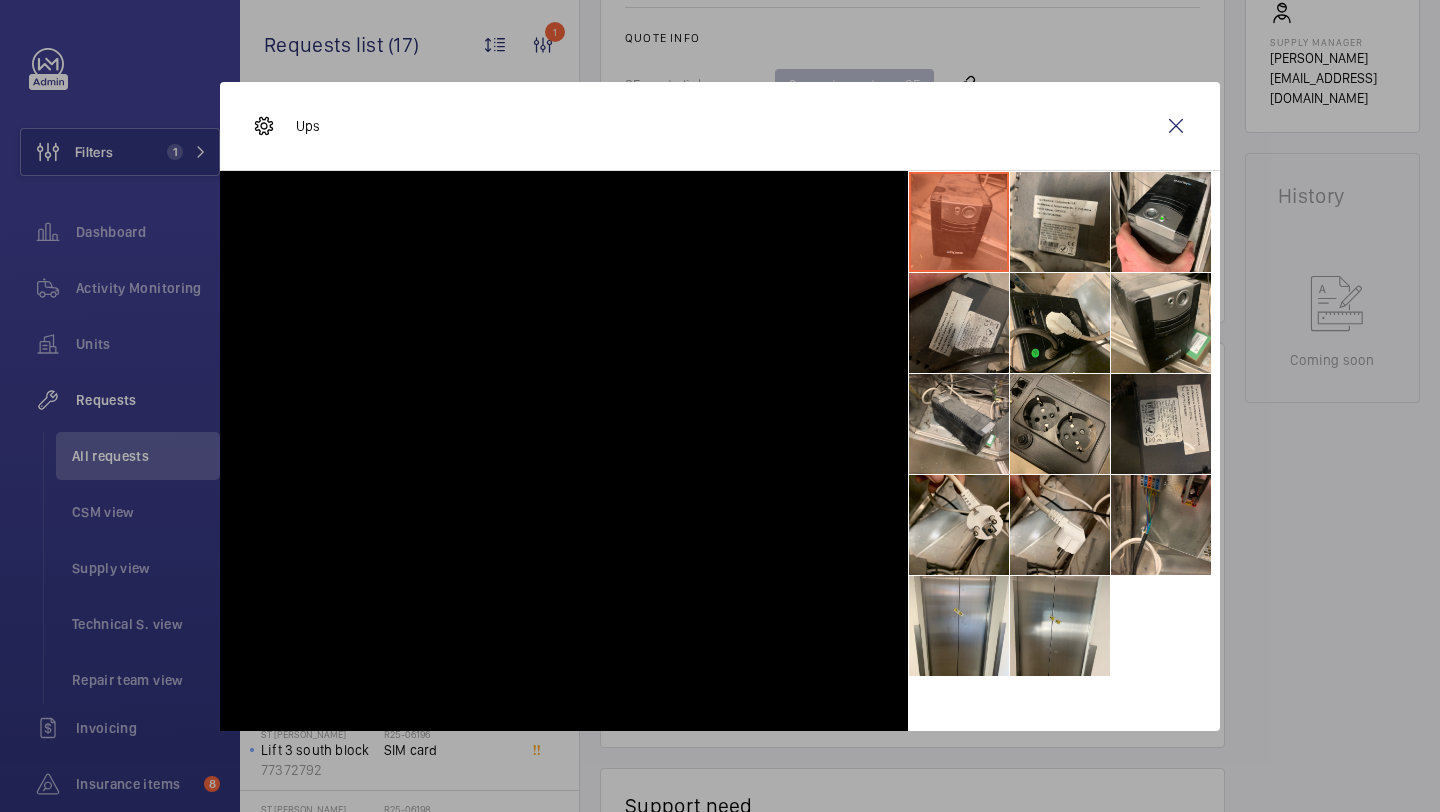 scroll, scrollTop: 895, scrollLeft: 0, axis: vertical 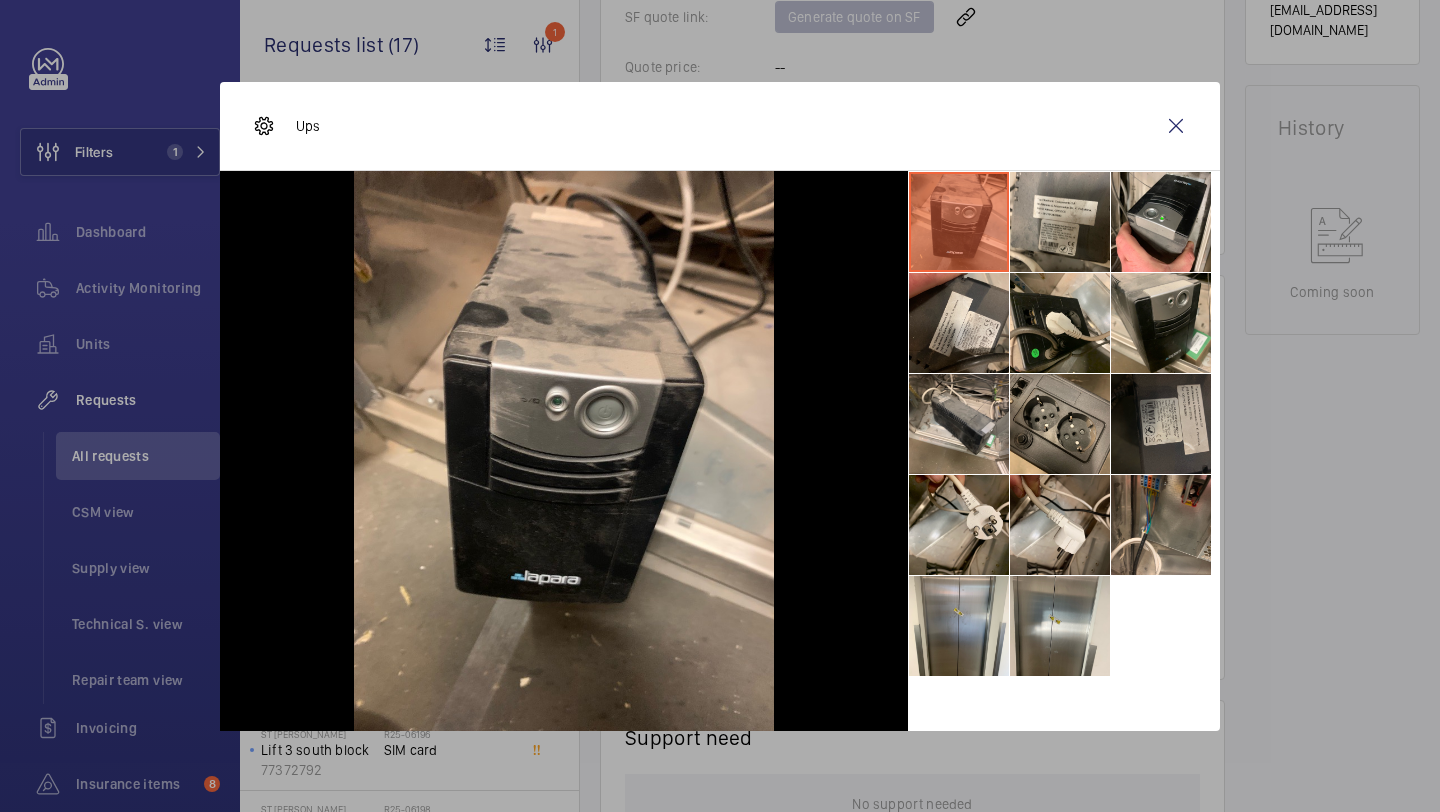 click at bounding box center [1161, 424] 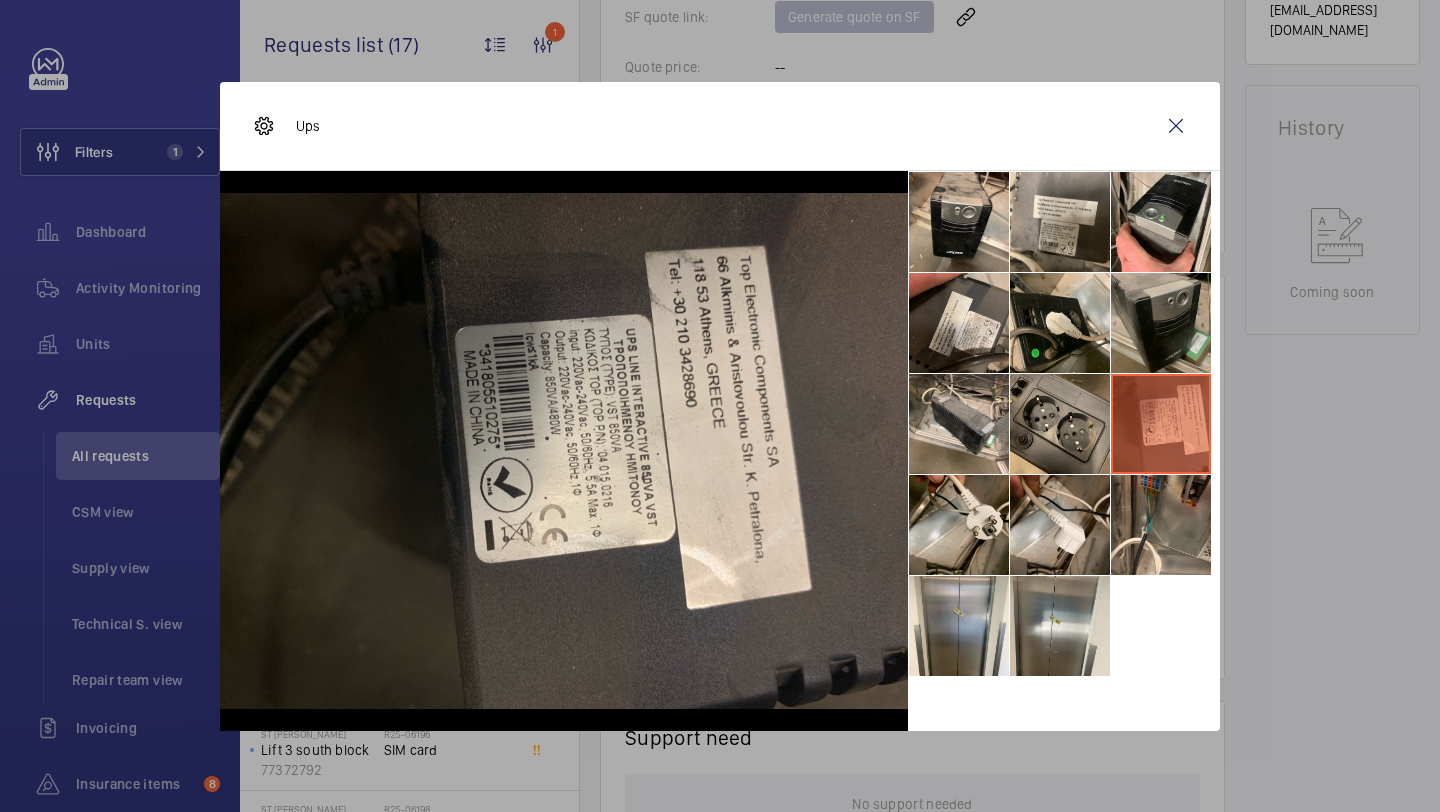 click at bounding box center (1161, 323) 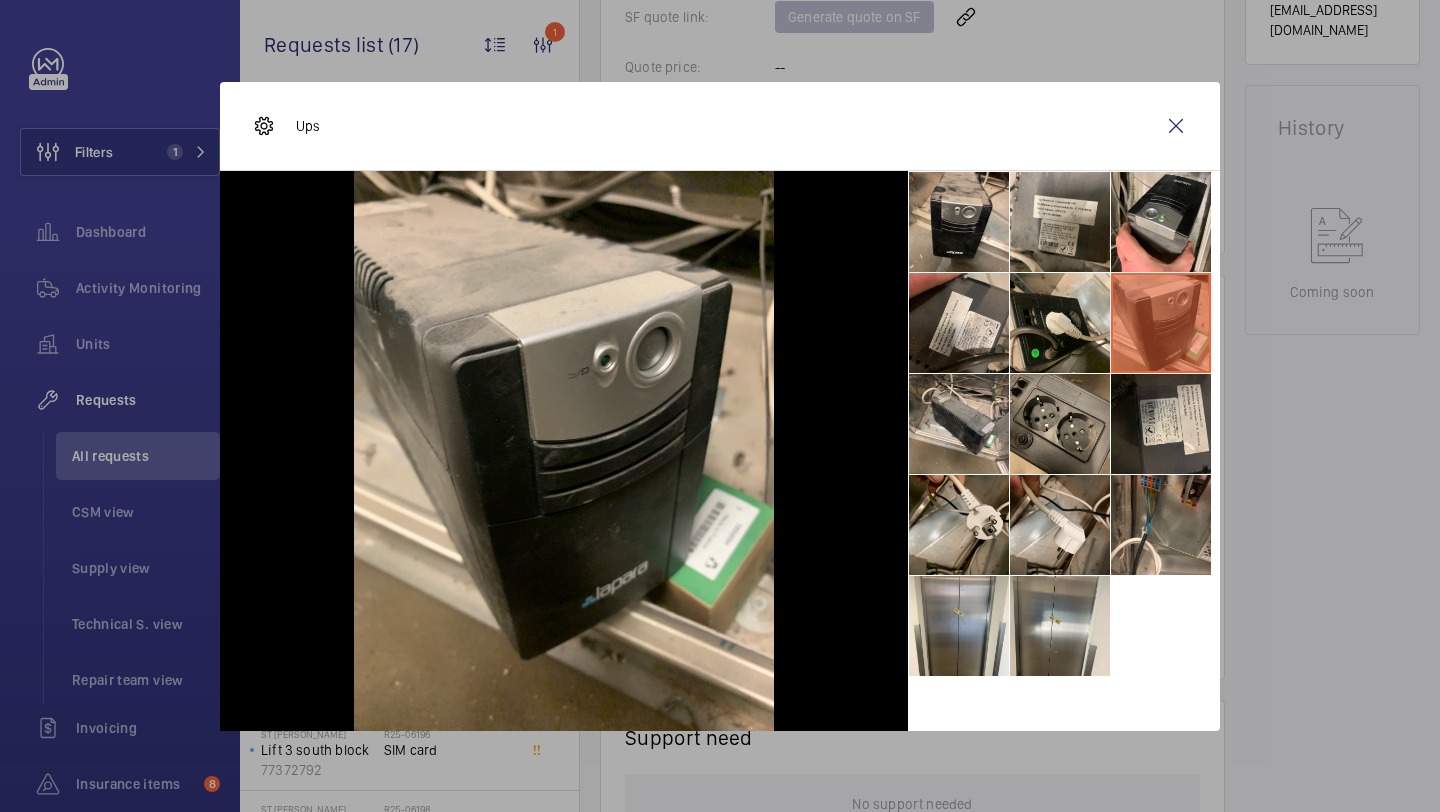 click on "Ups" at bounding box center [720, 126] 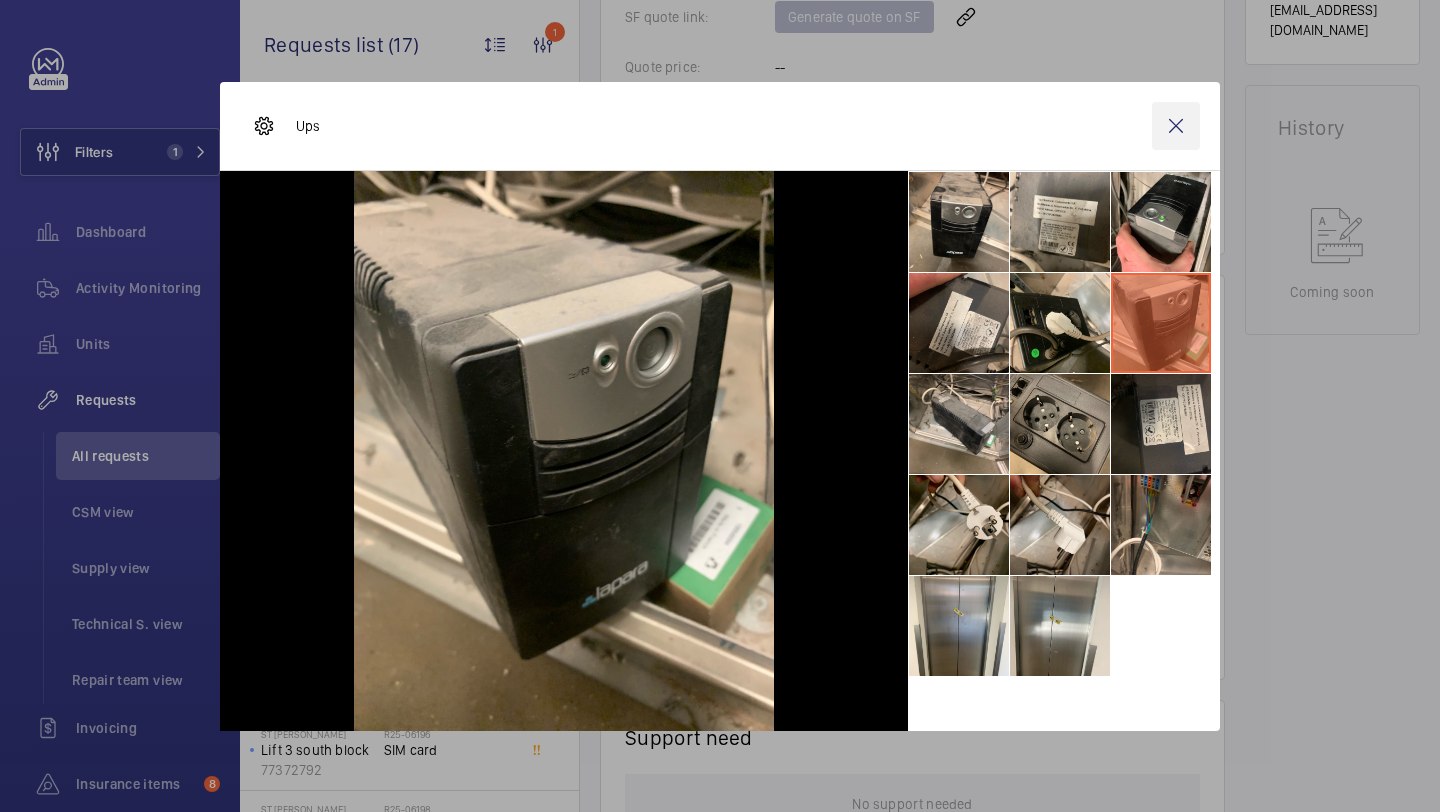 click at bounding box center (1176, 126) 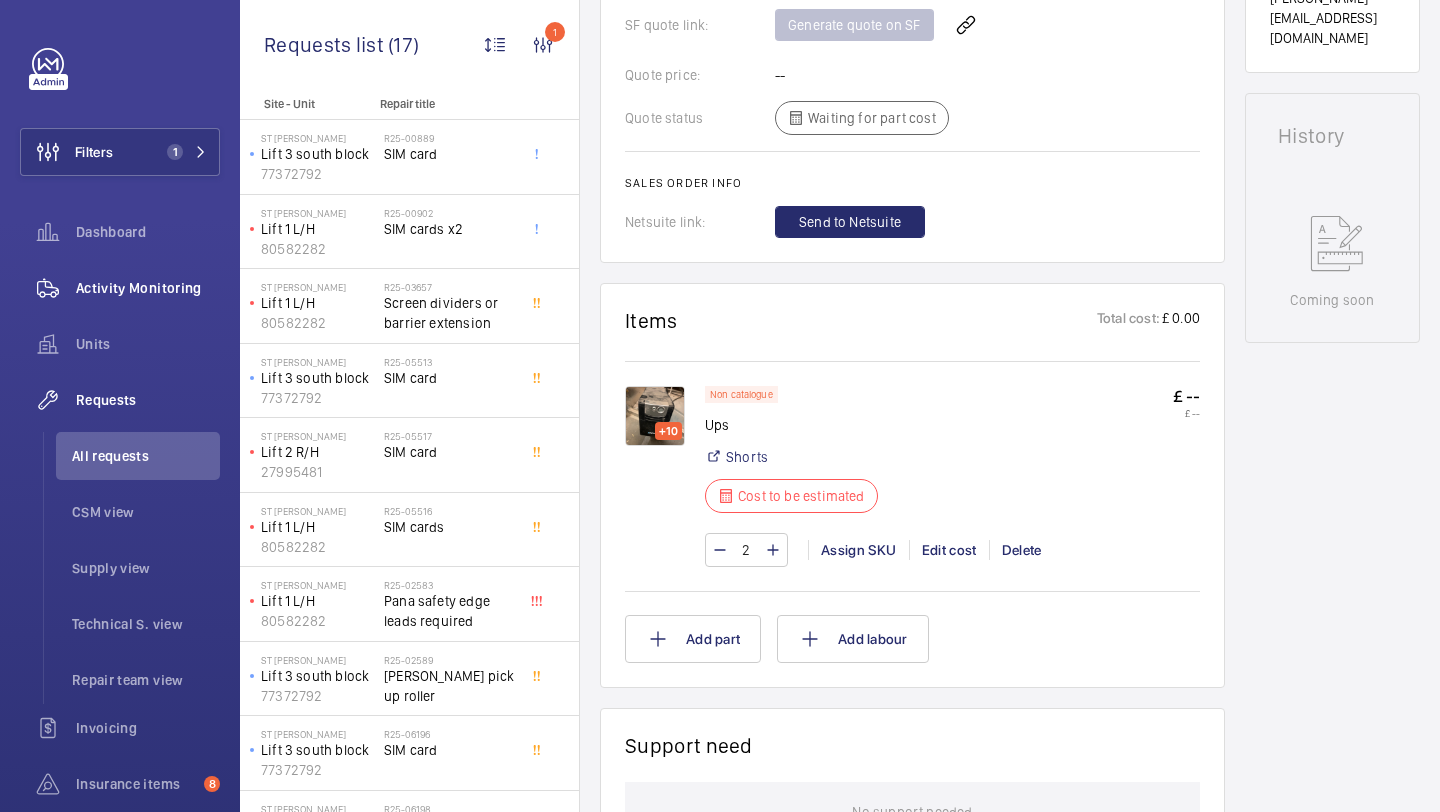 scroll, scrollTop: 201, scrollLeft: 0, axis: vertical 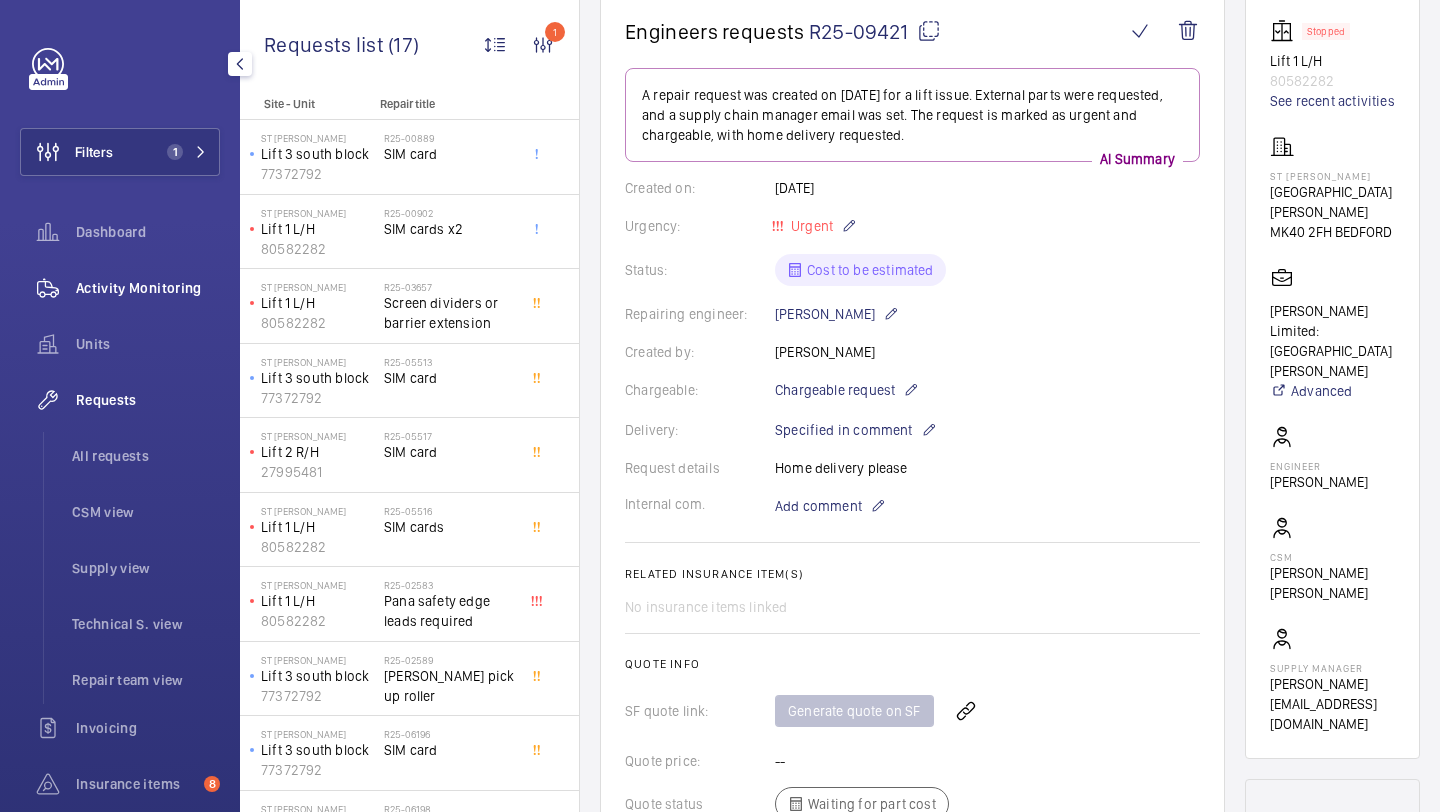 click on "Activity Monitoring" 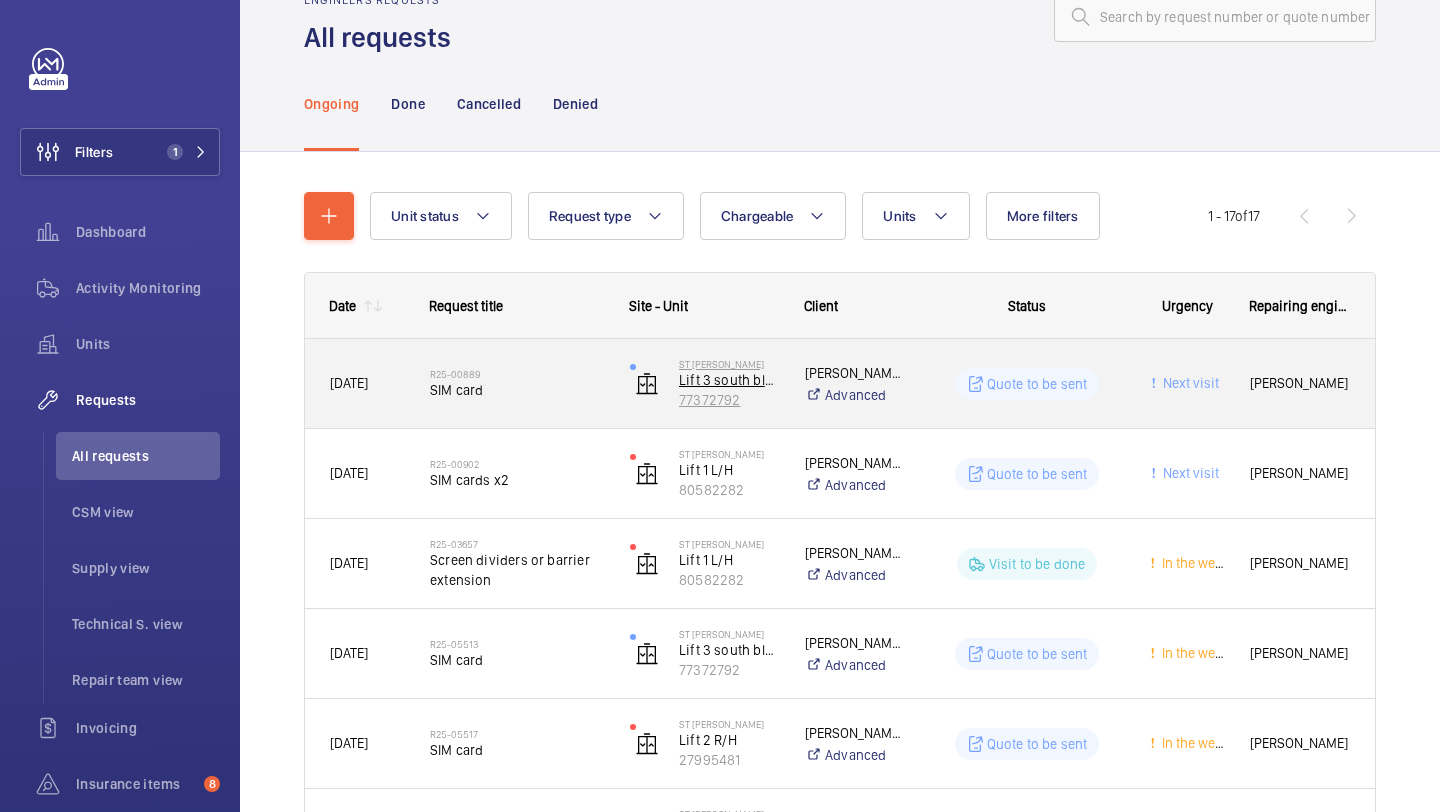 scroll, scrollTop: 112, scrollLeft: 0, axis: vertical 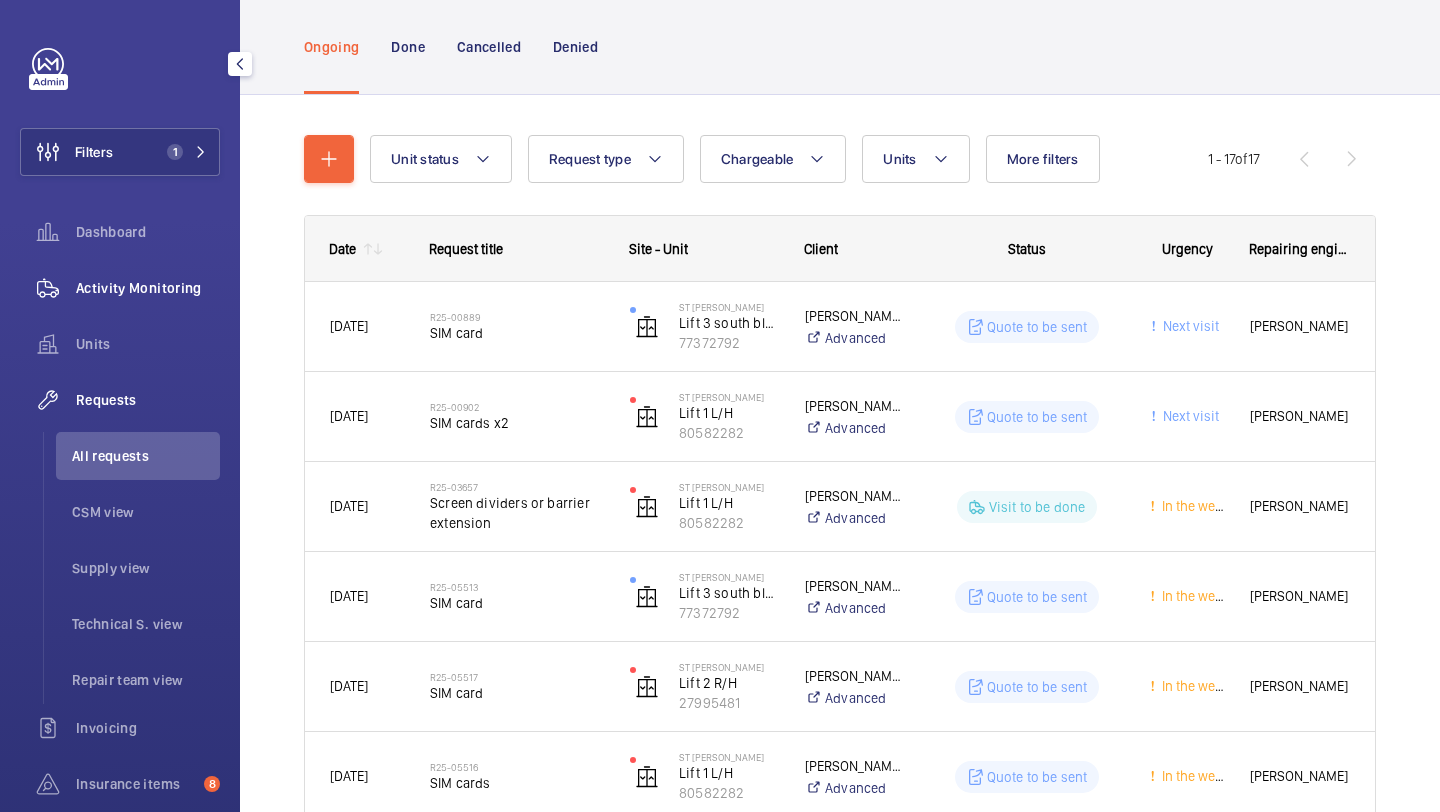 click on "Activity Monitoring" 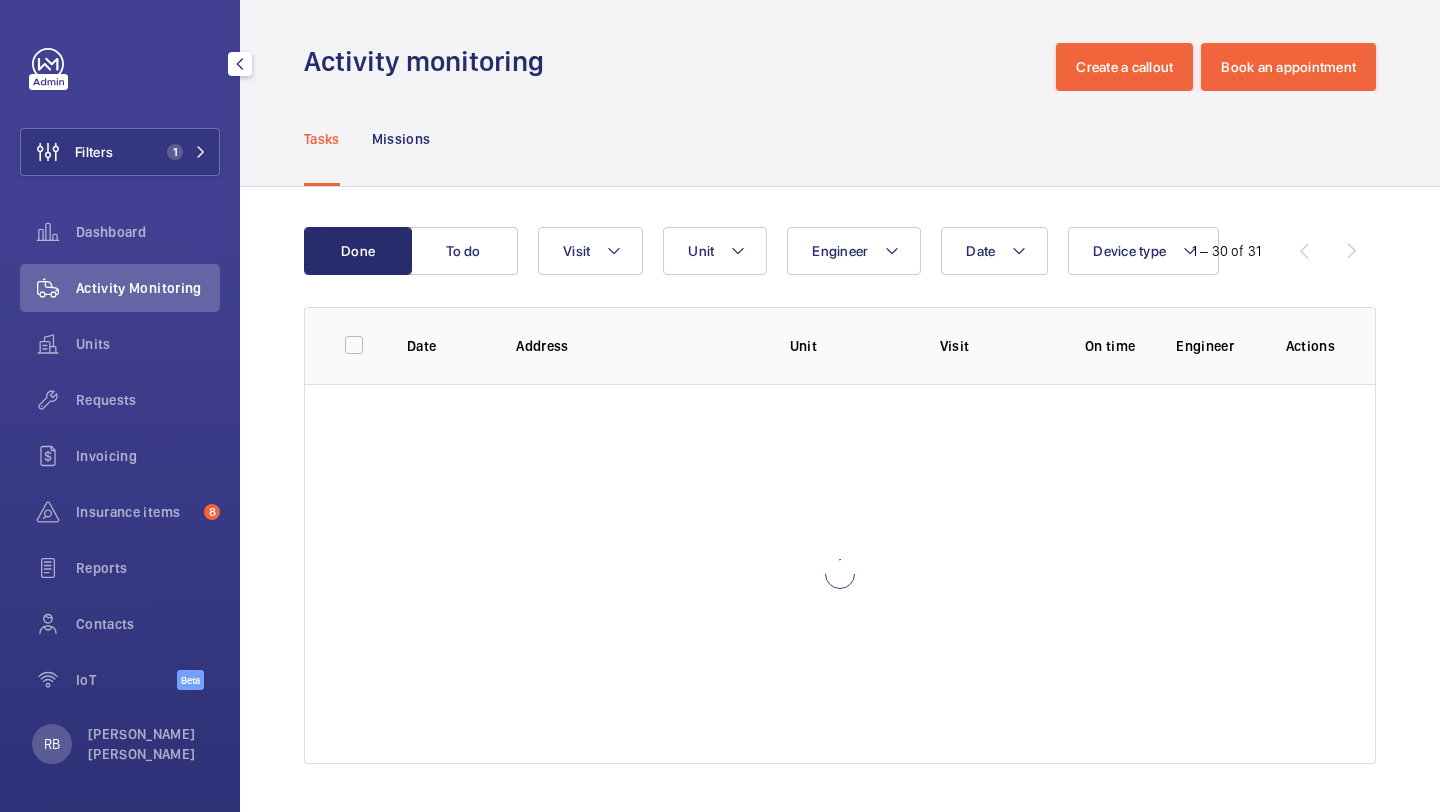 scroll, scrollTop: 0, scrollLeft: 0, axis: both 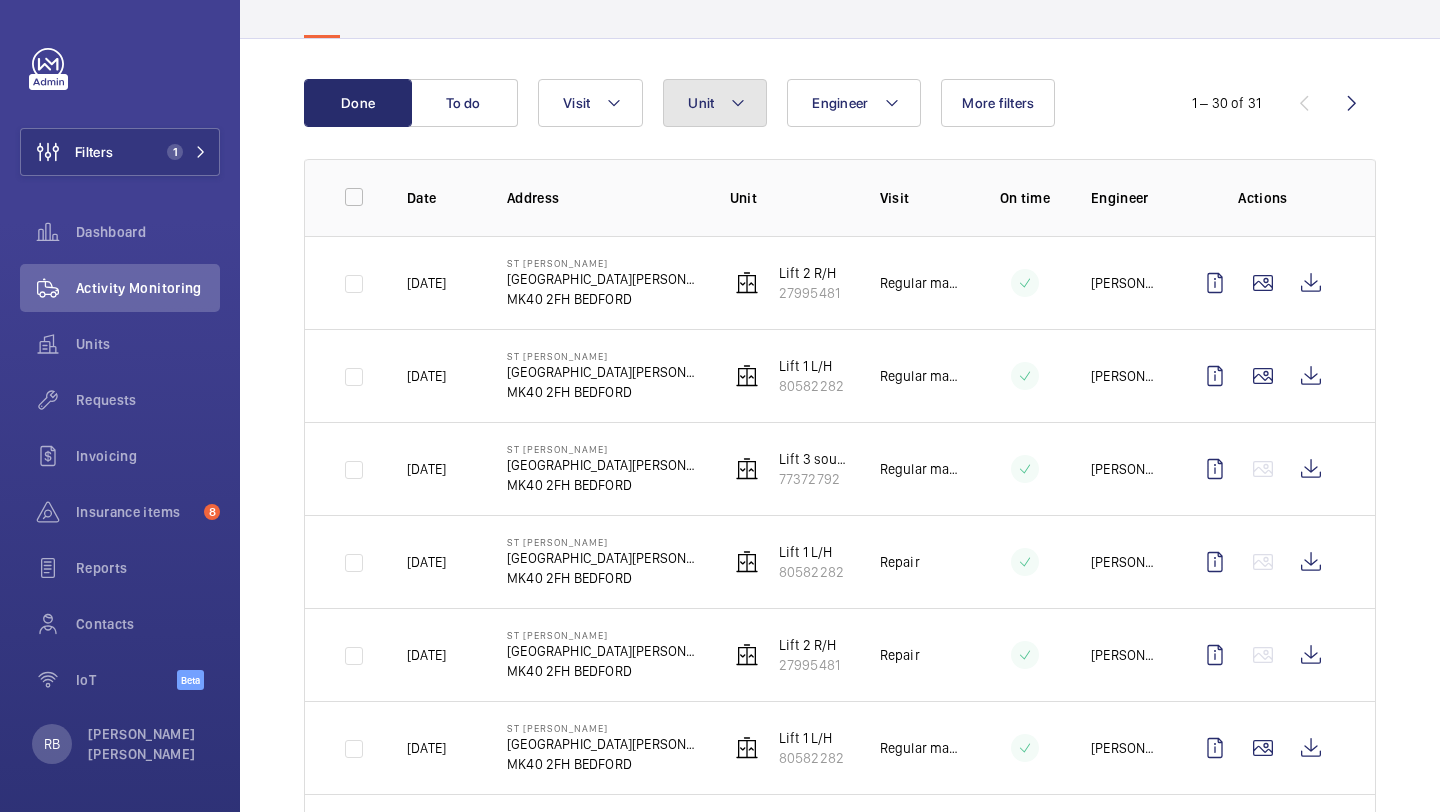 click on "Unit" 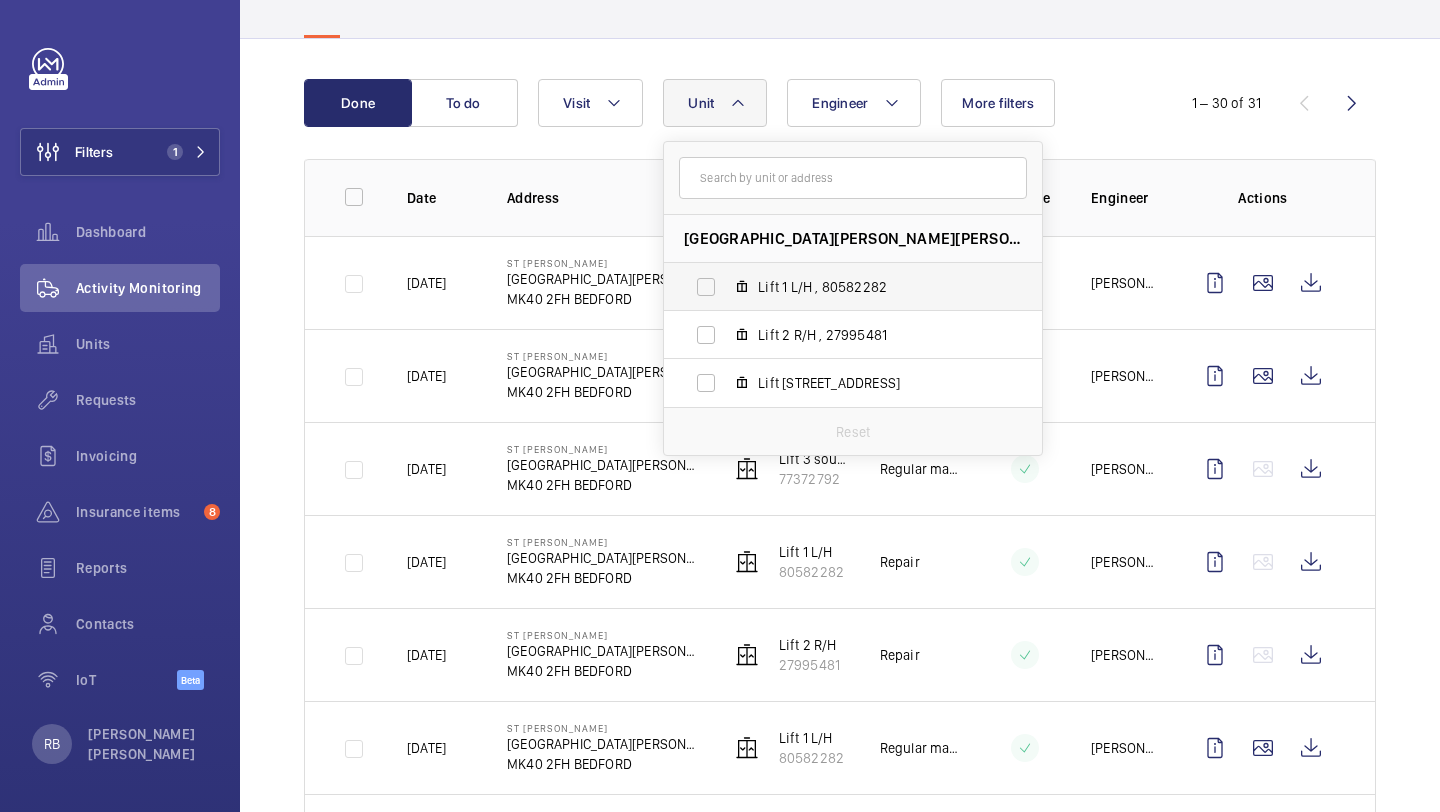 click on "Lift 1 L/H , 80582282" at bounding box center (874, 287) 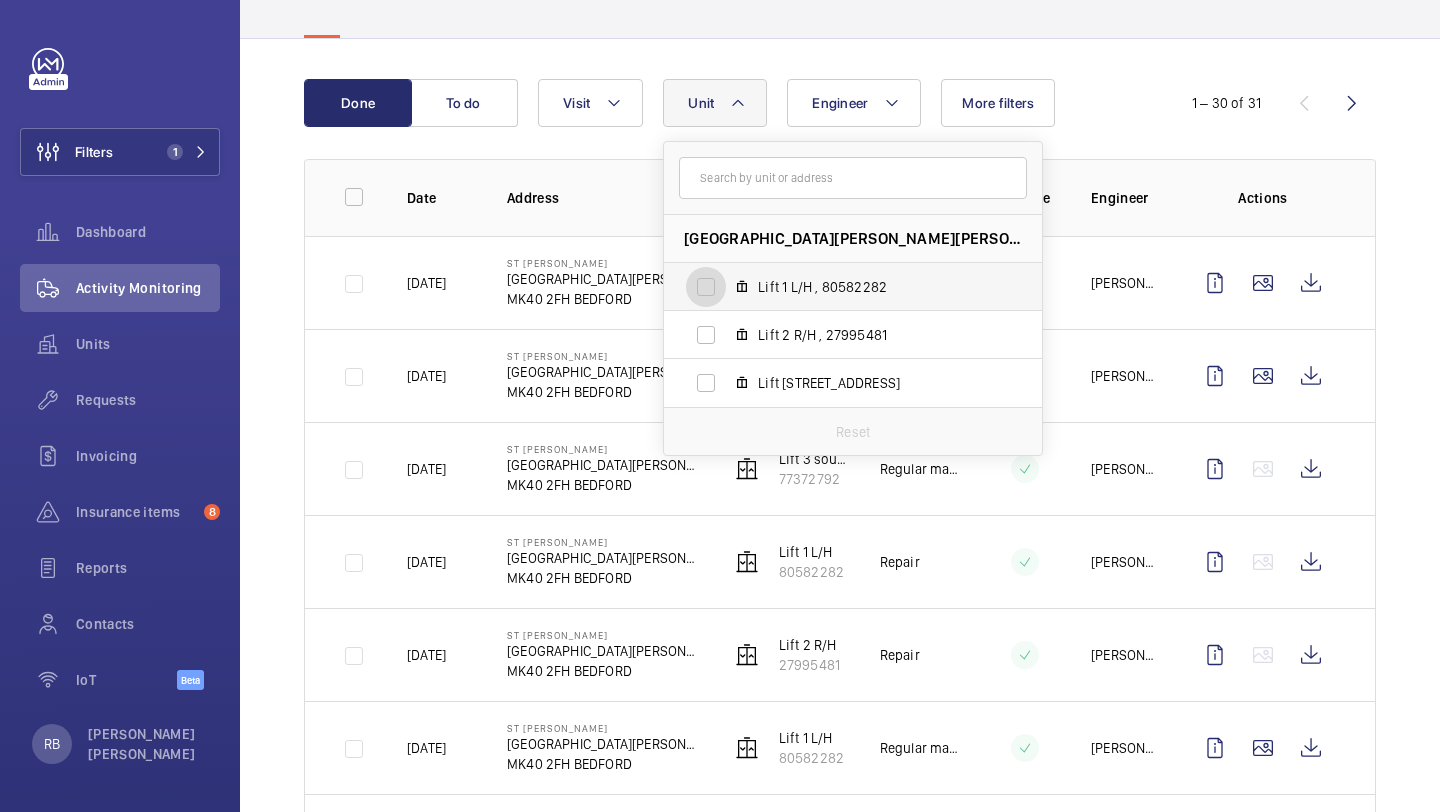 click on "Lift 1 L/H , 80582282" at bounding box center [706, 287] 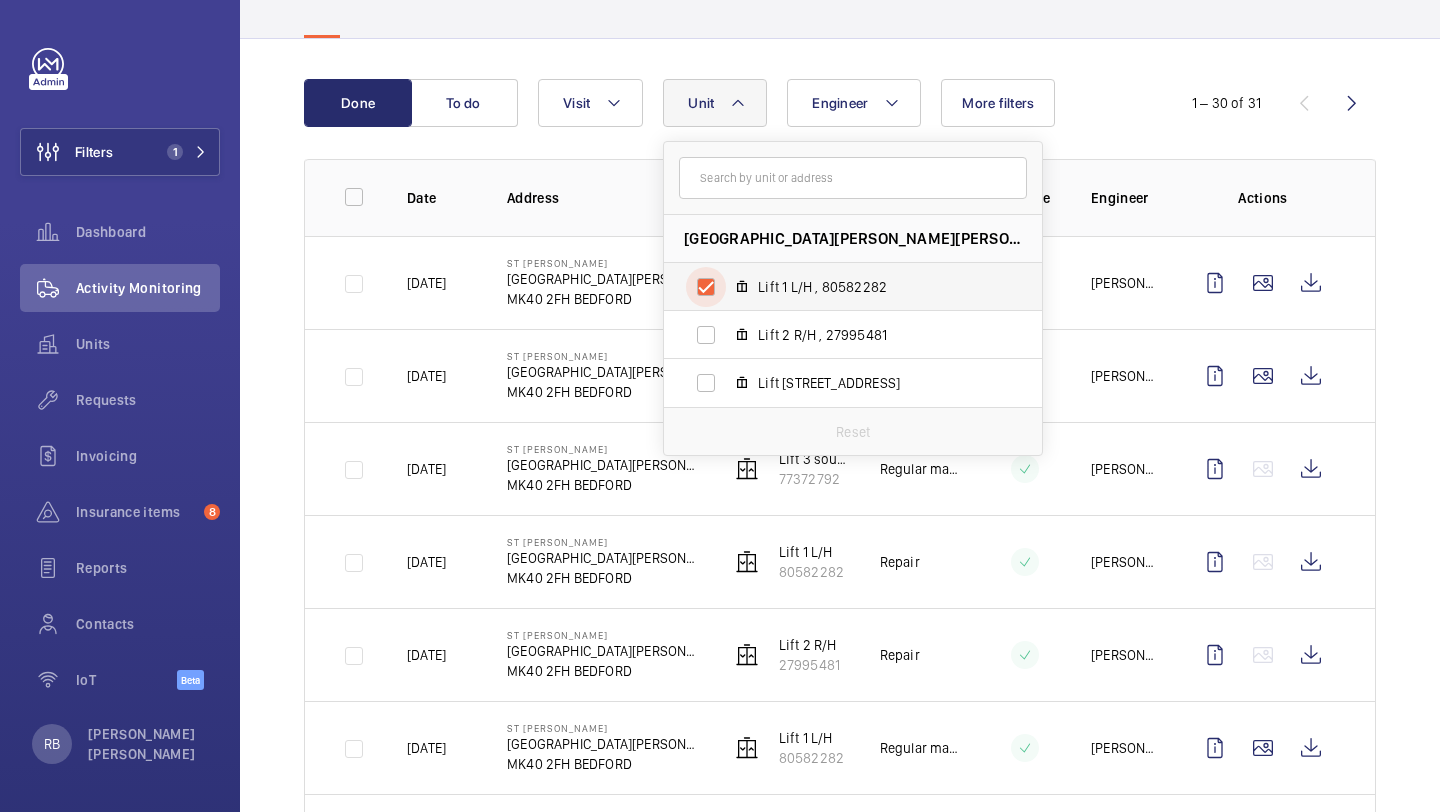 checkbox on "true" 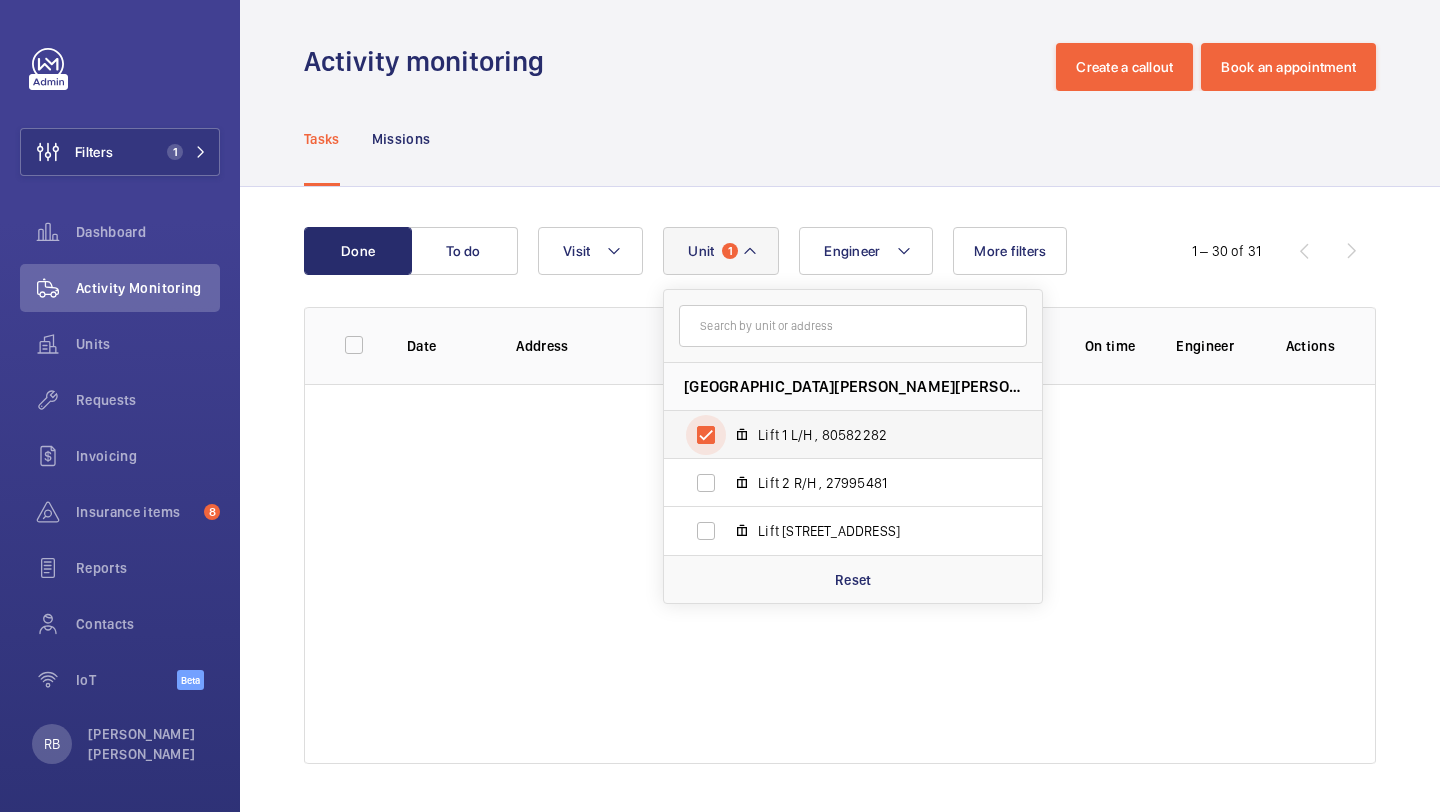 scroll, scrollTop: 5, scrollLeft: 0, axis: vertical 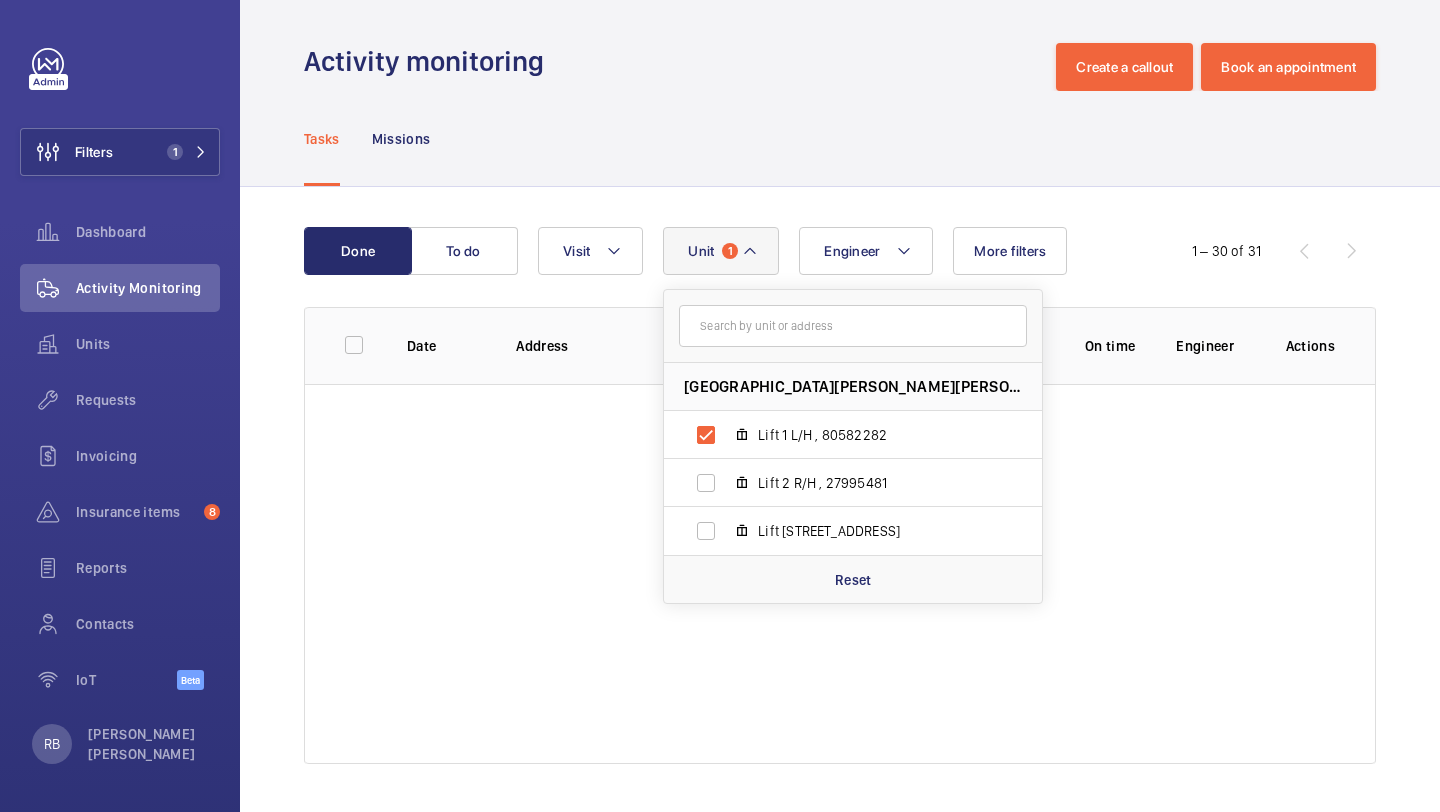 click on "Done To do Engineer [STREET_ADDRESS][GEOGRAPHIC_DATA][PERSON_NAME][PERSON_NAME] 1 L/H , 80582282 Lift 2 R/H , 27995481 [GEOGRAPHIC_DATA] Reset Visit More filters  1 – 30 of 31  Date Address Unit Visit On time Engineer Actions" 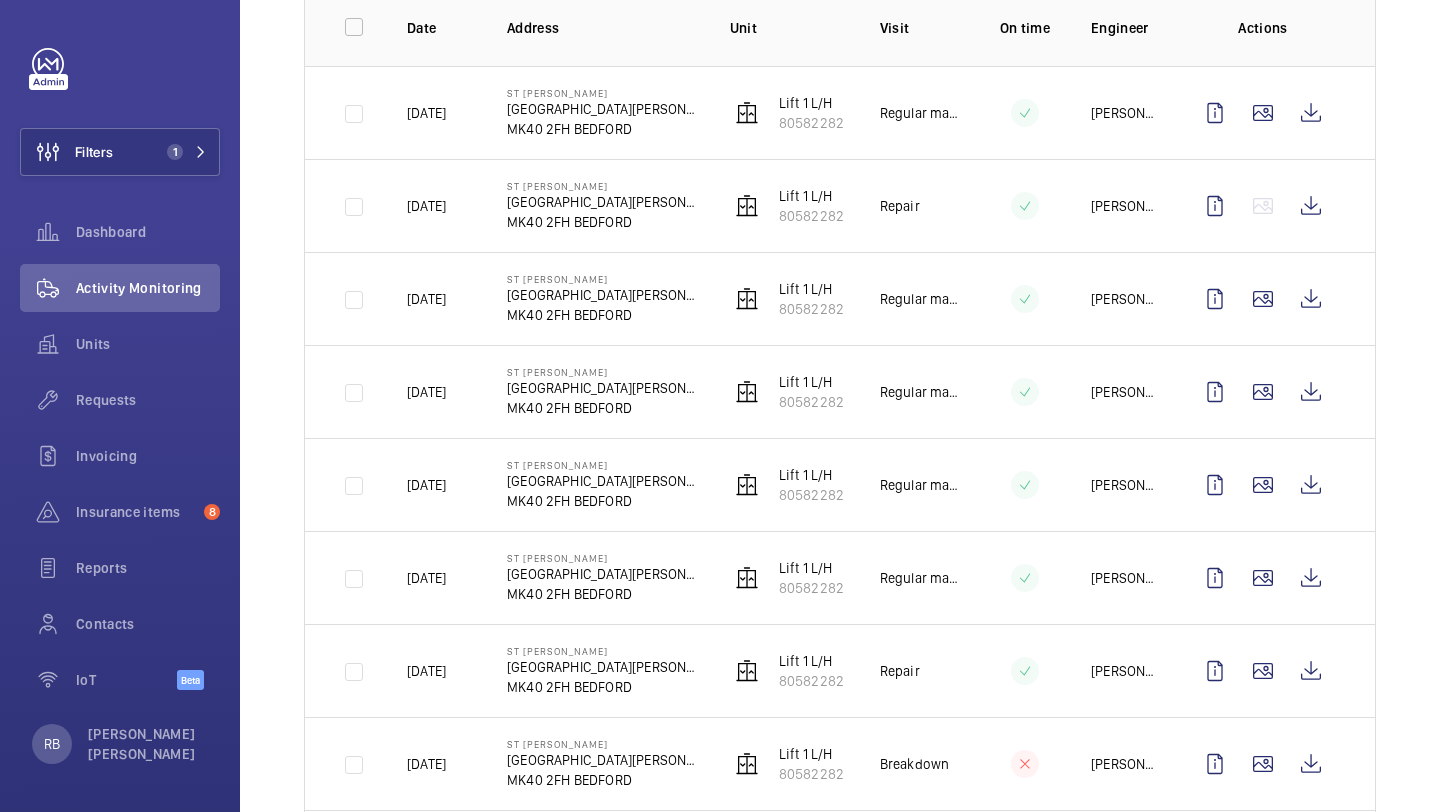 scroll, scrollTop: 556, scrollLeft: 0, axis: vertical 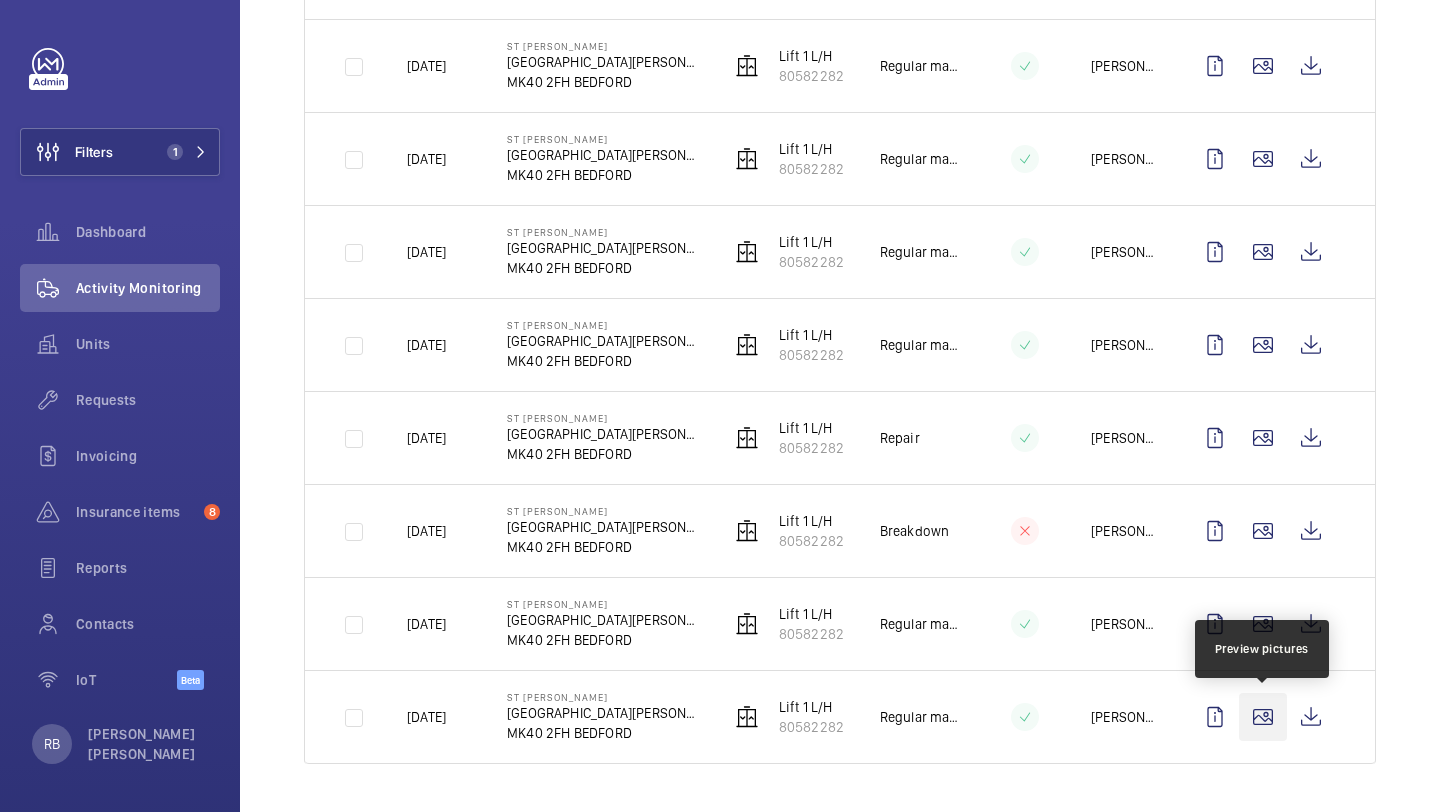 click 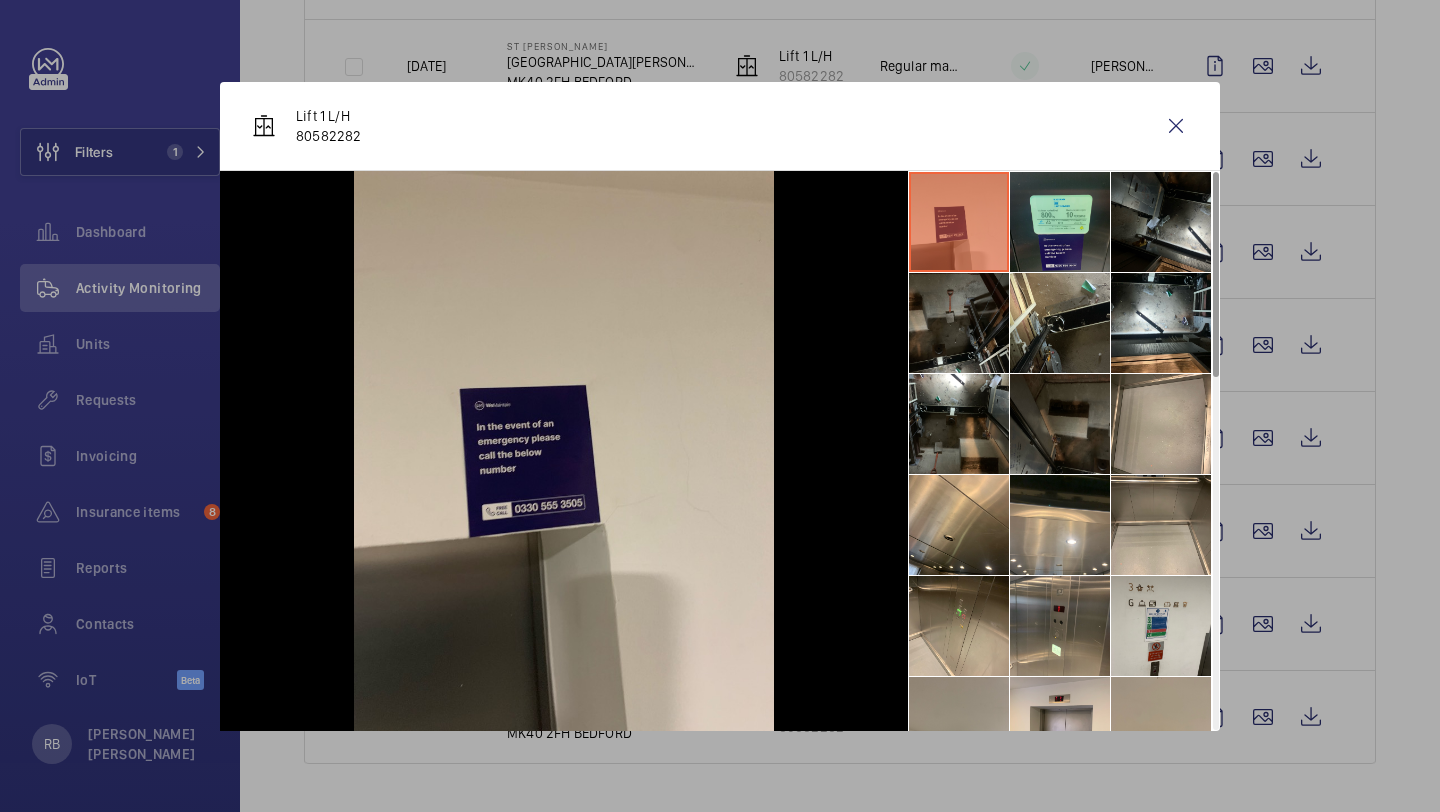 click at bounding box center [1060, 222] 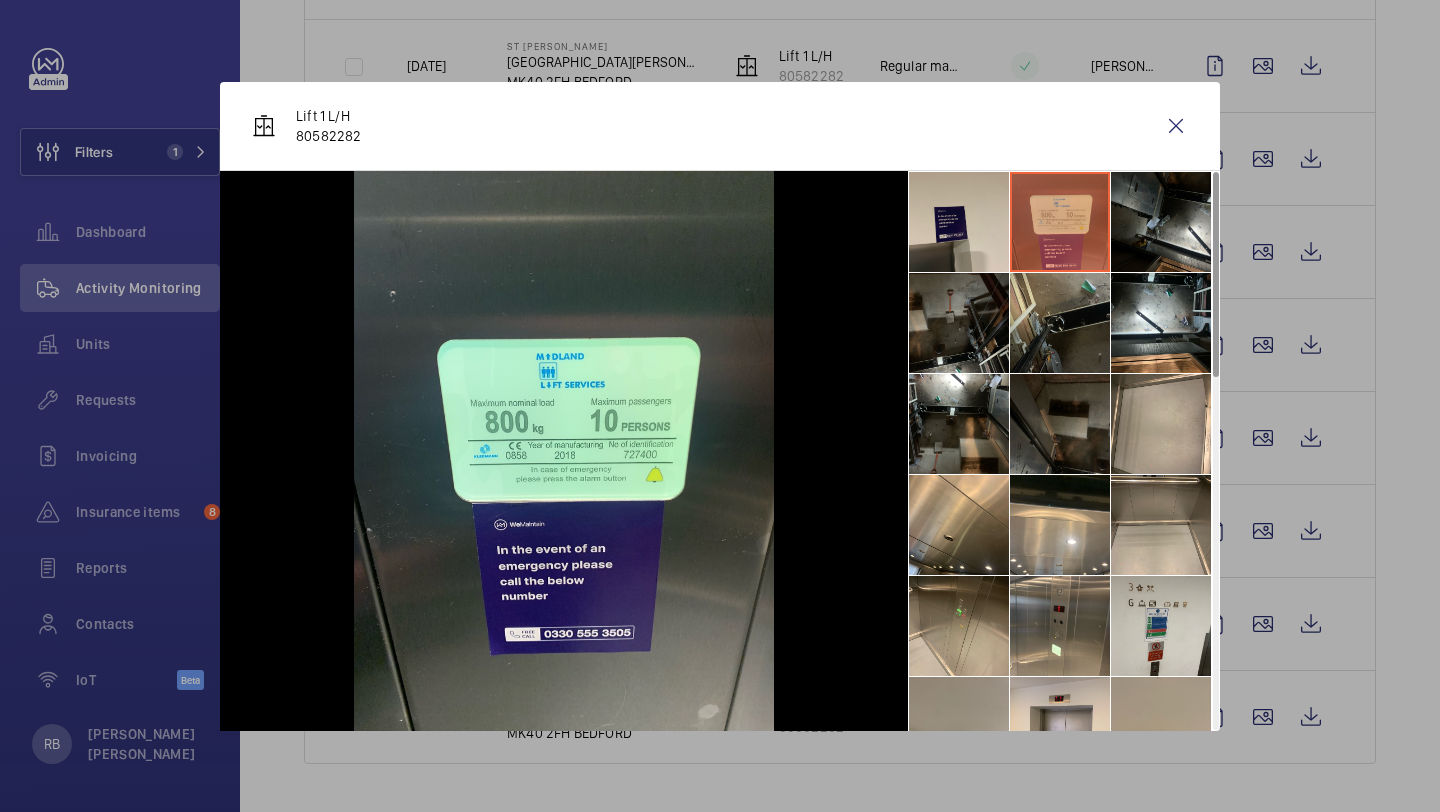 click at bounding box center (1060, 323) 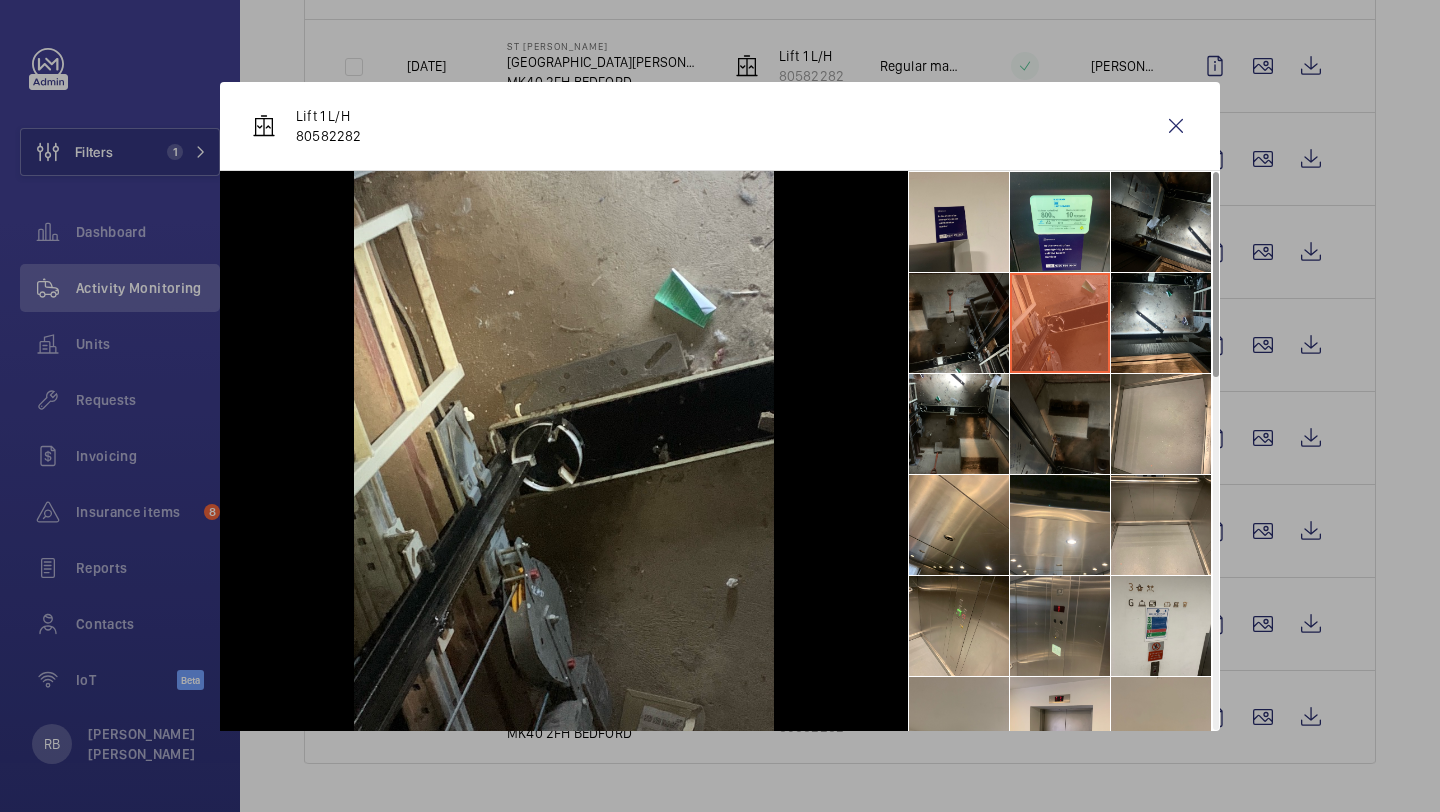 click at bounding box center (1060, 626) 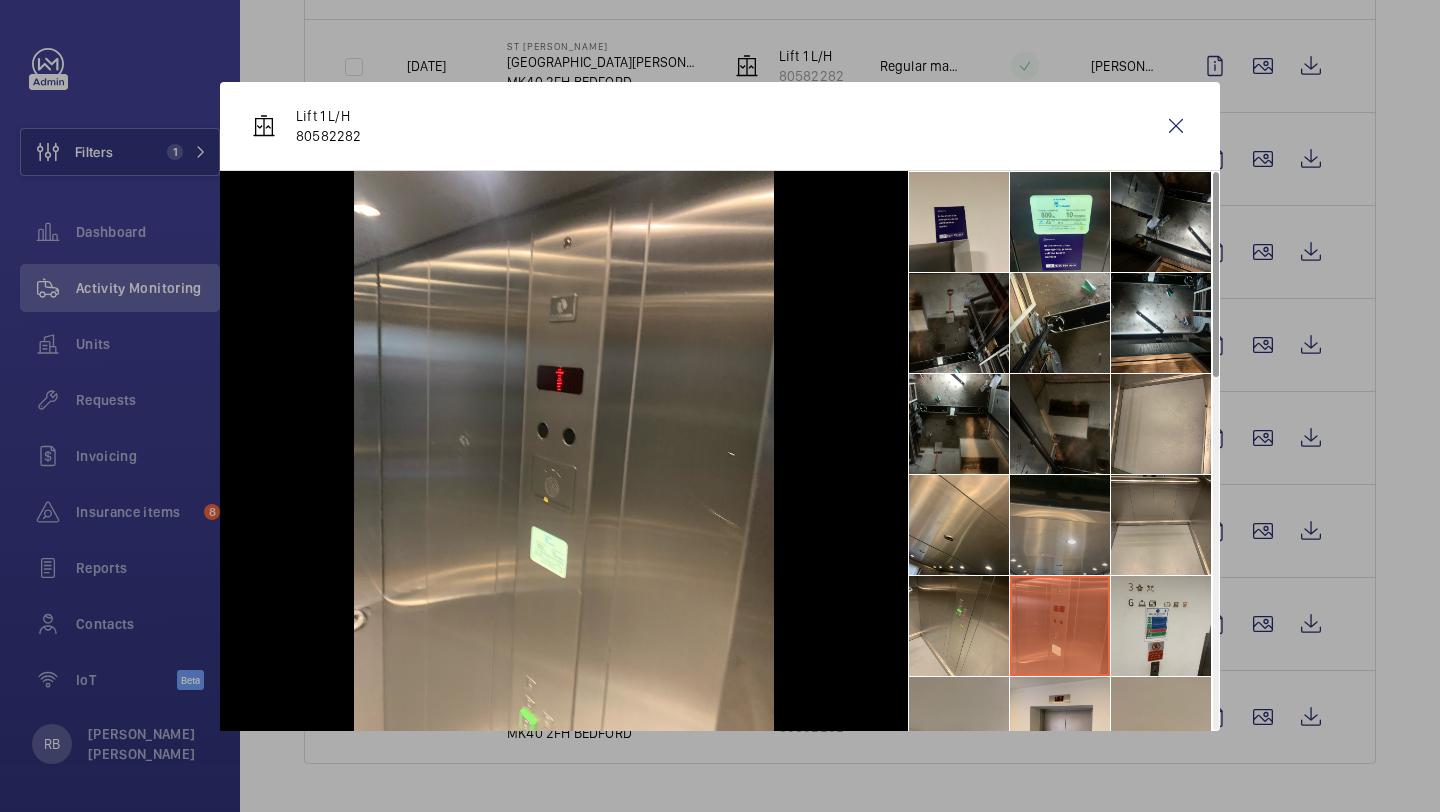 click at bounding box center (1060, 525) 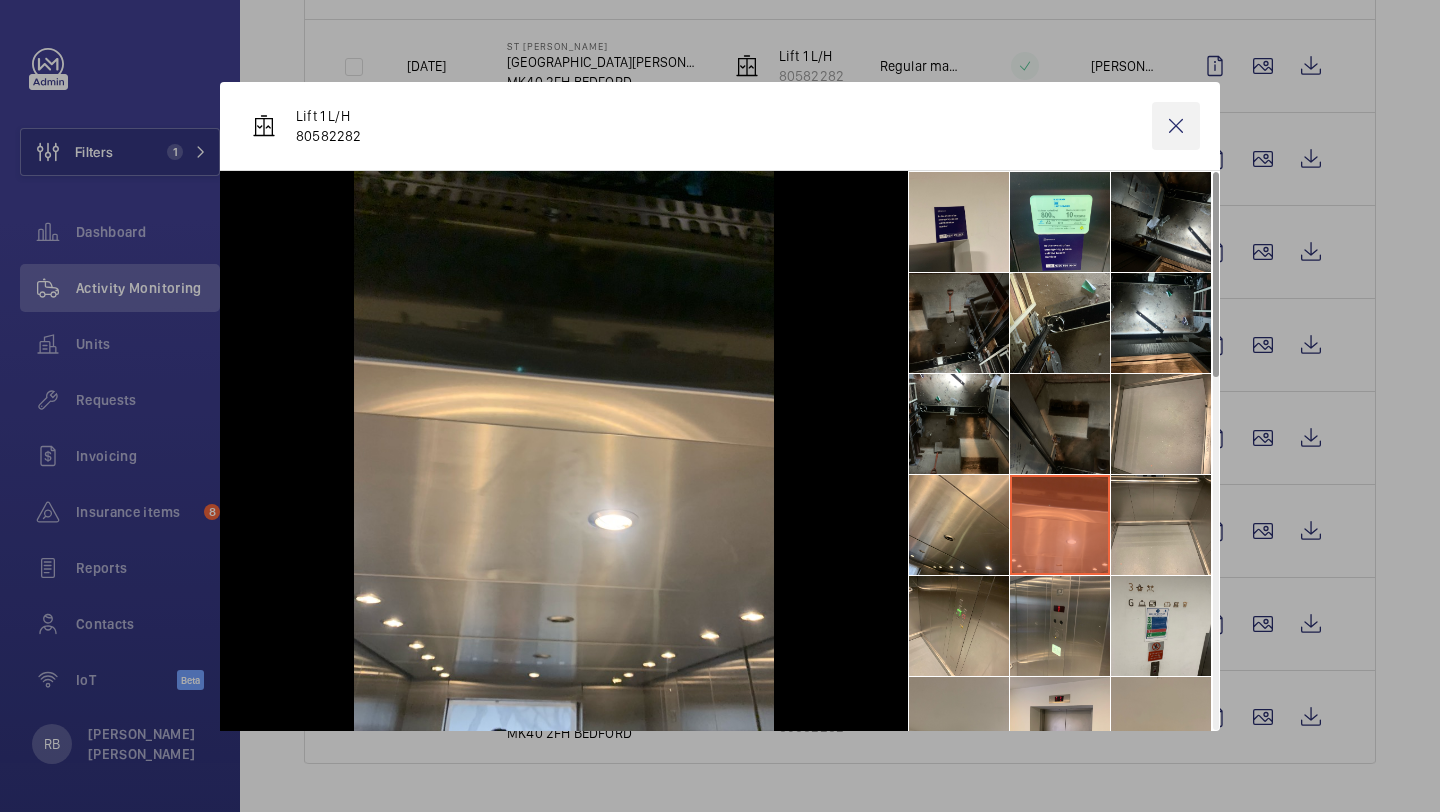 click at bounding box center [1176, 126] 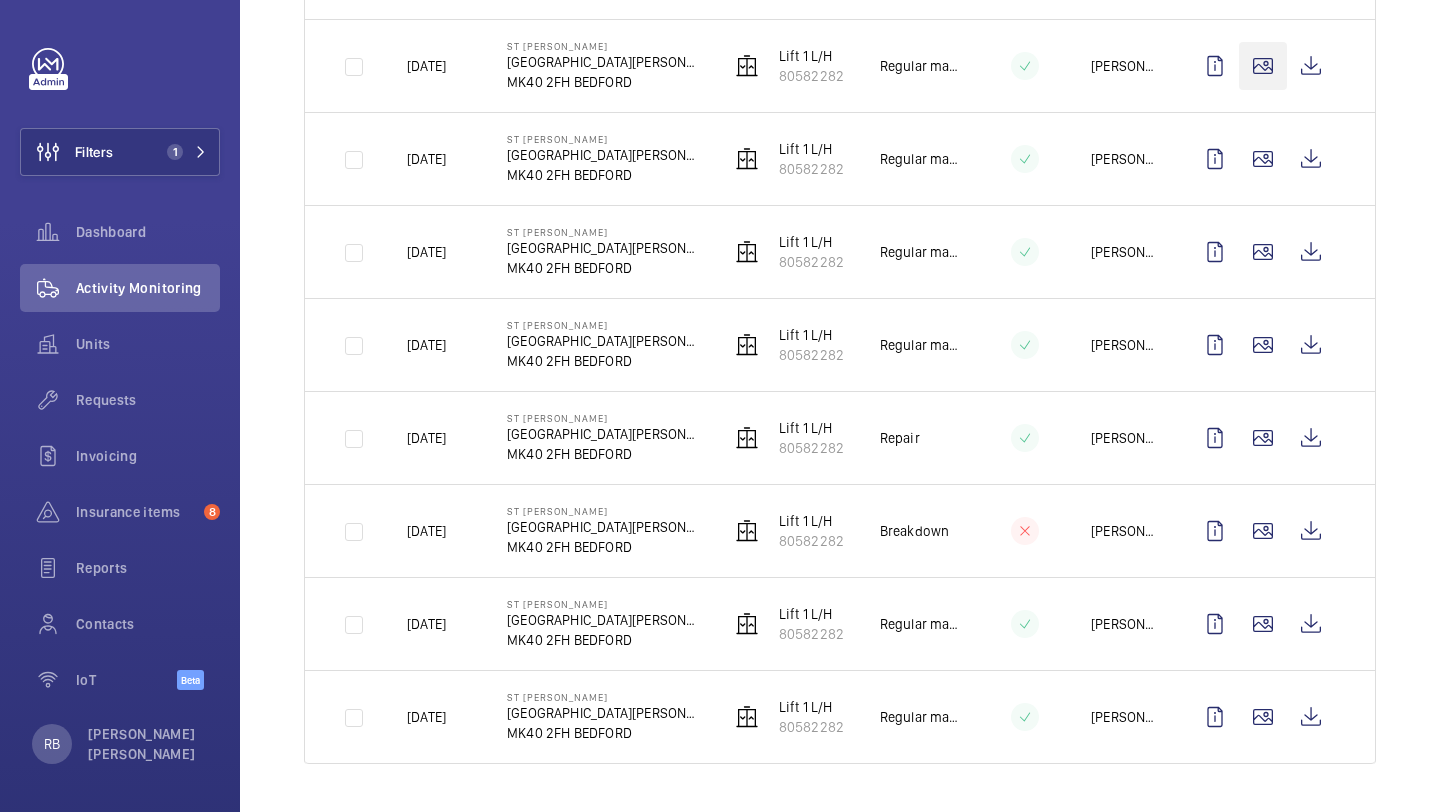 click 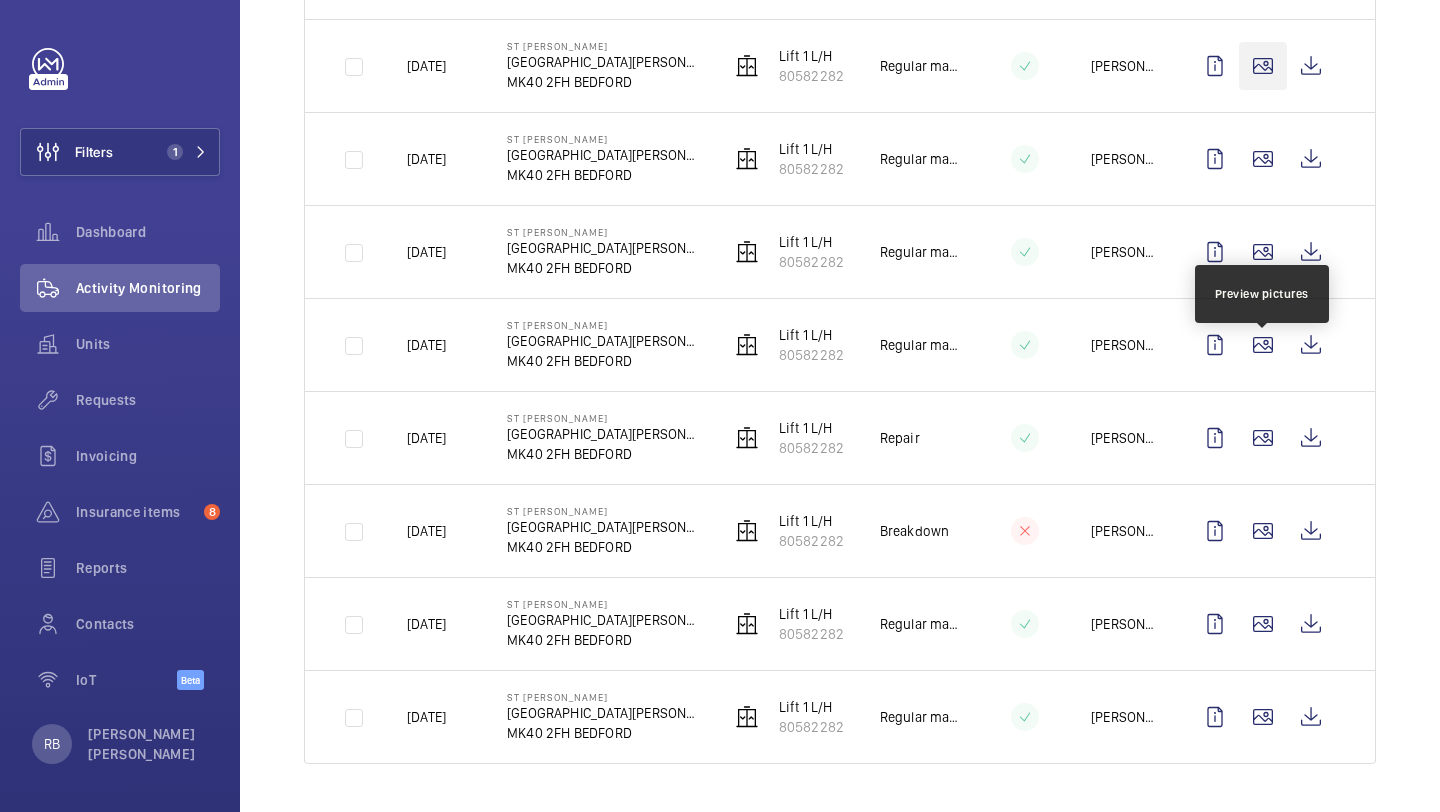 scroll, scrollTop: 260, scrollLeft: 0, axis: vertical 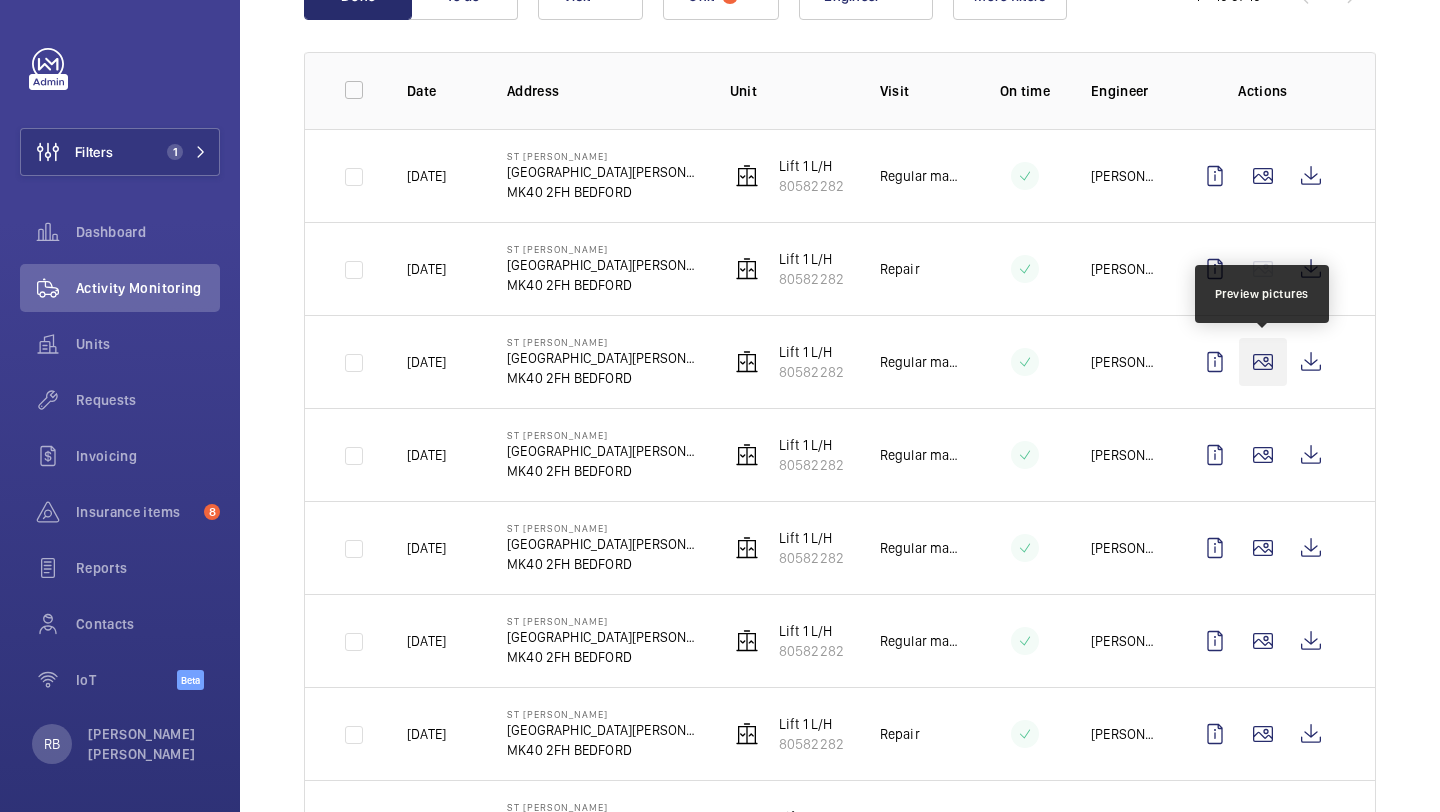 click 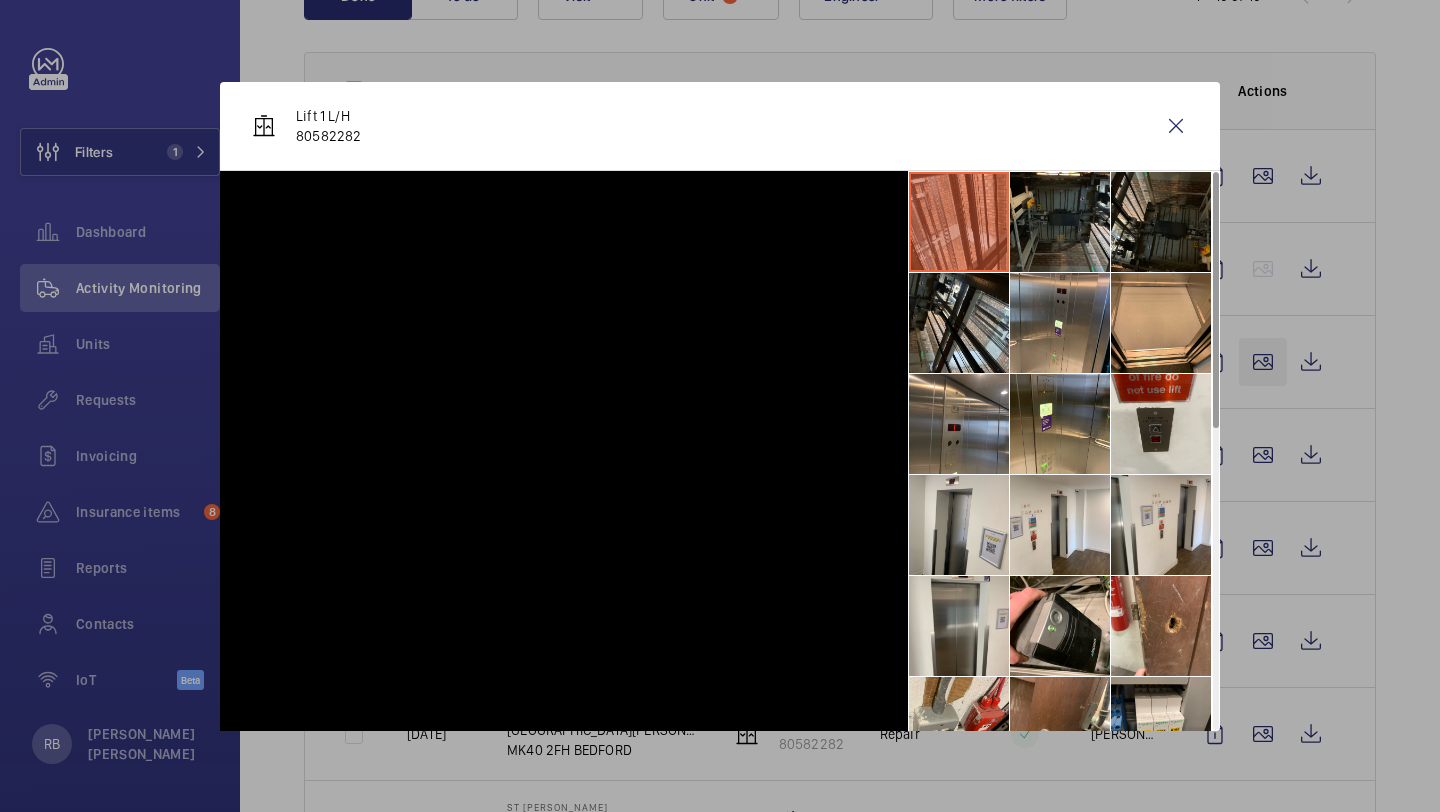 click at bounding box center (720, 406) 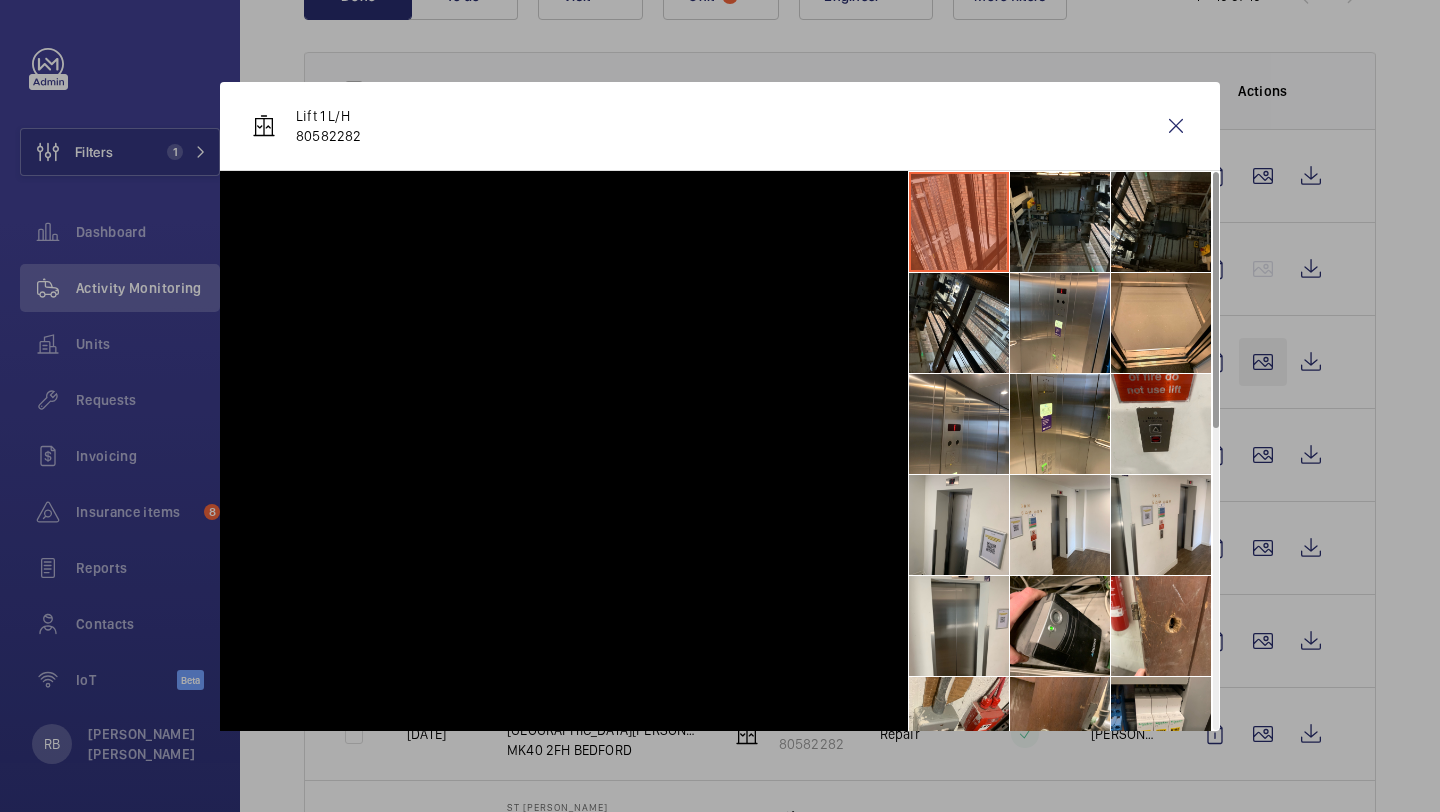 click 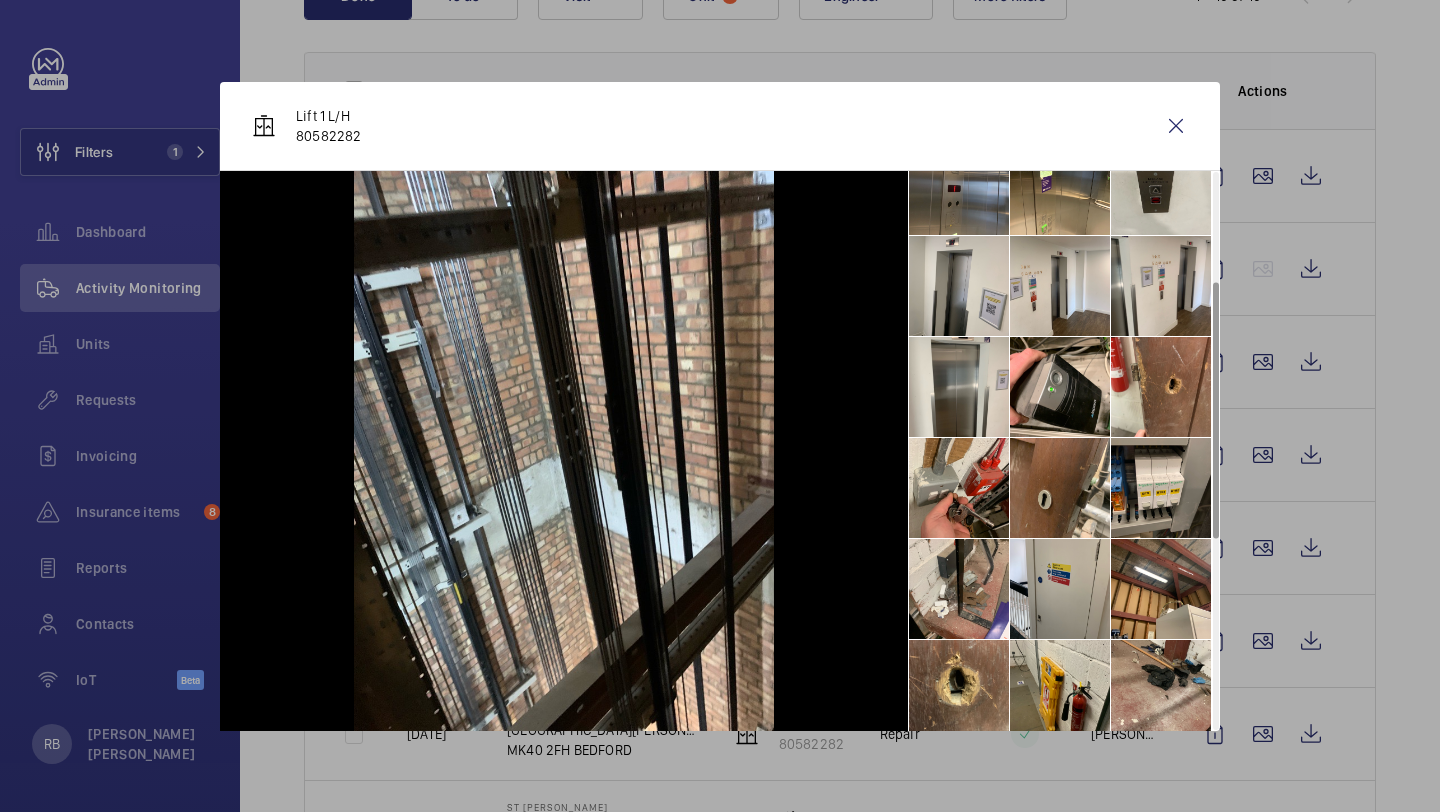 click at bounding box center (1060, 387) 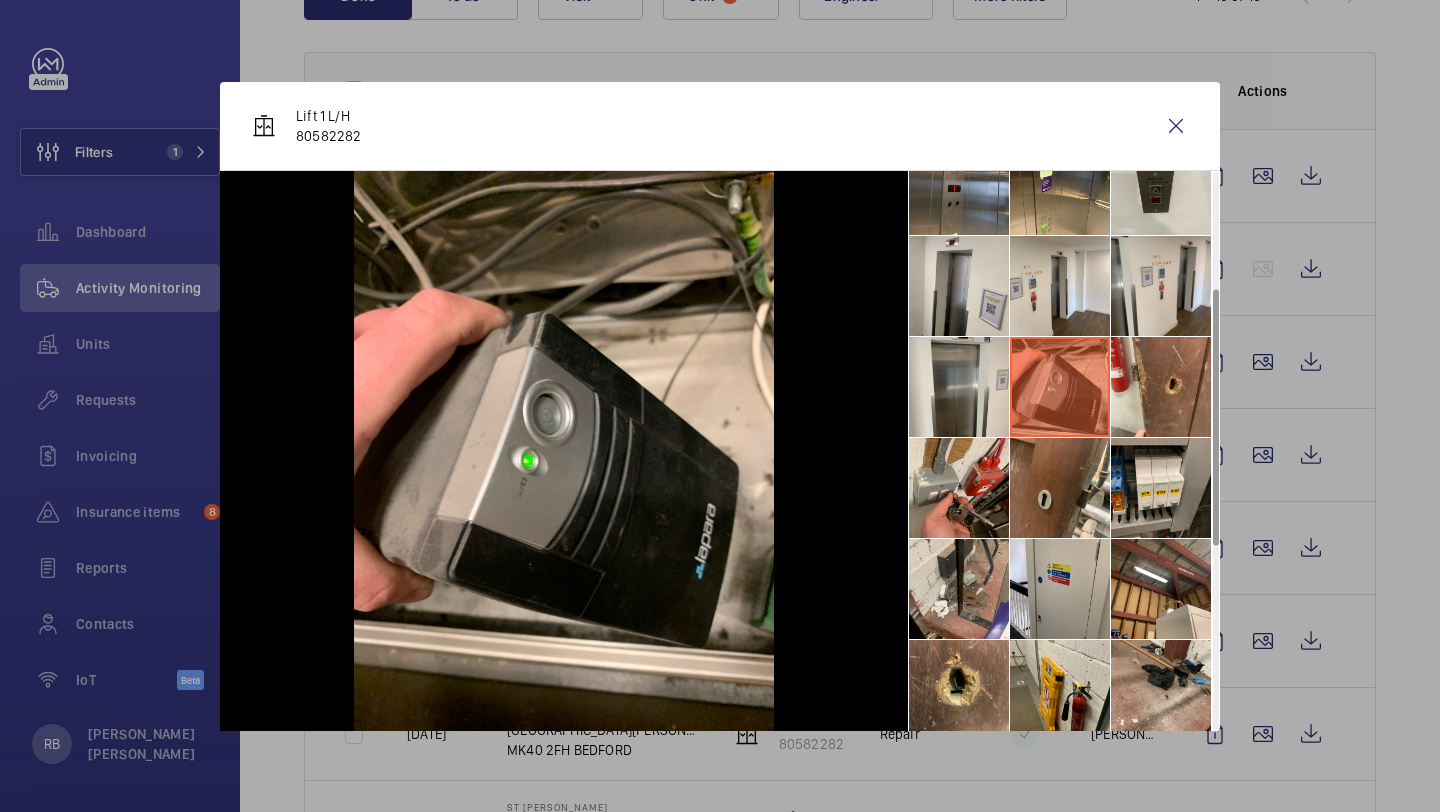 scroll, scrollTop: 278, scrollLeft: 0, axis: vertical 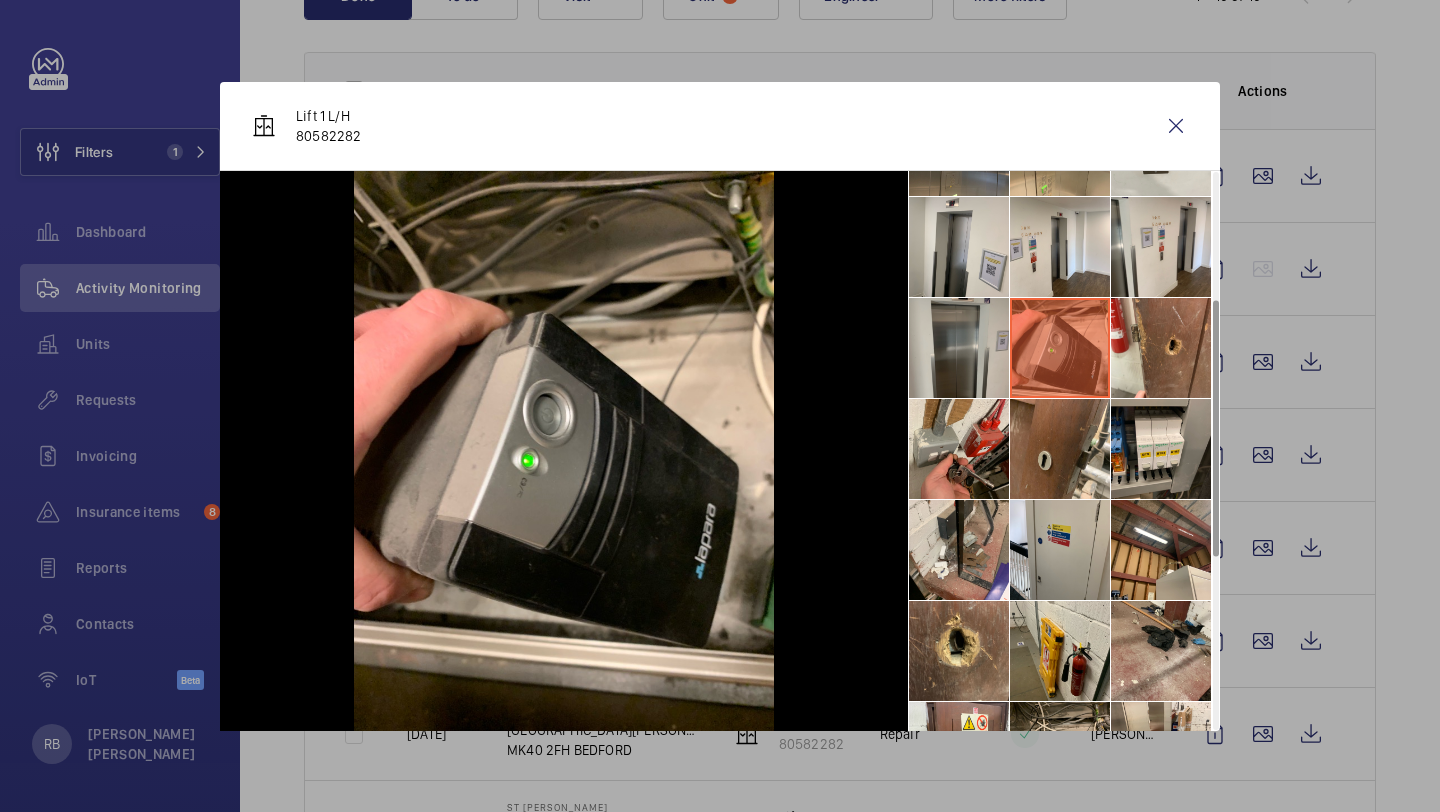 click at bounding box center [959, 348] 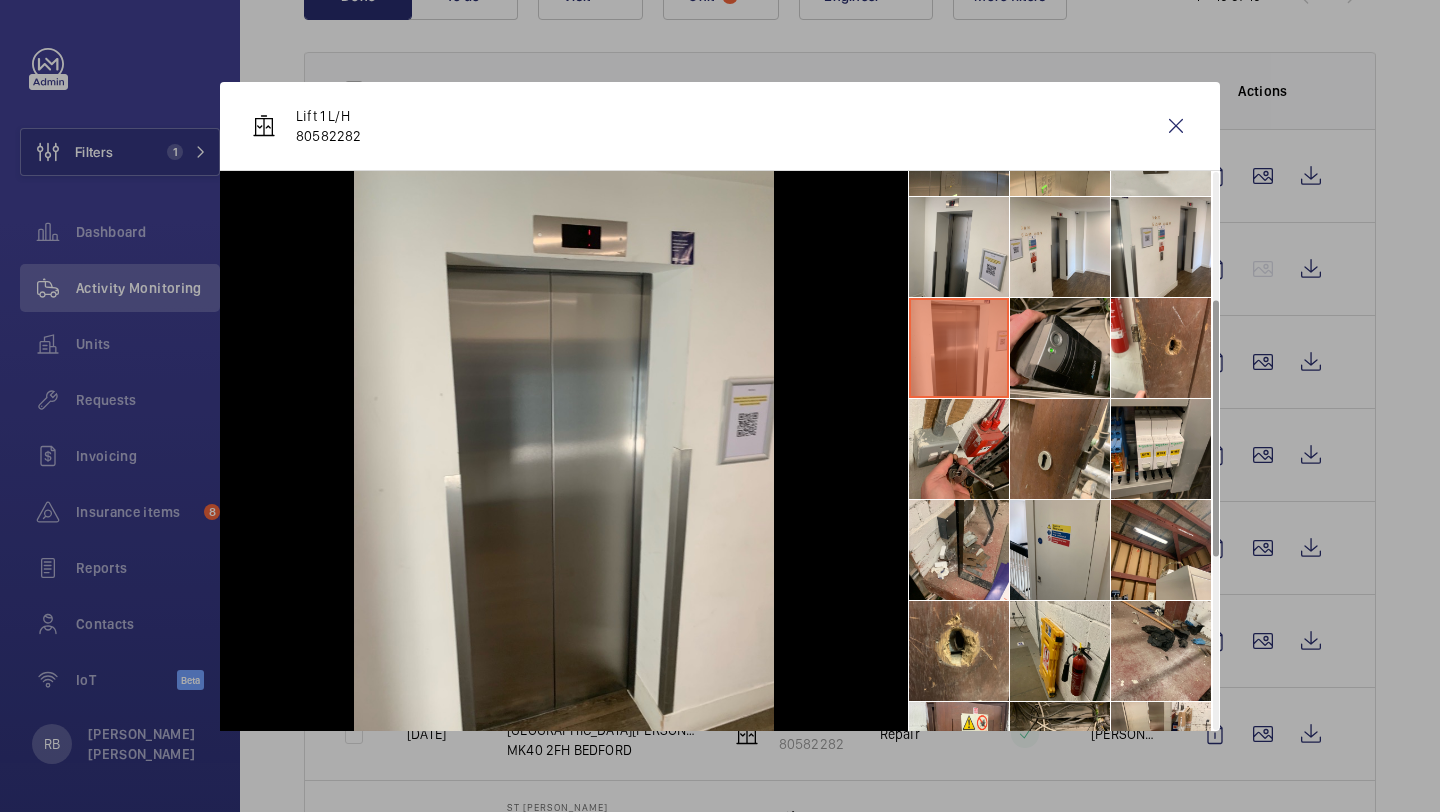 click at bounding box center (1060, 348) 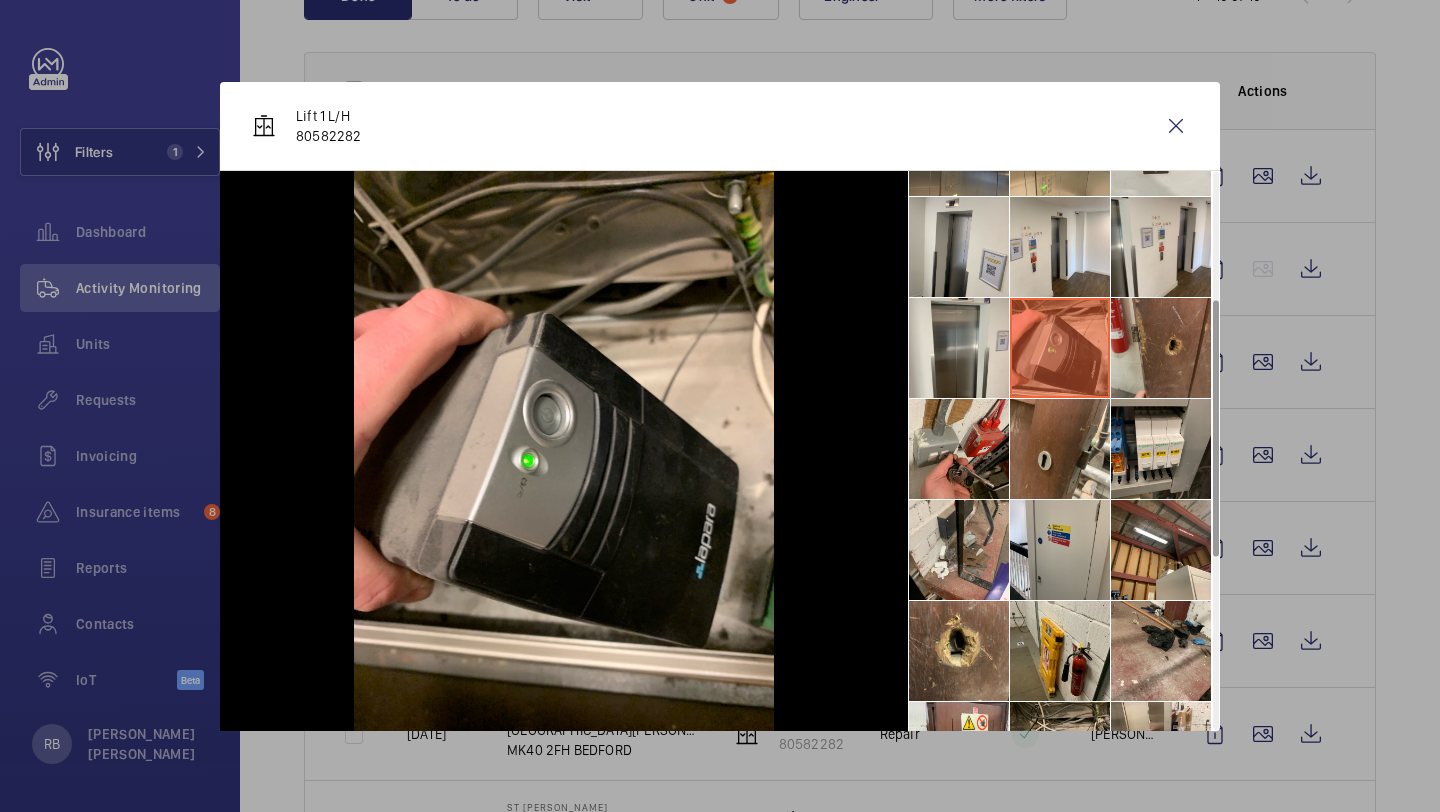 click at bounding box center [1161, 348] 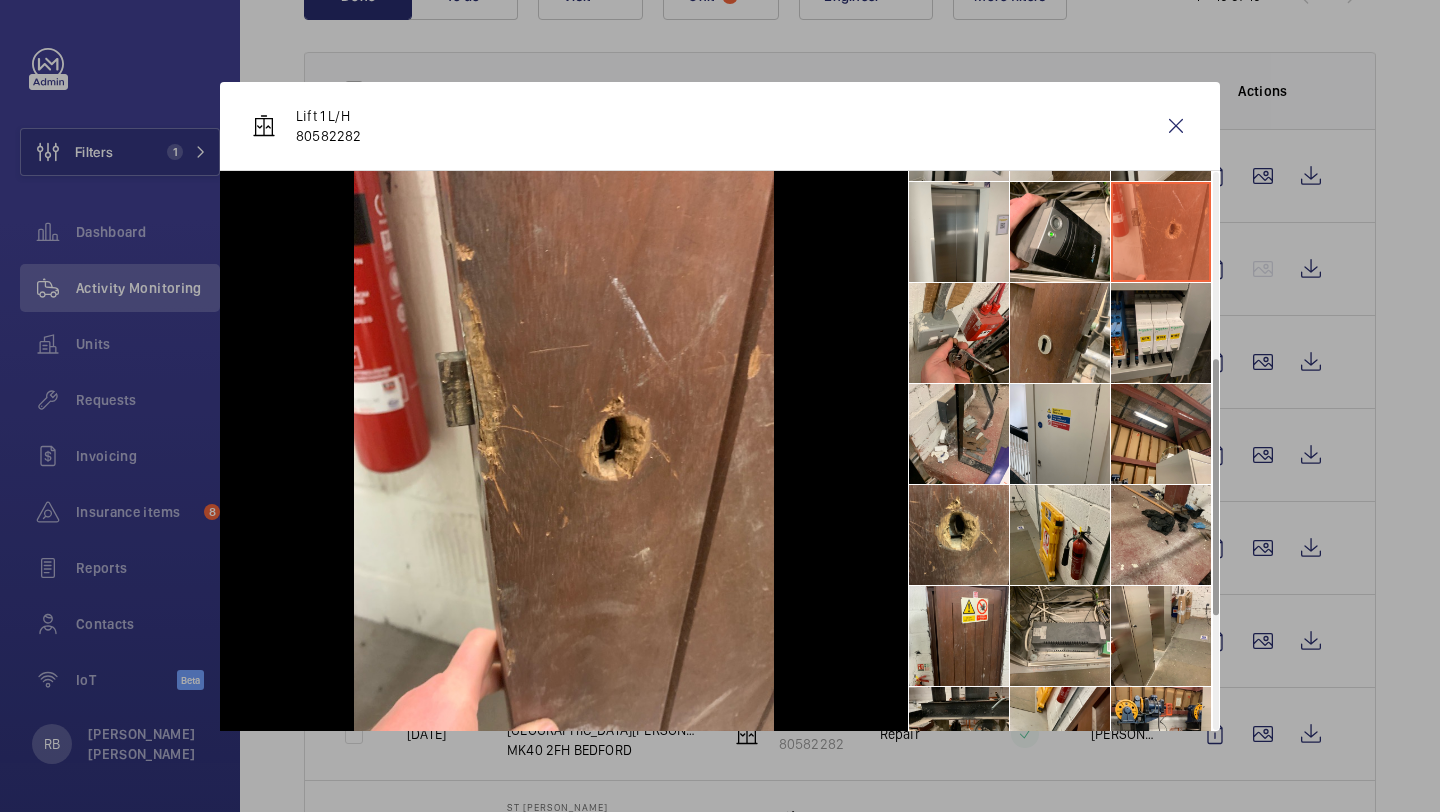 scroll, scrollTop: 409, scrollLeft: 0, axis: vertical 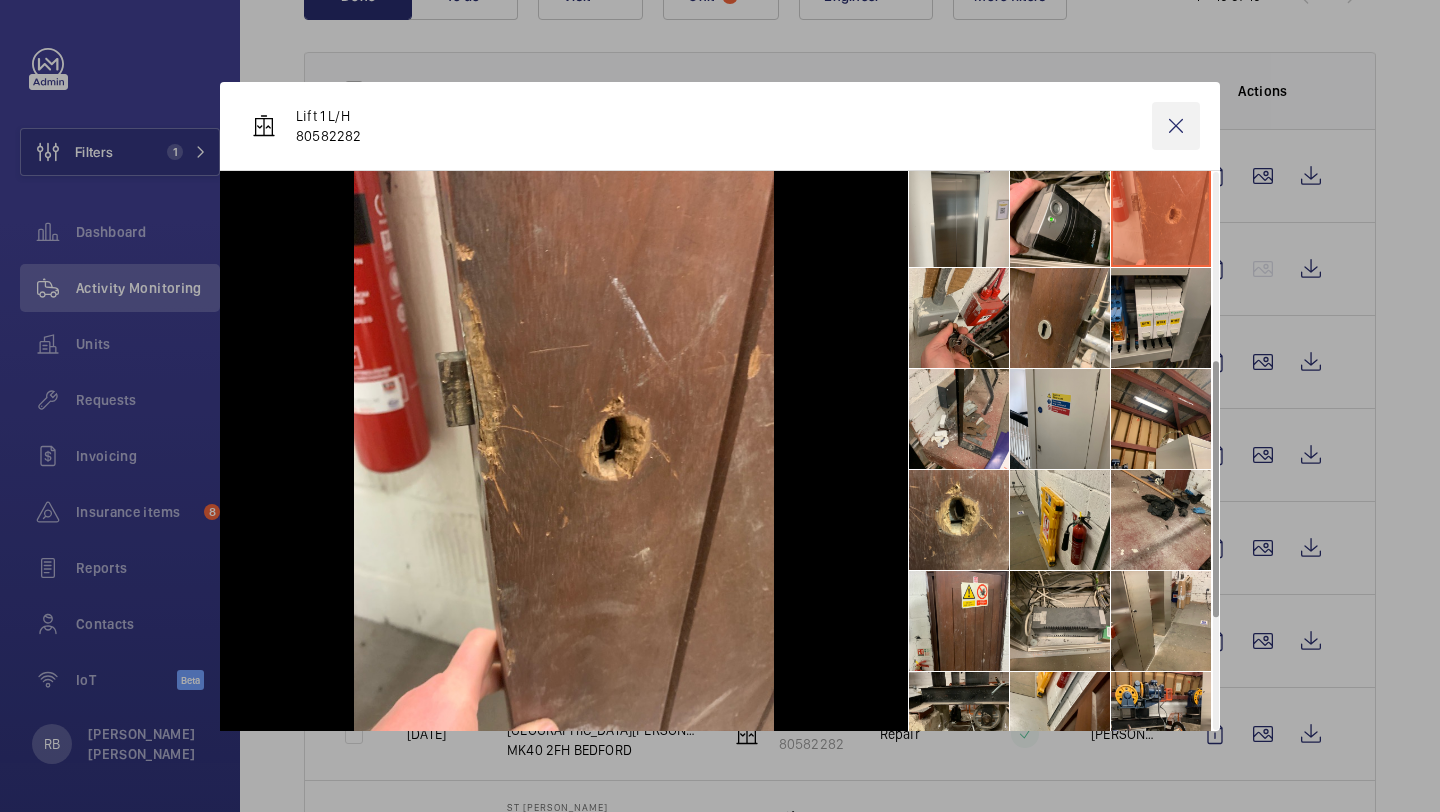 click at bounding box center (1176, 126) 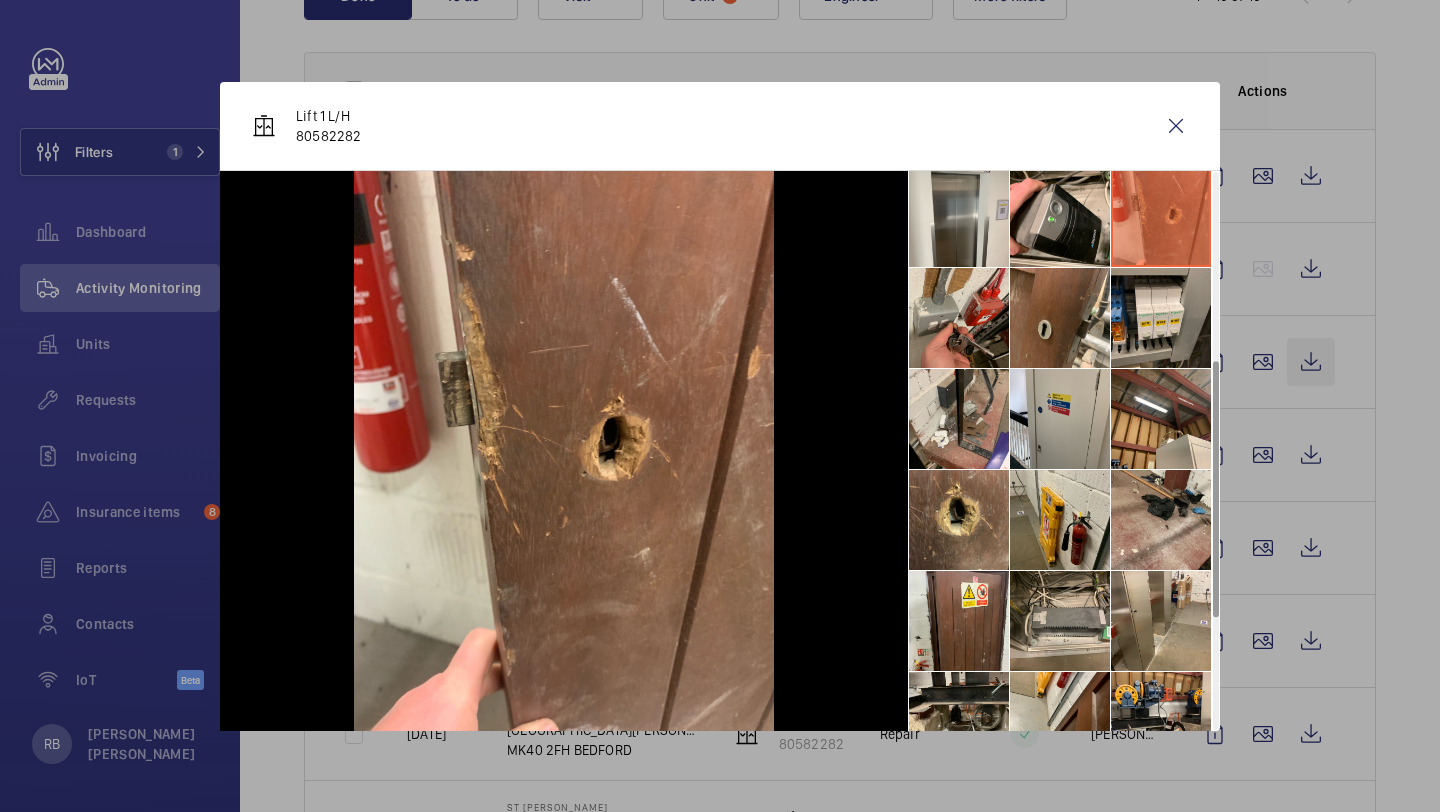 click 